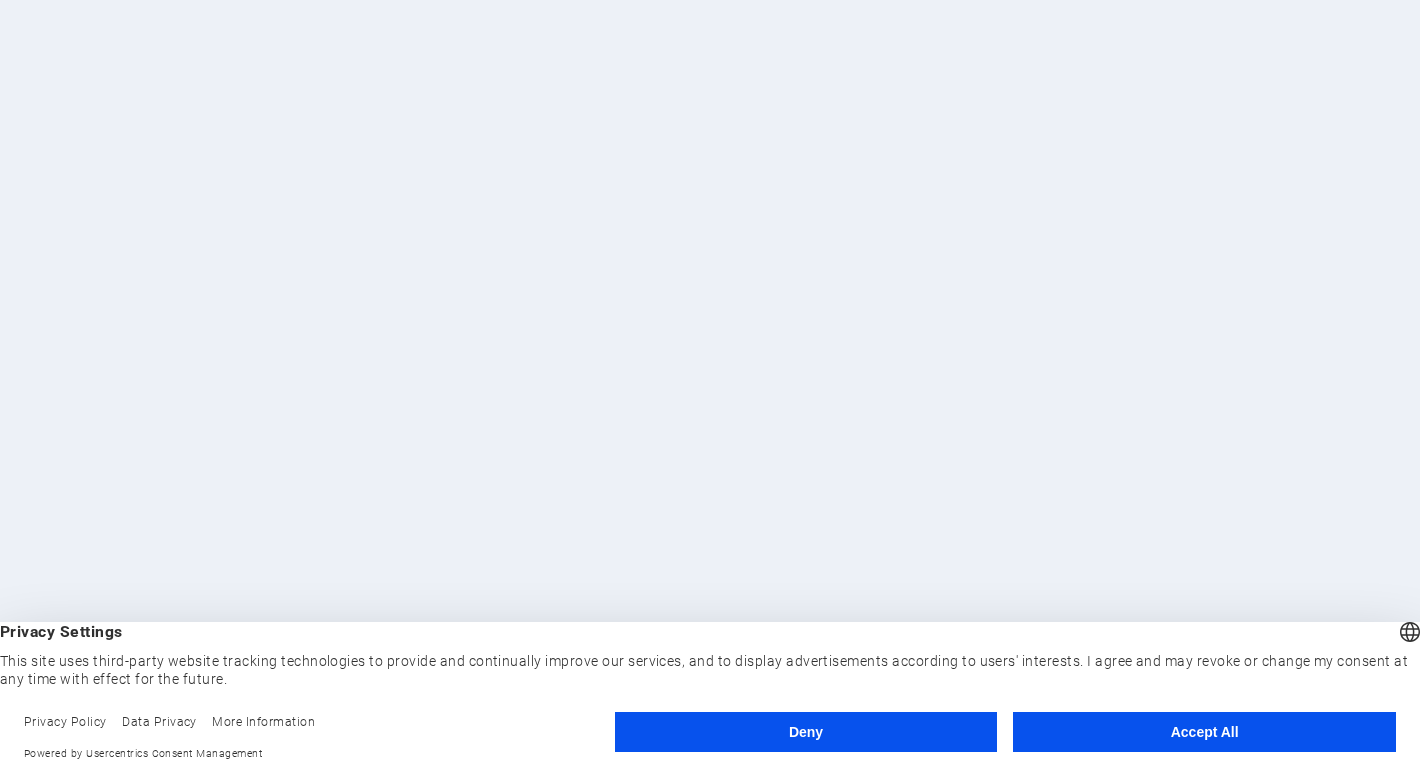 scroll, scrollTop: 0, scrollLeft: 0, axis: both 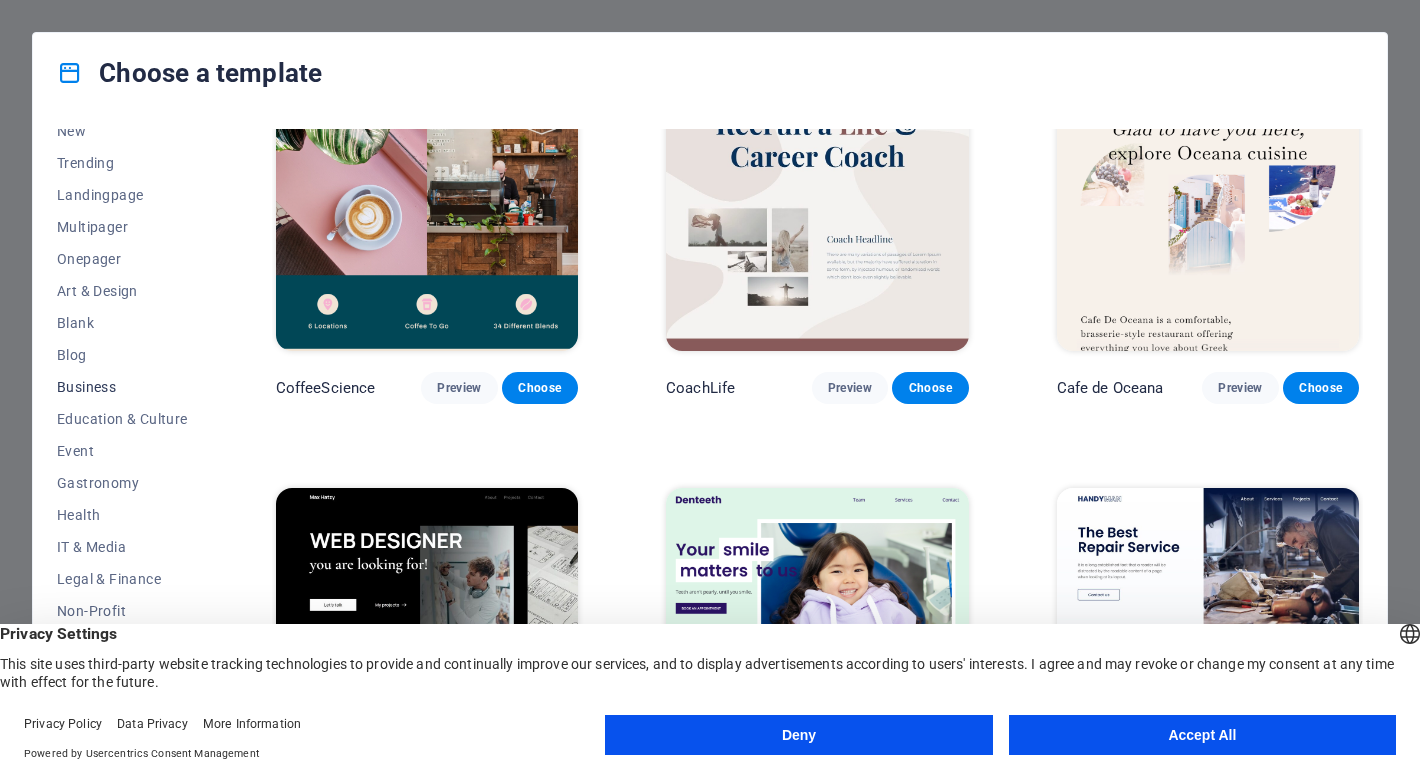 click on "Business" at bounding box center [122, 387] 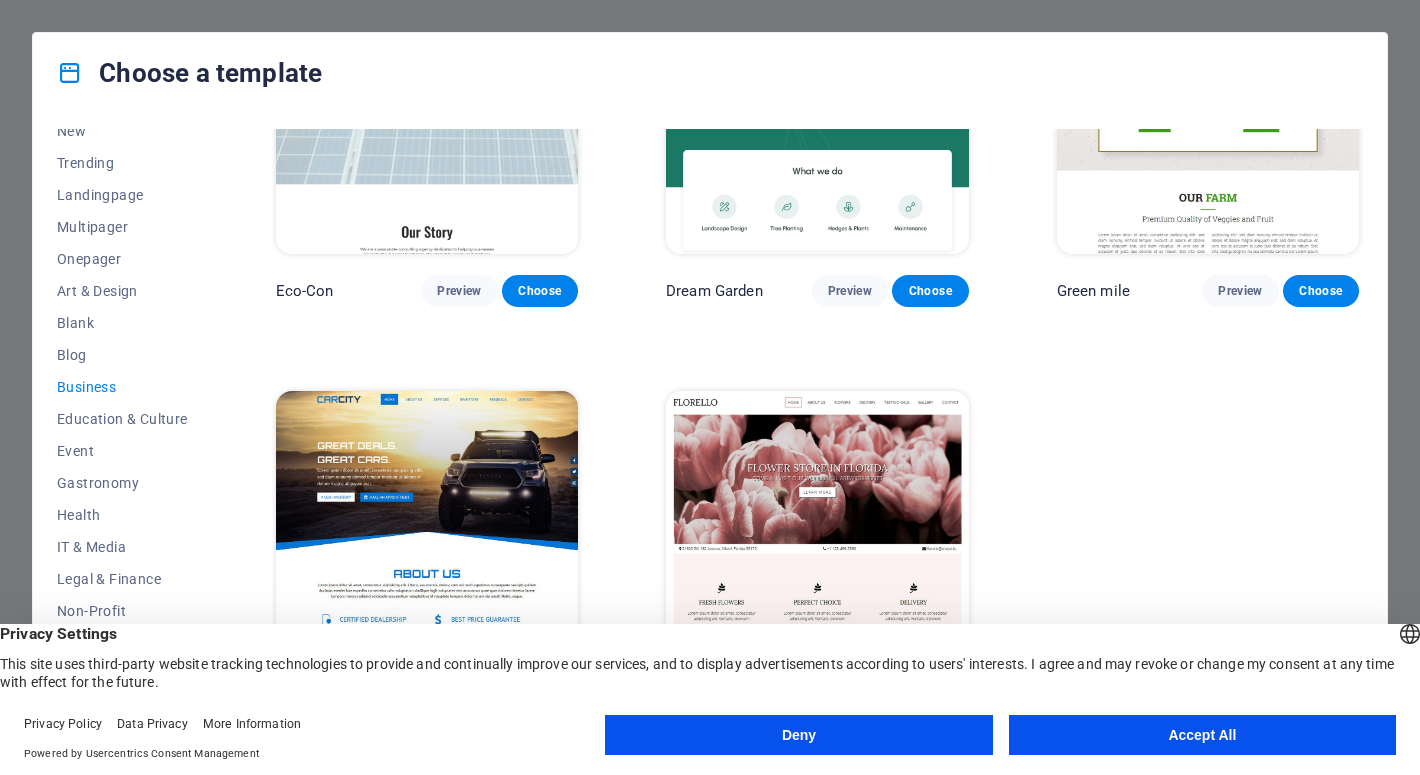 scroll, scrollTop: 157, scrollLeft: 0, axis: vertical 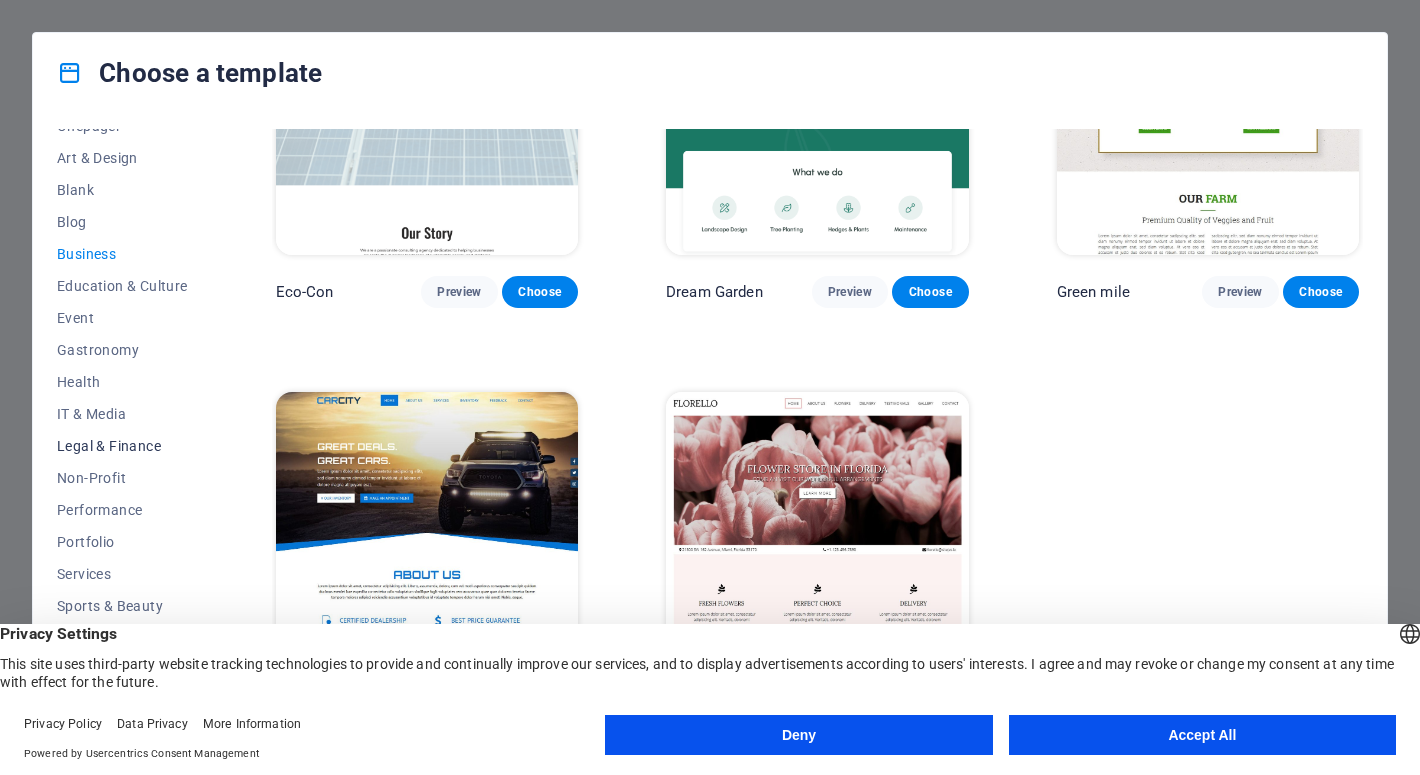 click on "Legal & Finance" at bounding box center (122, 446) 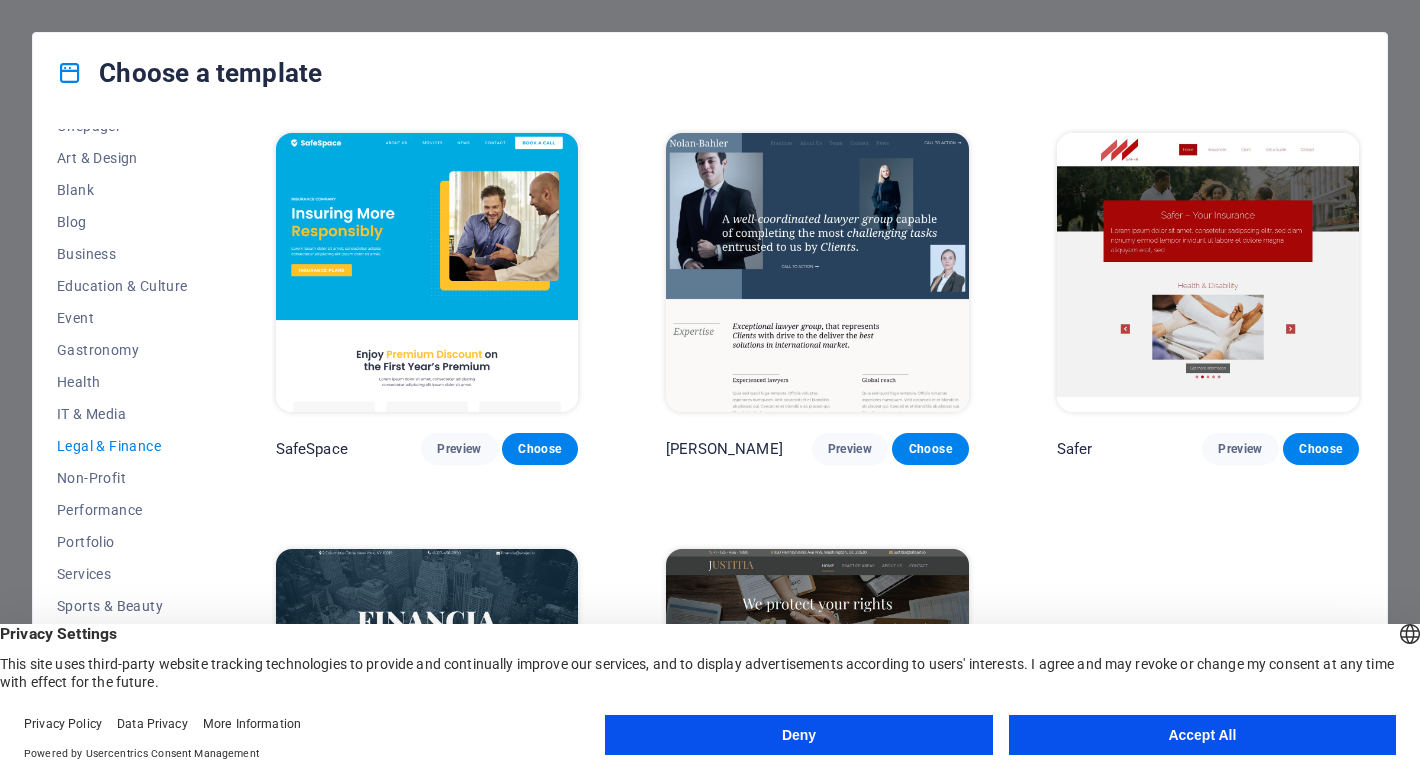 scroll, scrollTop: 0, scrollLeft: 0, axis: both 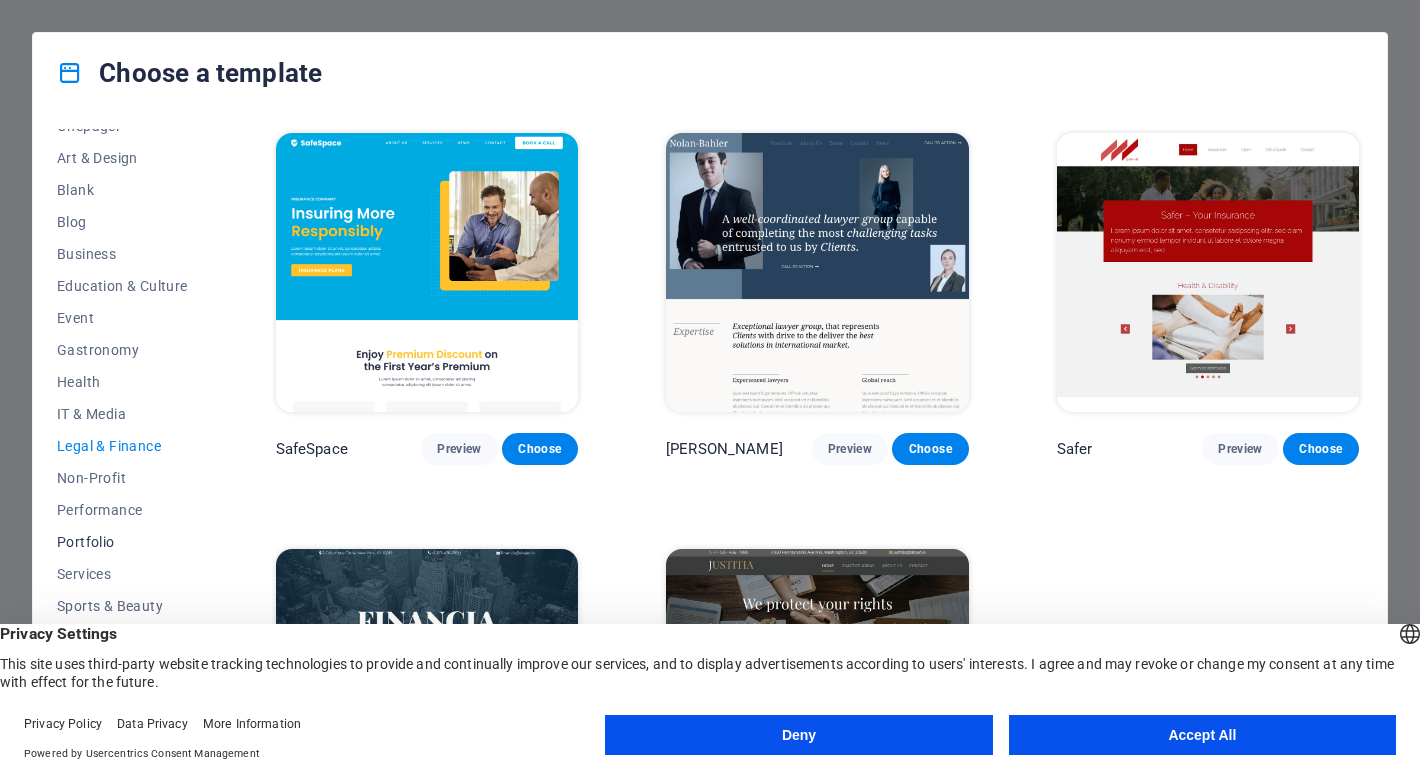 click on "Portfolio" at bounding box center (122, 542) 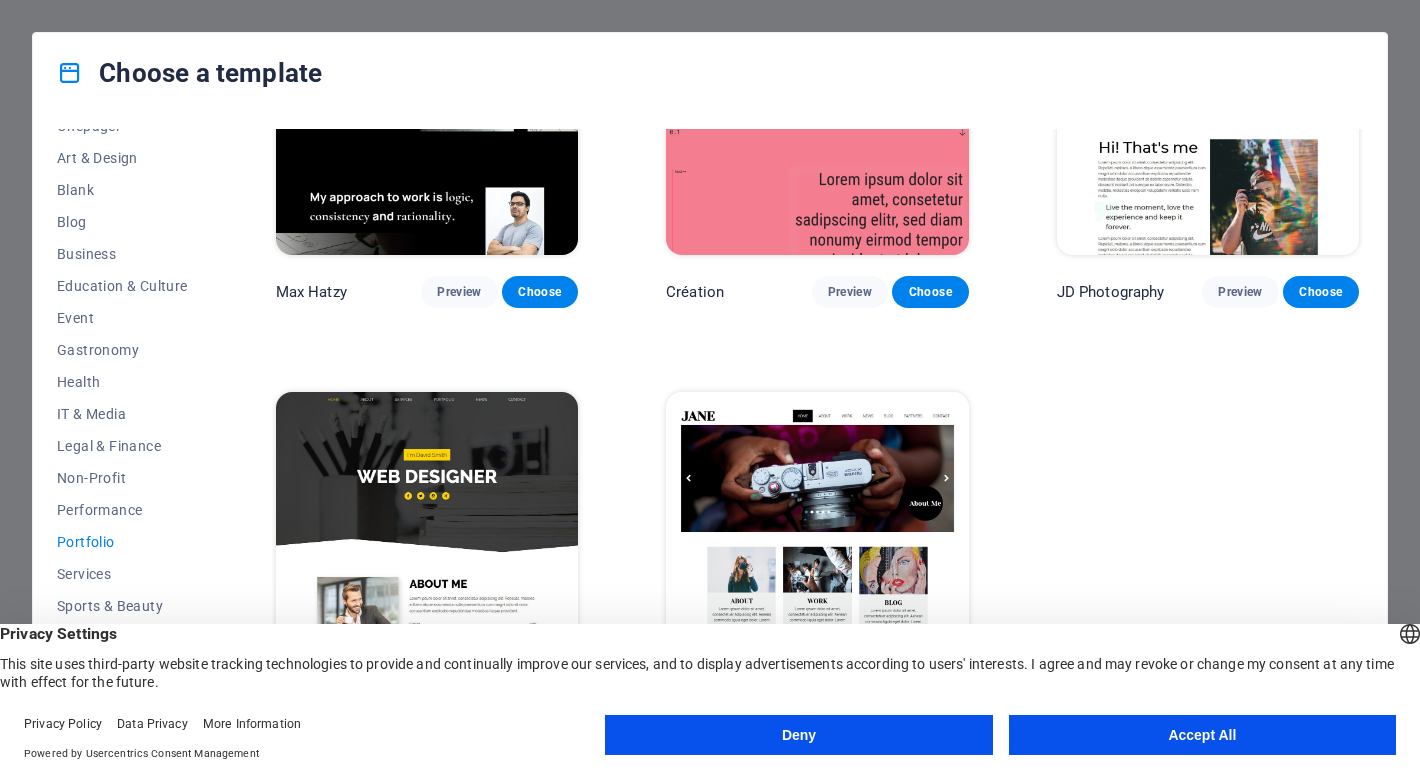 scroll, scrollTop: 570, scrollLeft: 0, axis: vertical 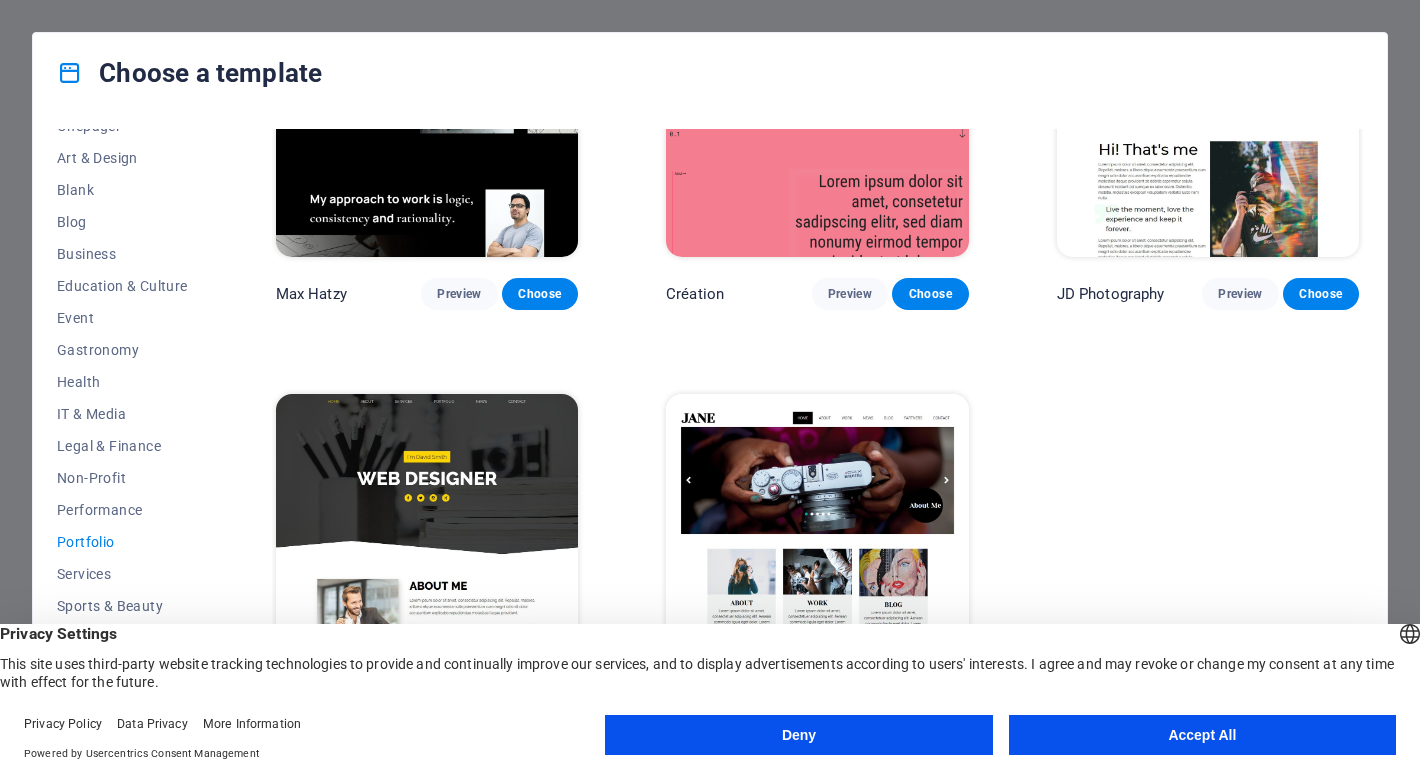 click on "Accept All" at bounding box center (1202, 735) 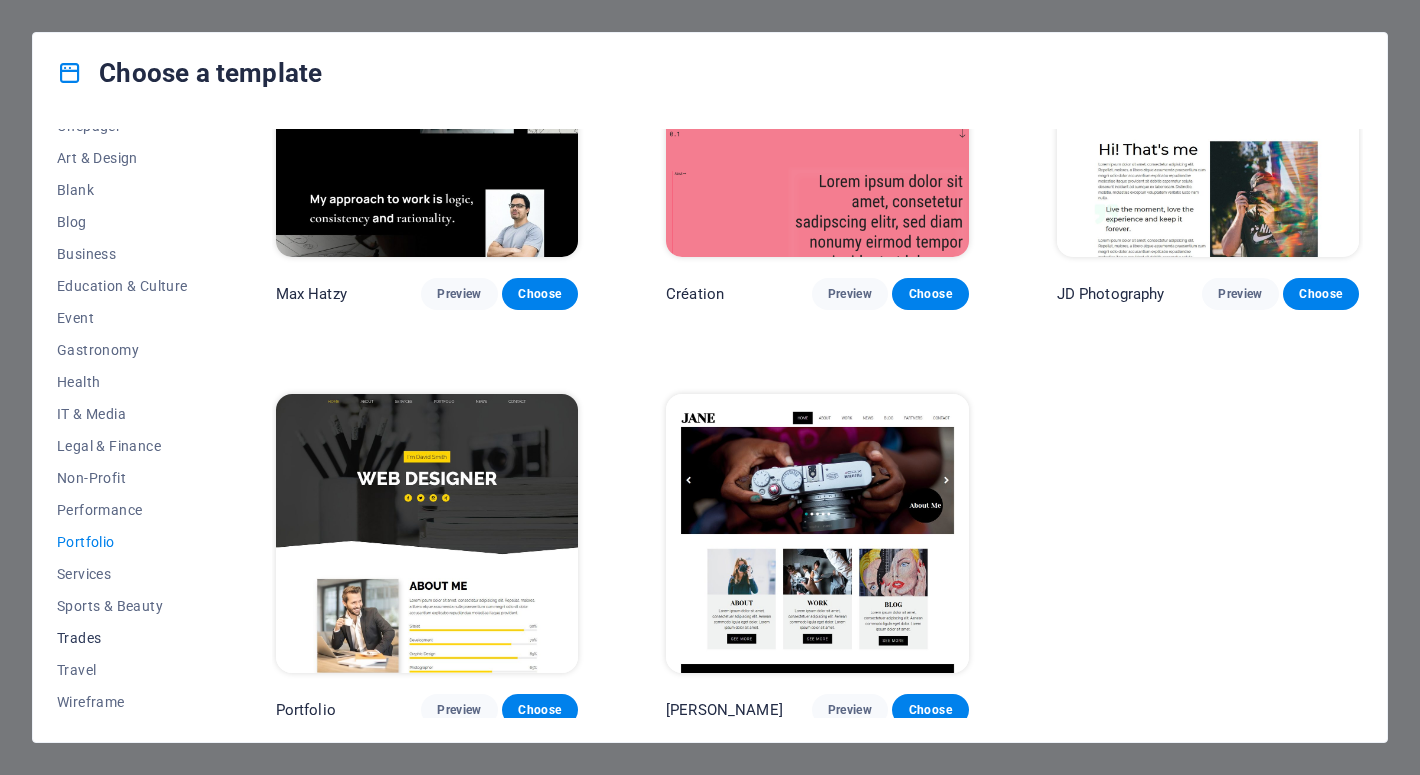 click on "Trades" at bounding box center [122, 638] 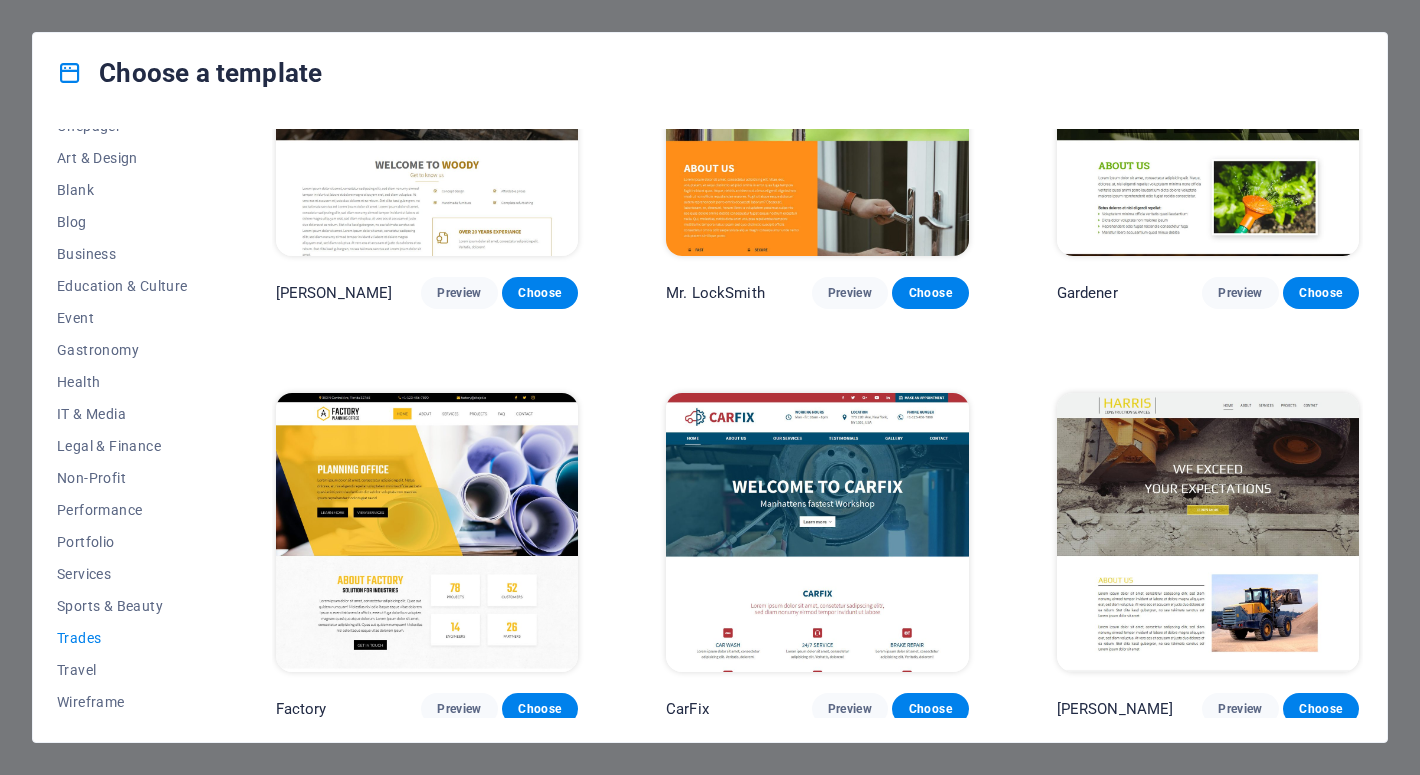 scroll, scrollTop: 570, scrollLeft: 0, axis: vertical 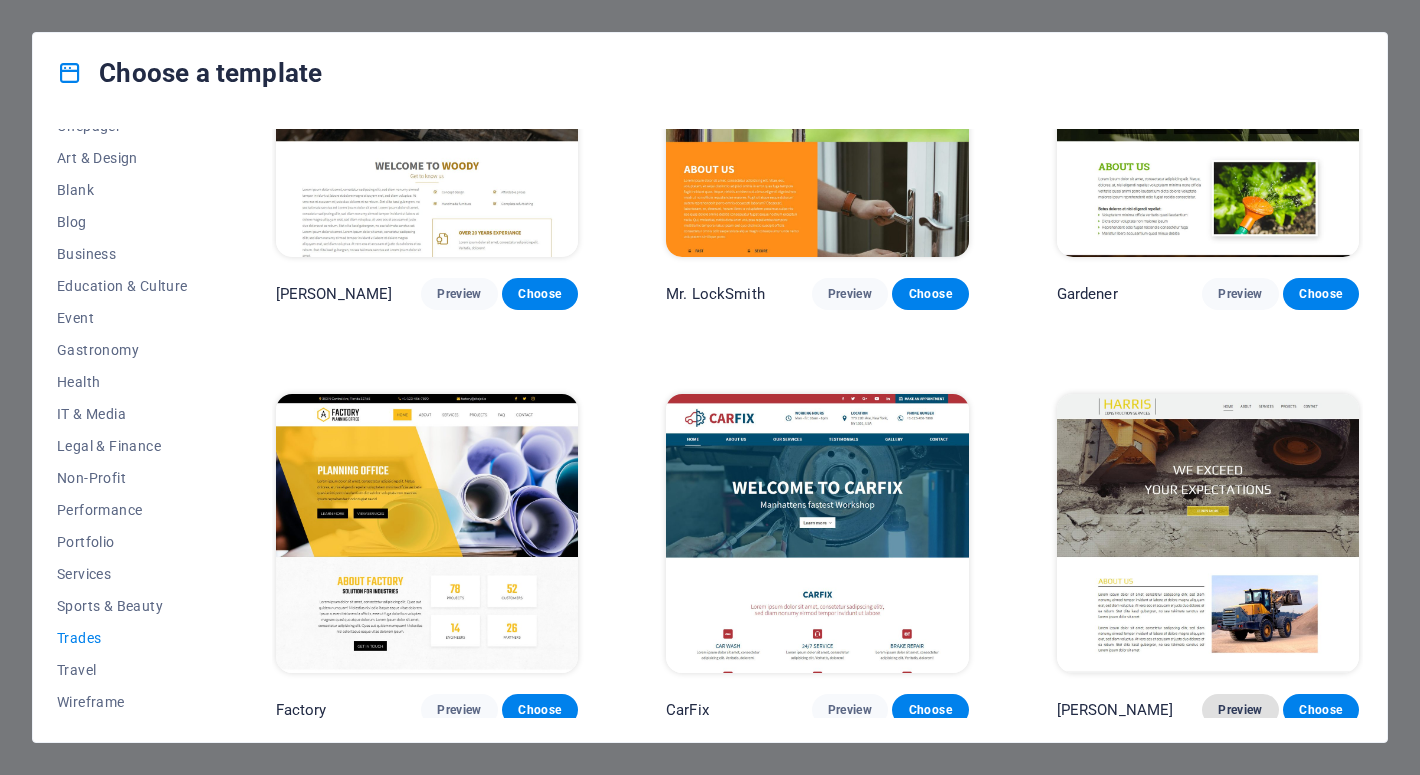 click on "Preview" at bounding box center (1240, 710) 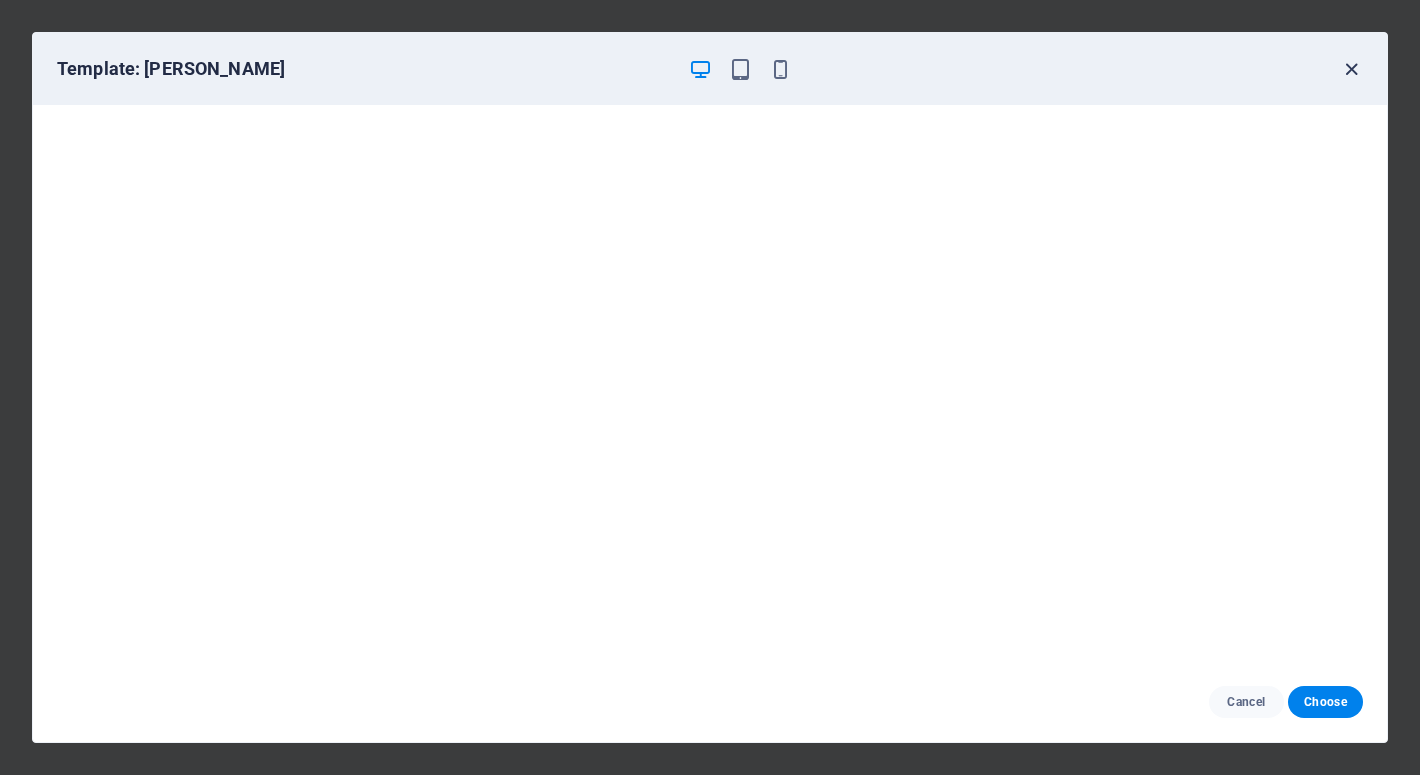 click at bounding box center (1351, 69) 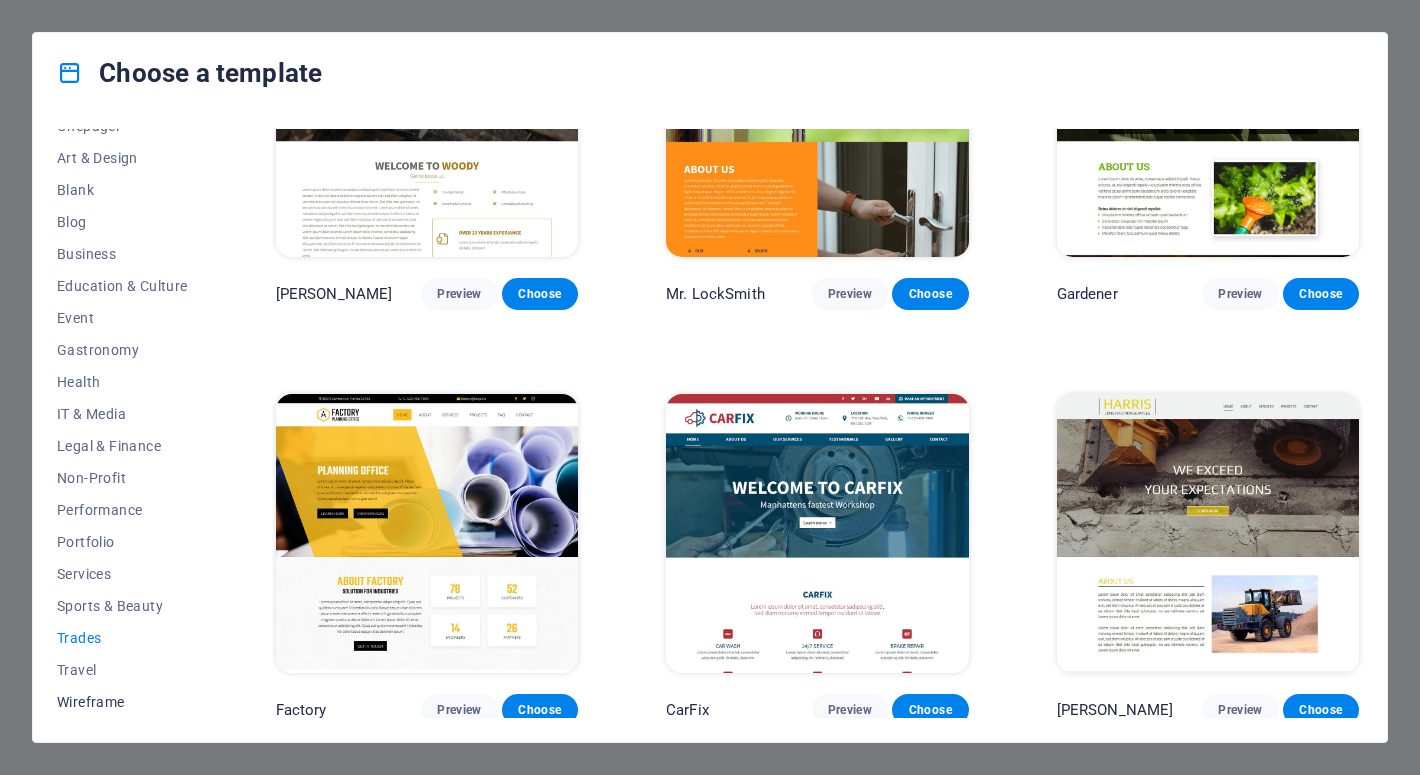 click on "Wireframe" at bounding box center [122, 702] 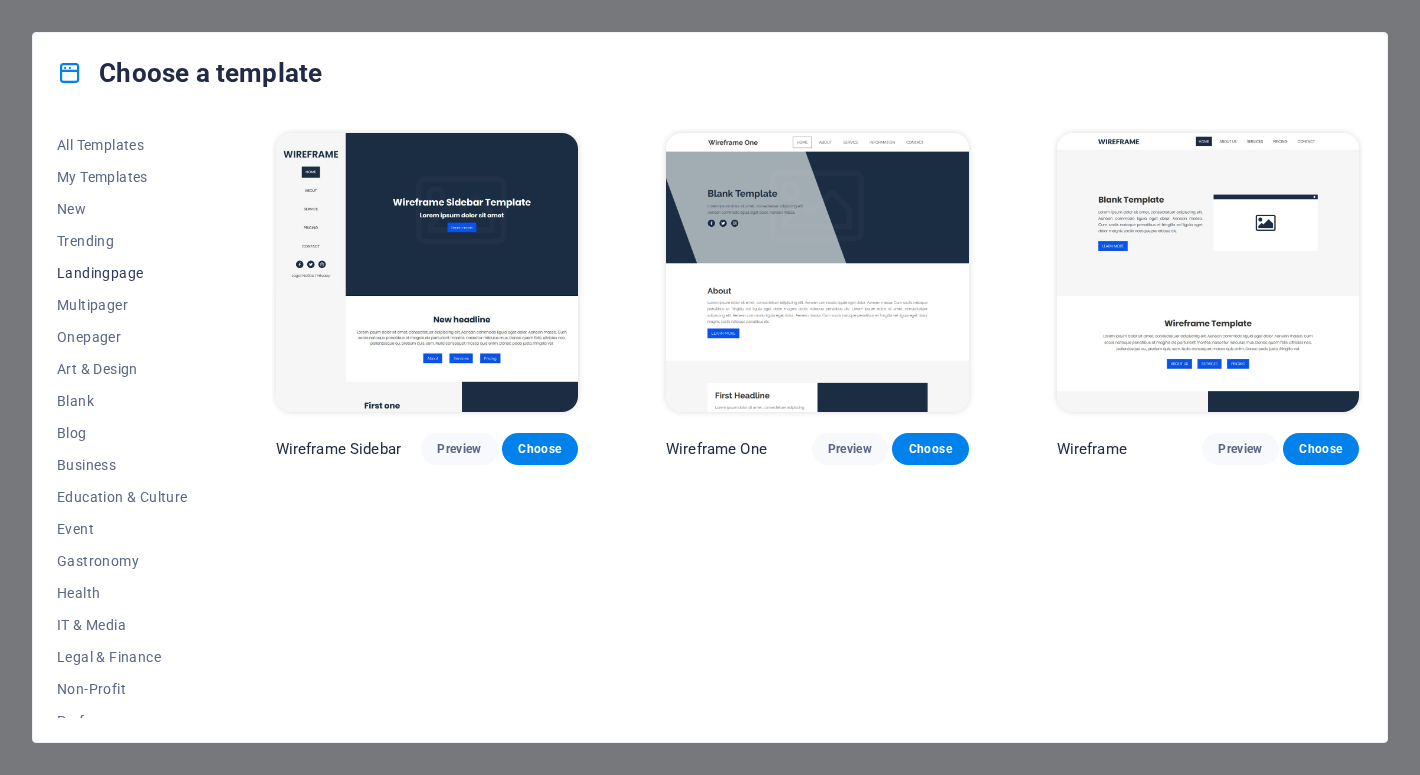 scroll, scrollTop: 0, scrollLeft: 0, axis: both 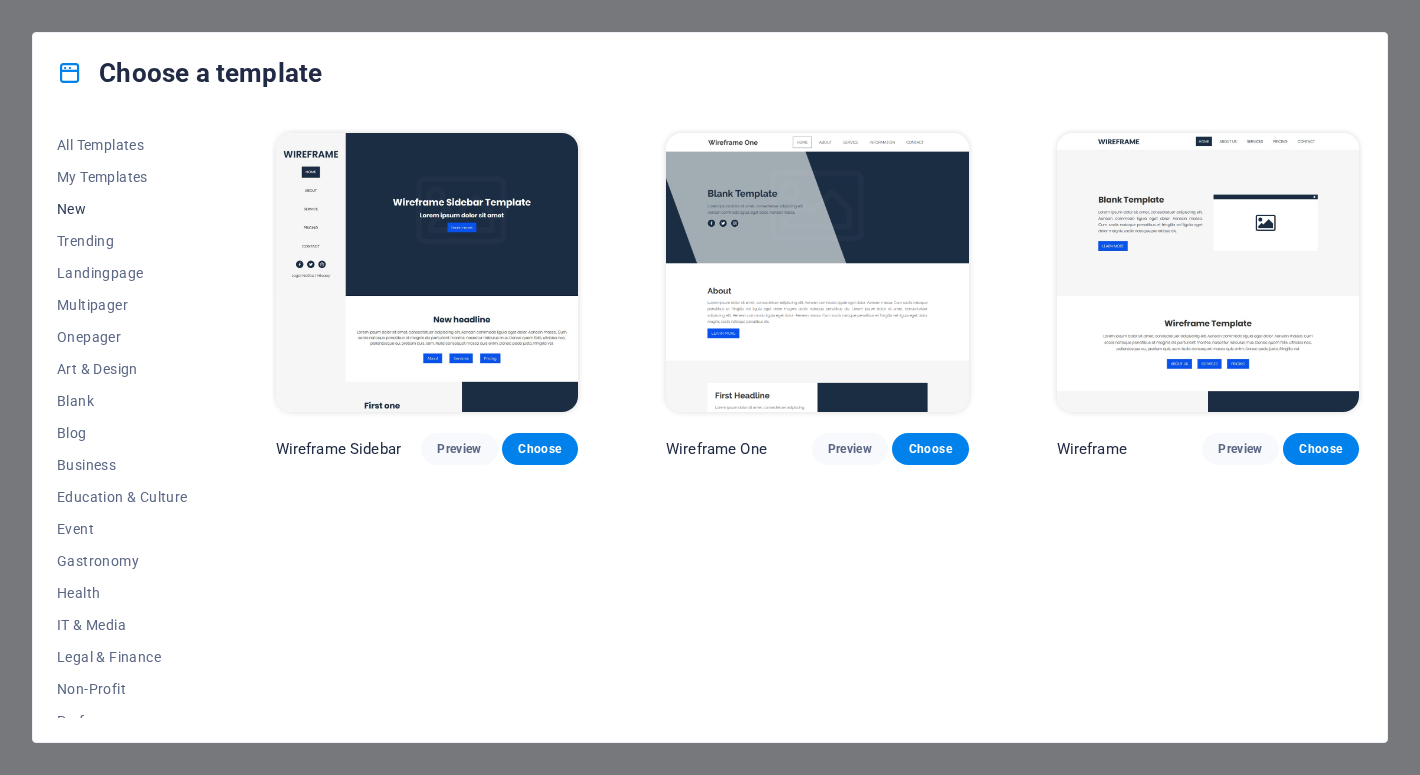 click on "New" at bounding box center (122, 209) 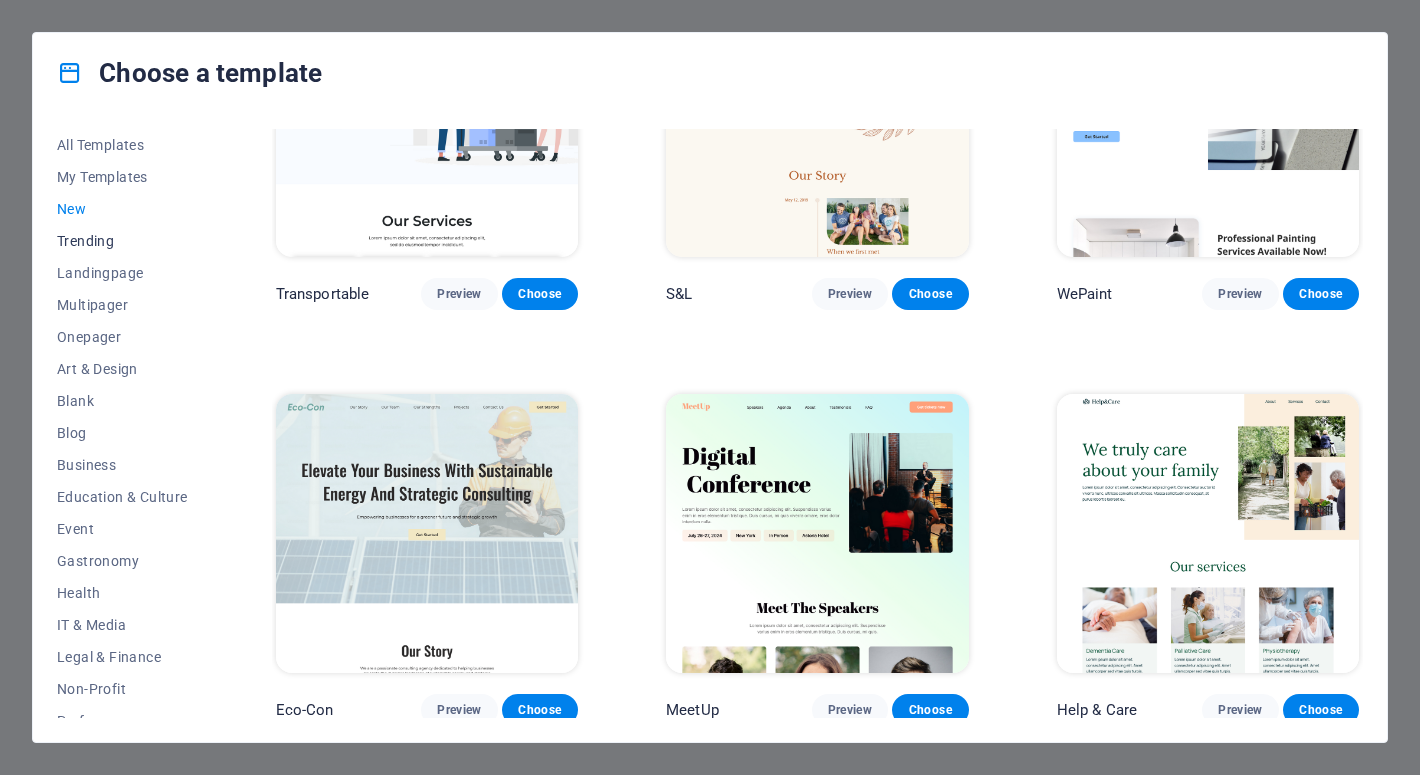 click on "Trending" at bounding box center [122, 241] 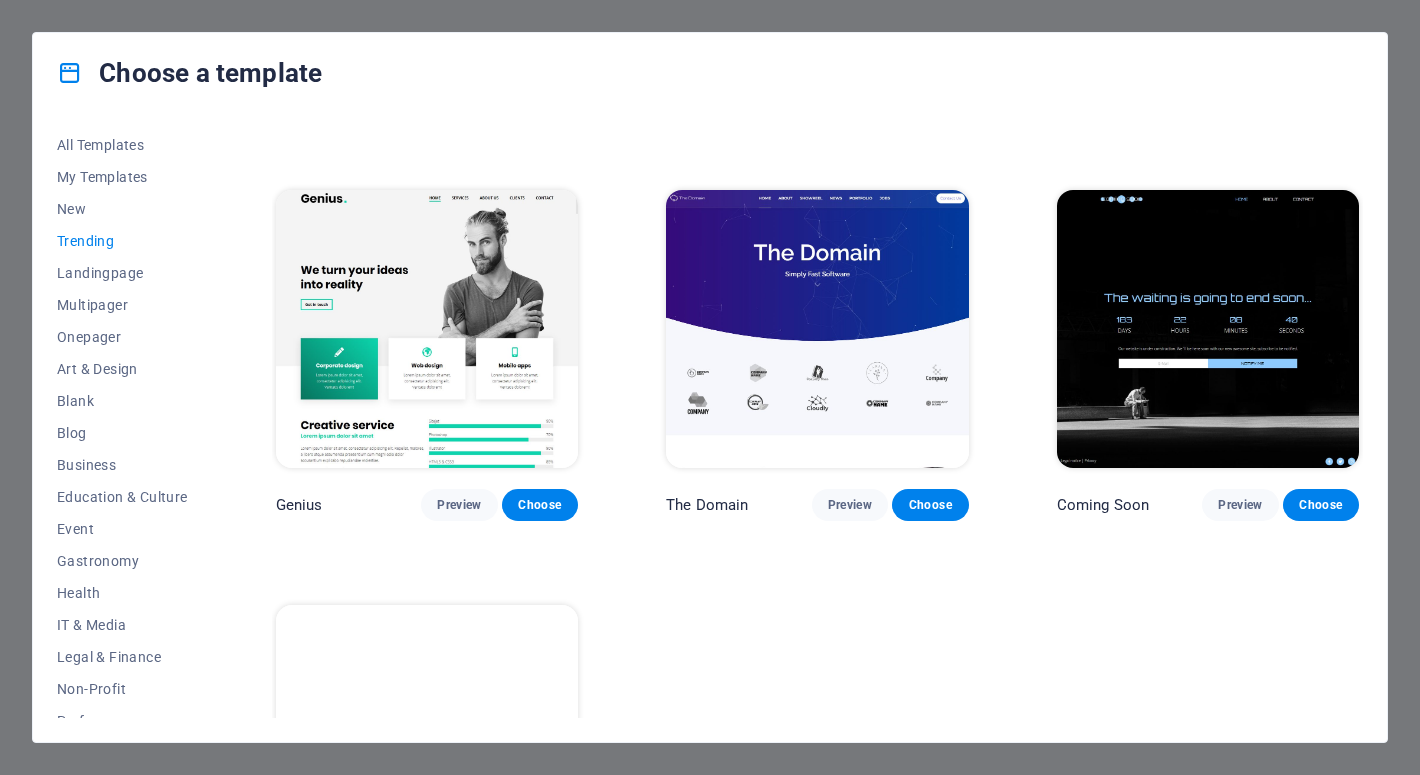 scroll, scrollTop: 1608, scrollLeft: 0, axis: vertical 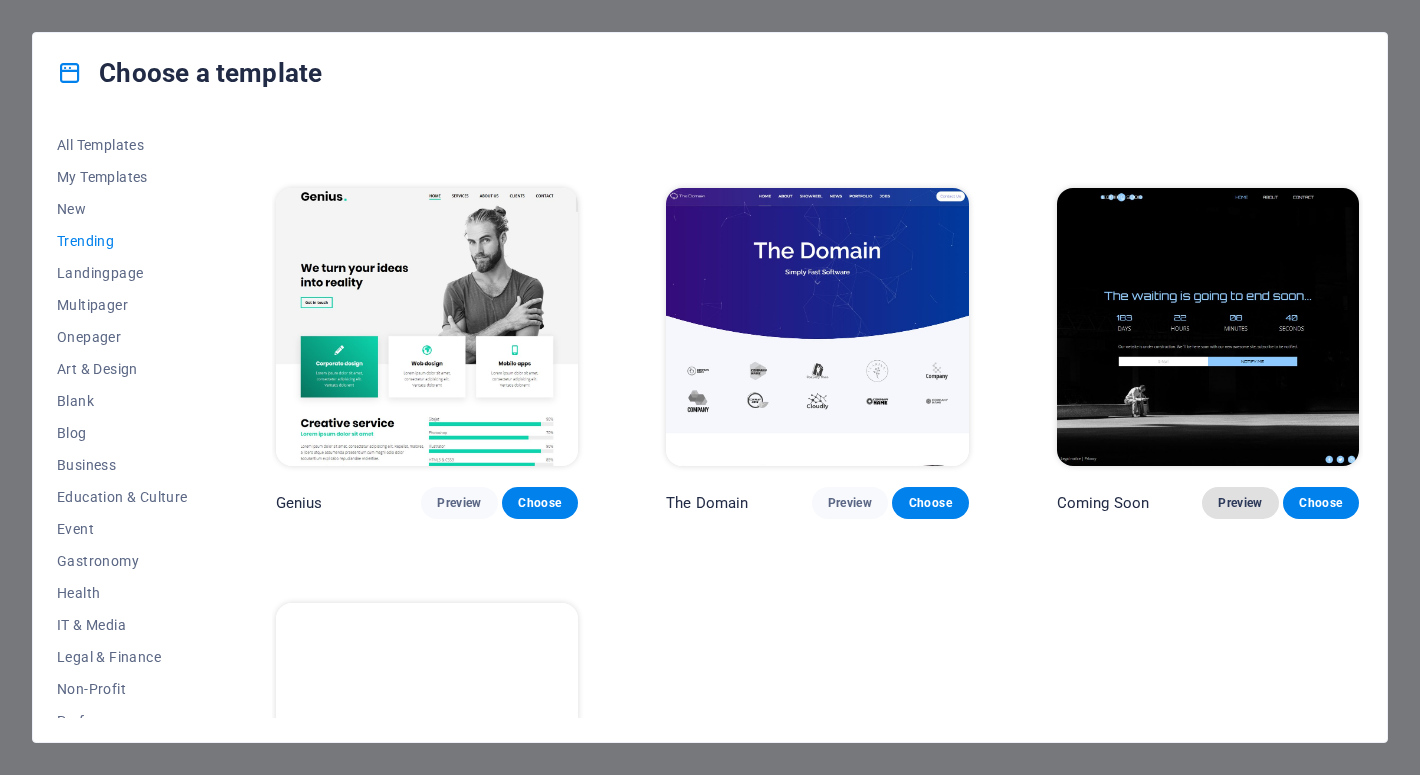 click on "Preview" at bounding box center (1240, 503) 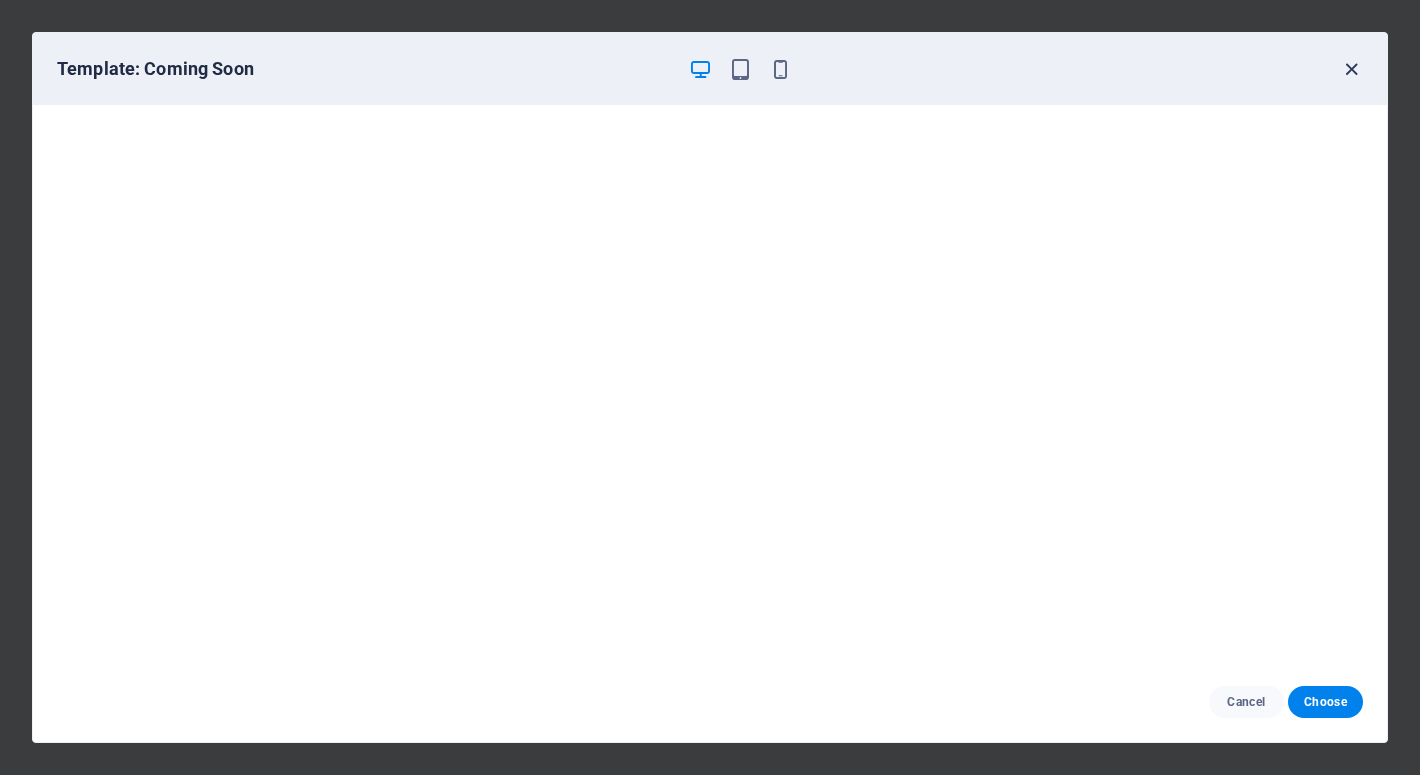 click at bounding box center [1351, 69] 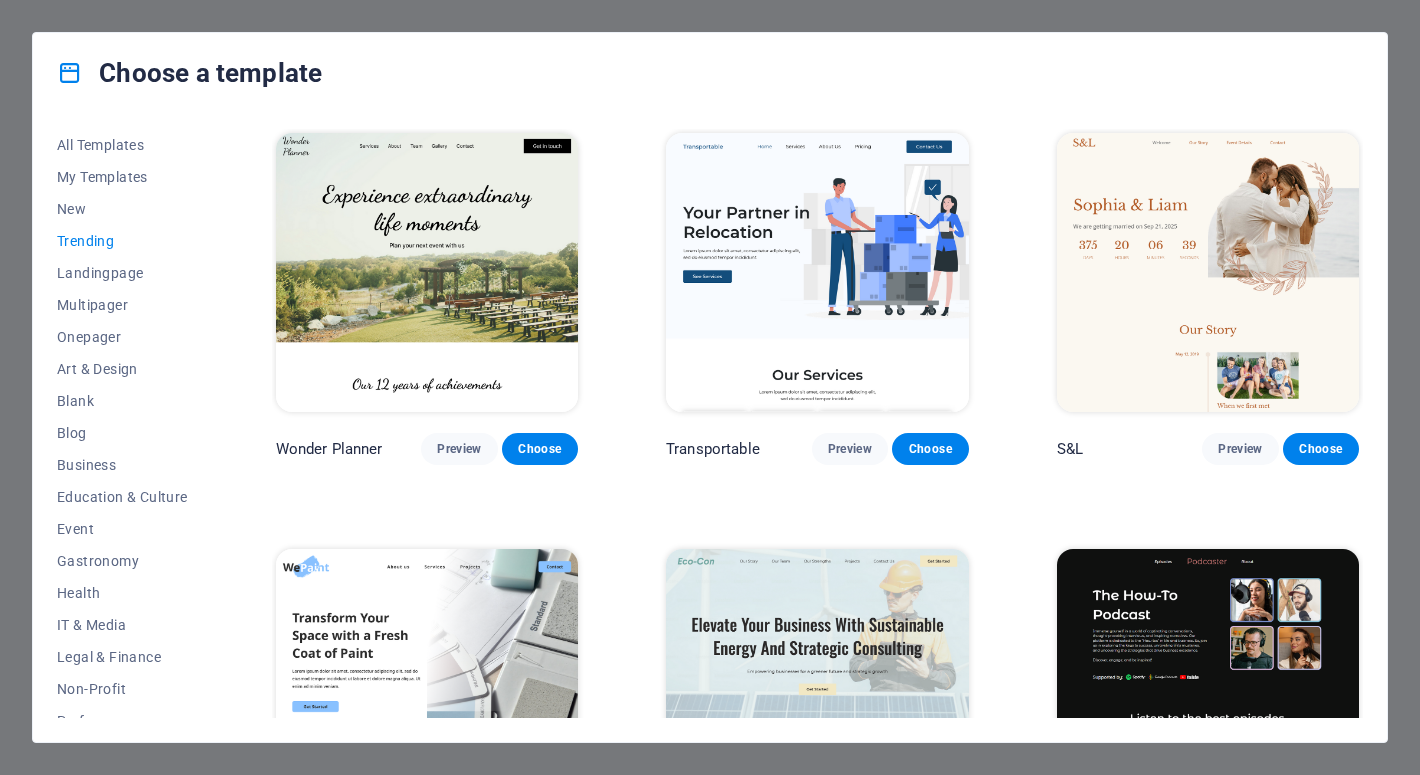 scroll, scrollTop: 0, scrollLeft: 0, axis: both 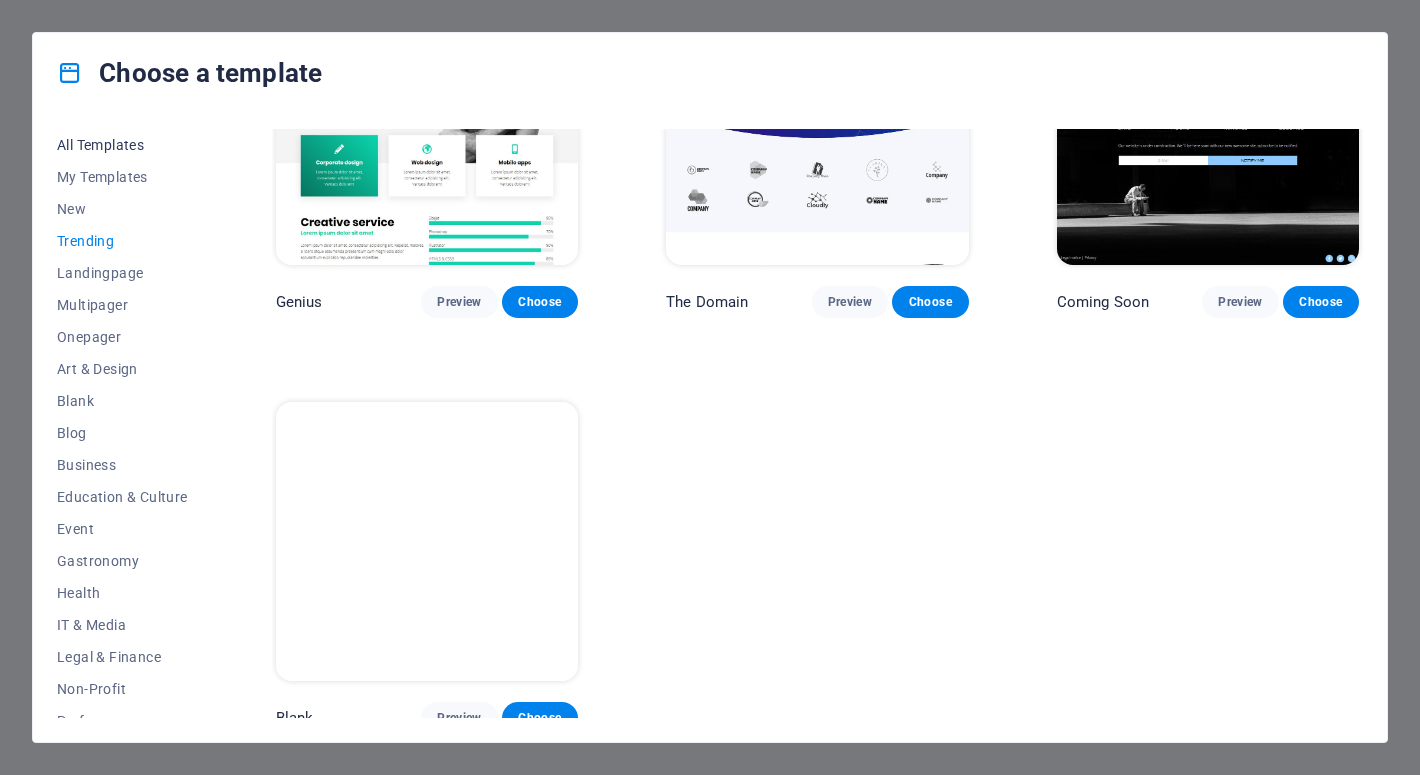 click on "All Templates" at bounding box center [122, 145] 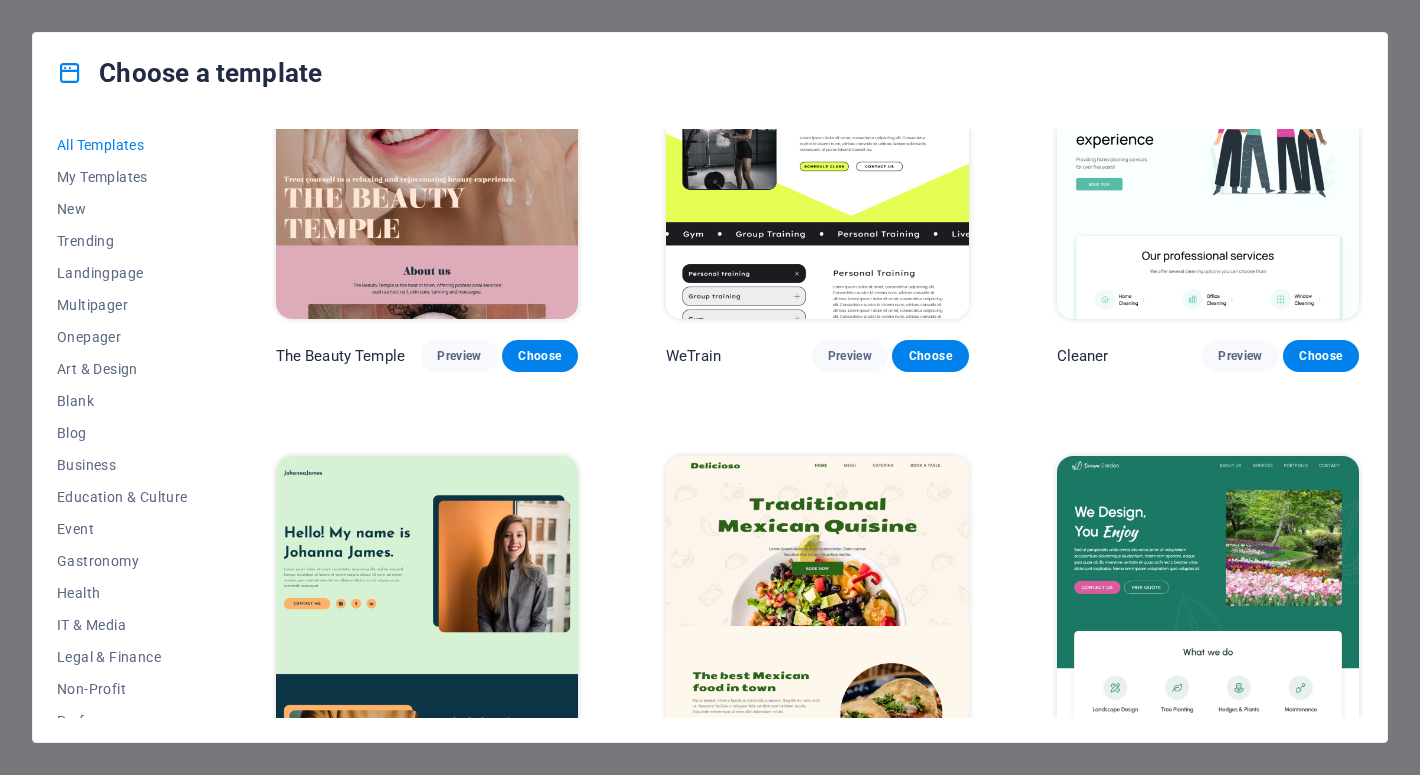 type 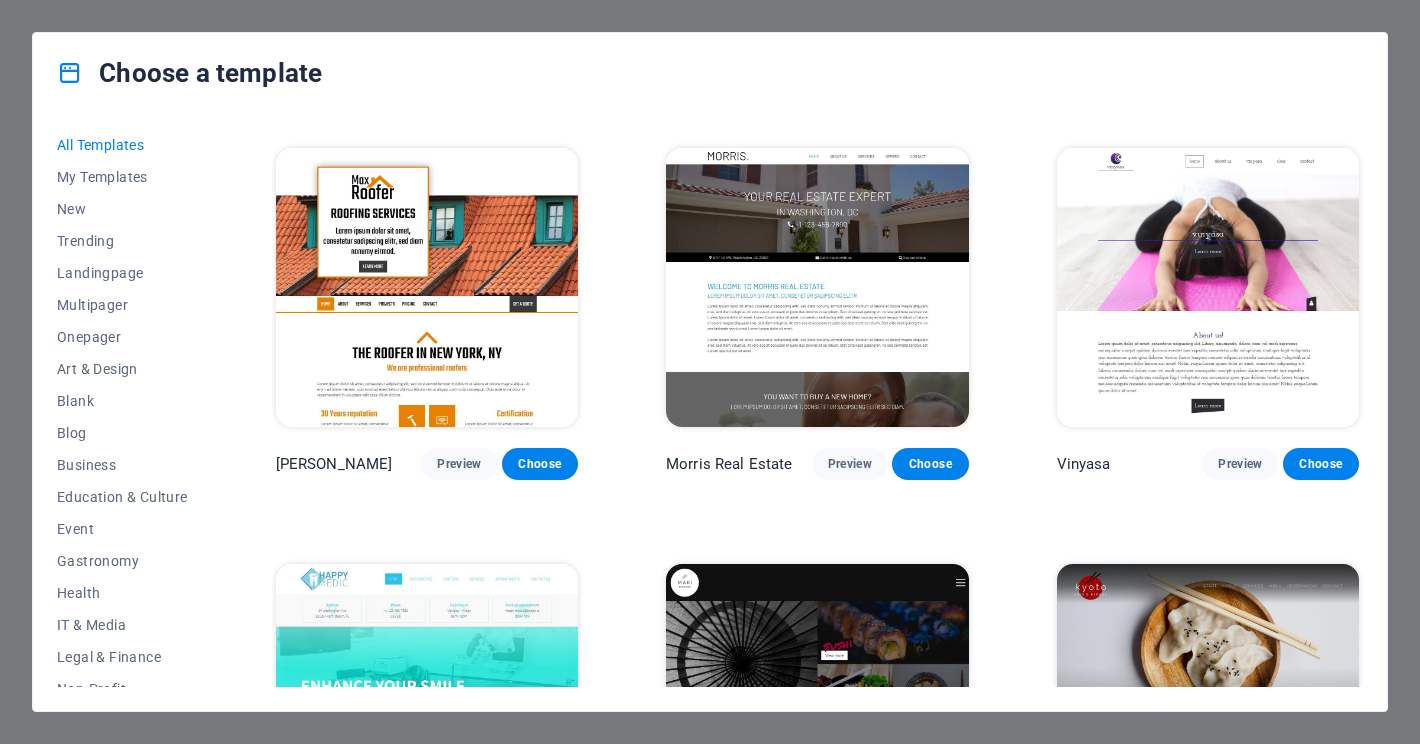 scroll, scrollTop: 3342, scrollLeft: 0, axis: vertical 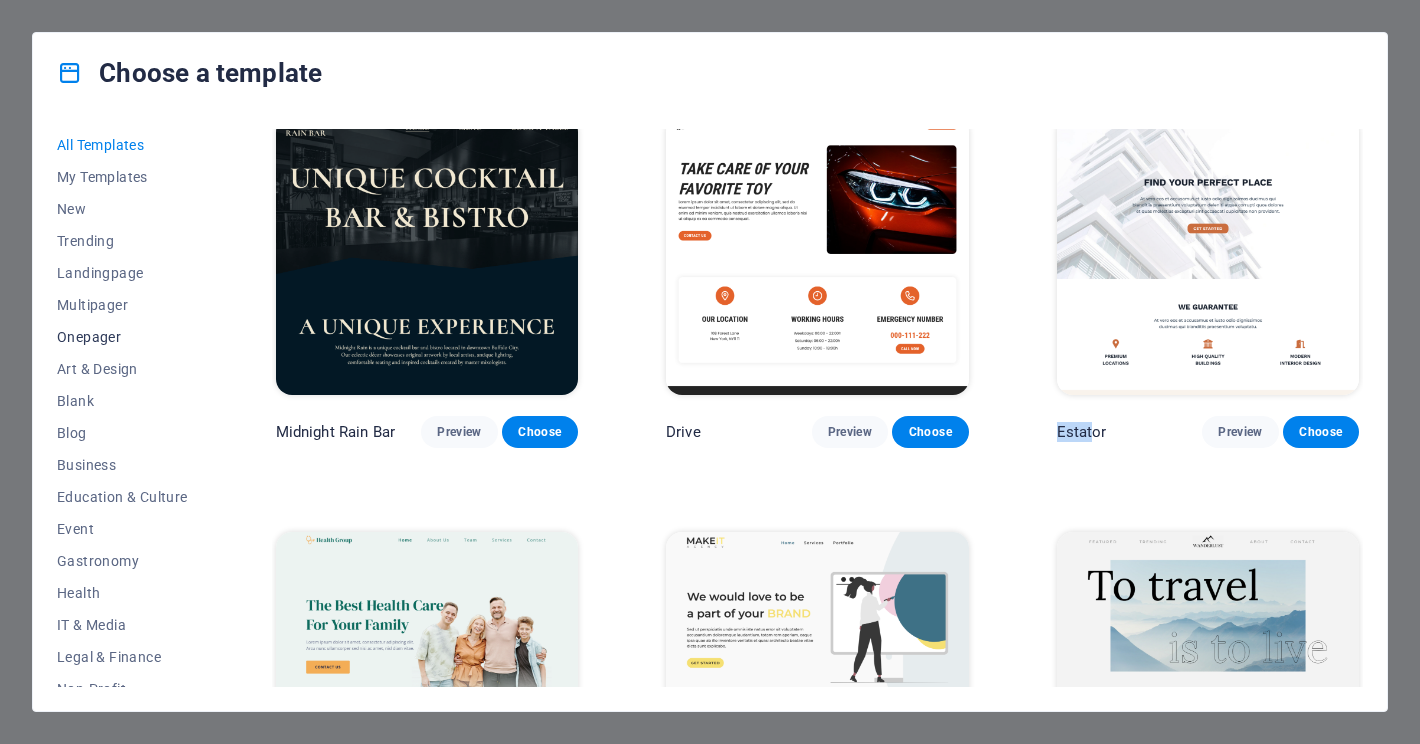 click on "Onepager" at bounding box center [122, 337] 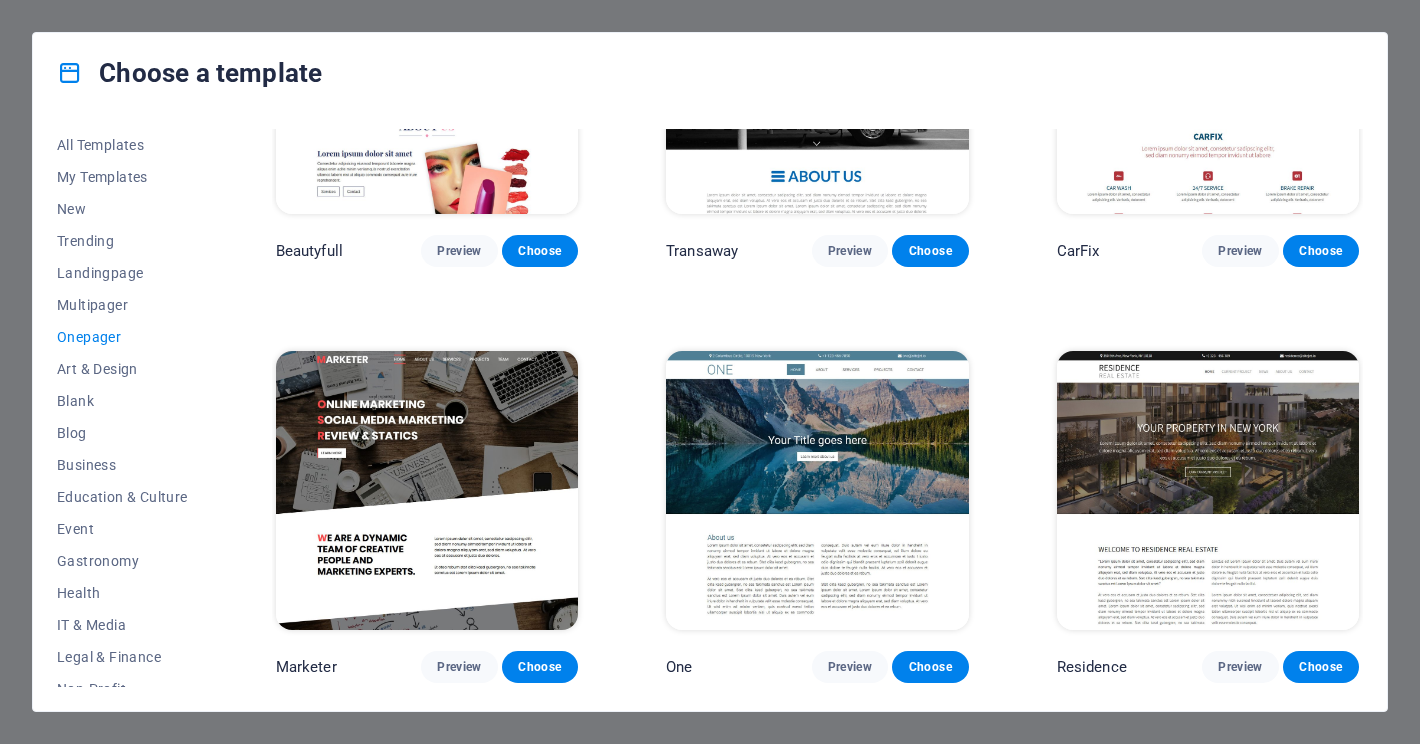 scroll, scrollTop: 8096, scrollLeft: 0, axis: vertical 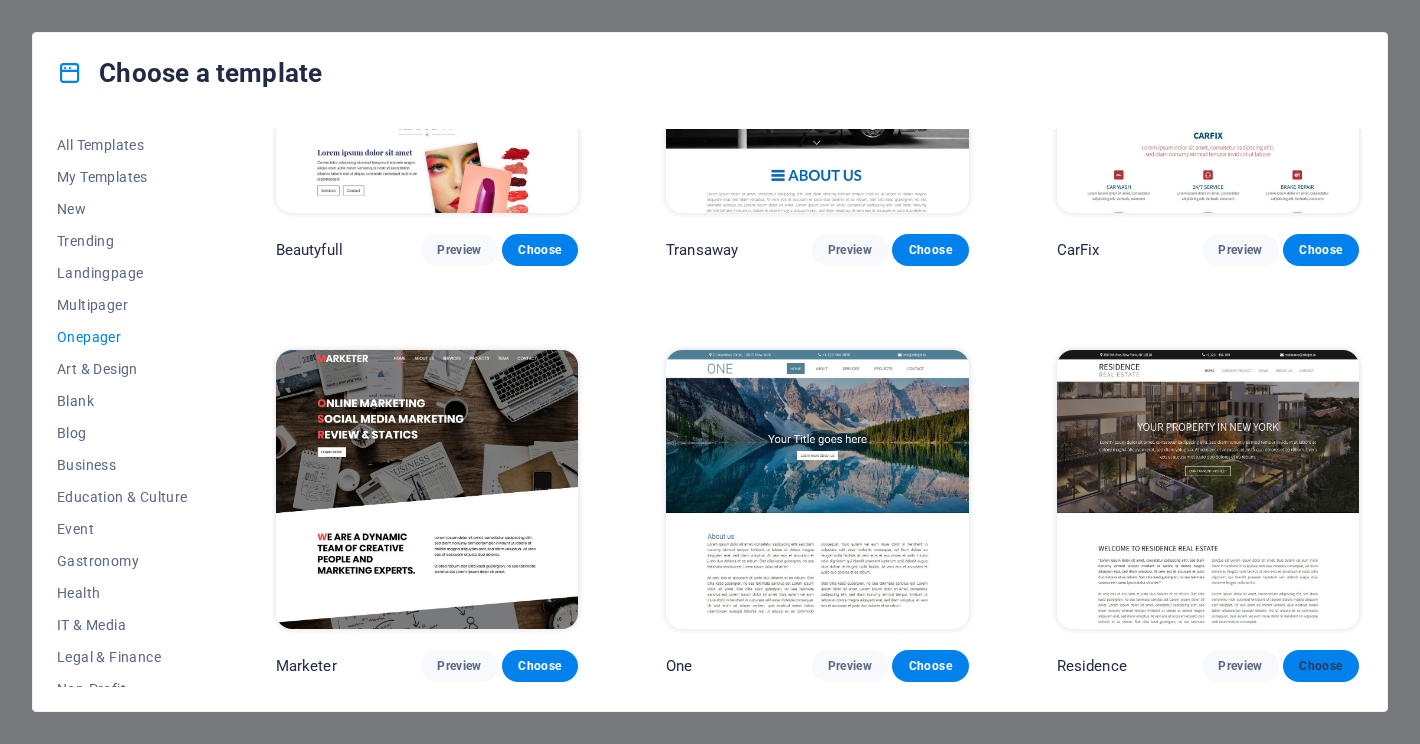 click on "Choose" at bounding box center (1321, 666) 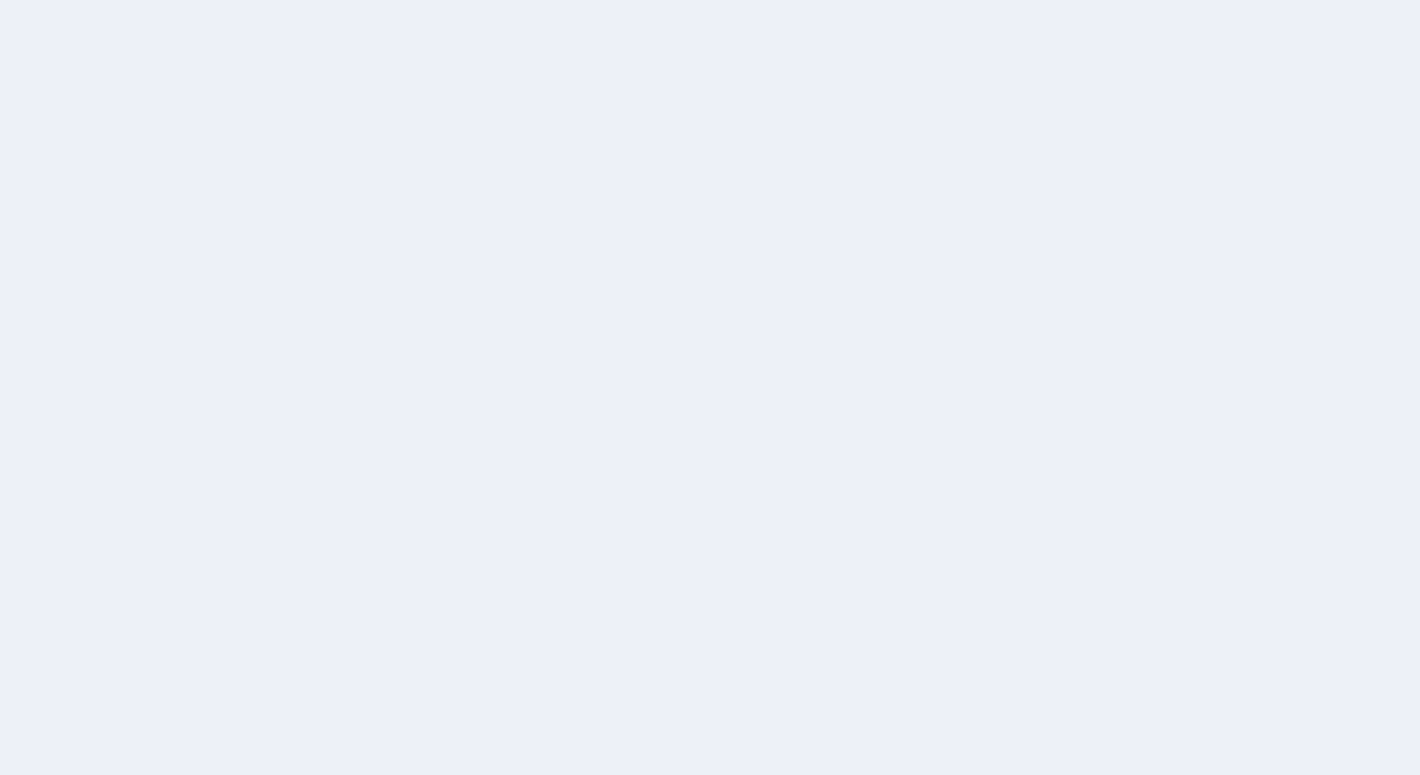 scroll, scrollTop: 0, scrollLeft: 0, axis: both 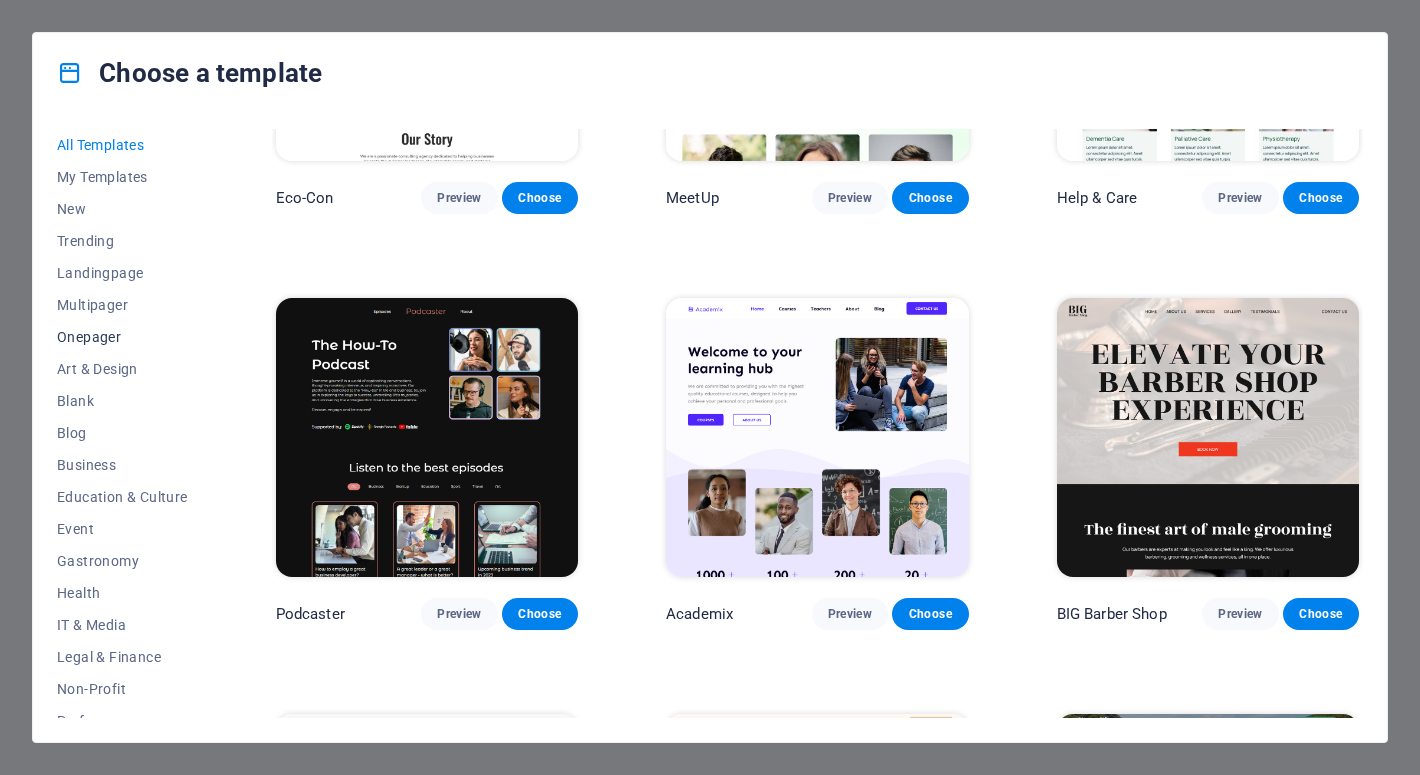 click on "Onepager" at bounding box center [122, 337] 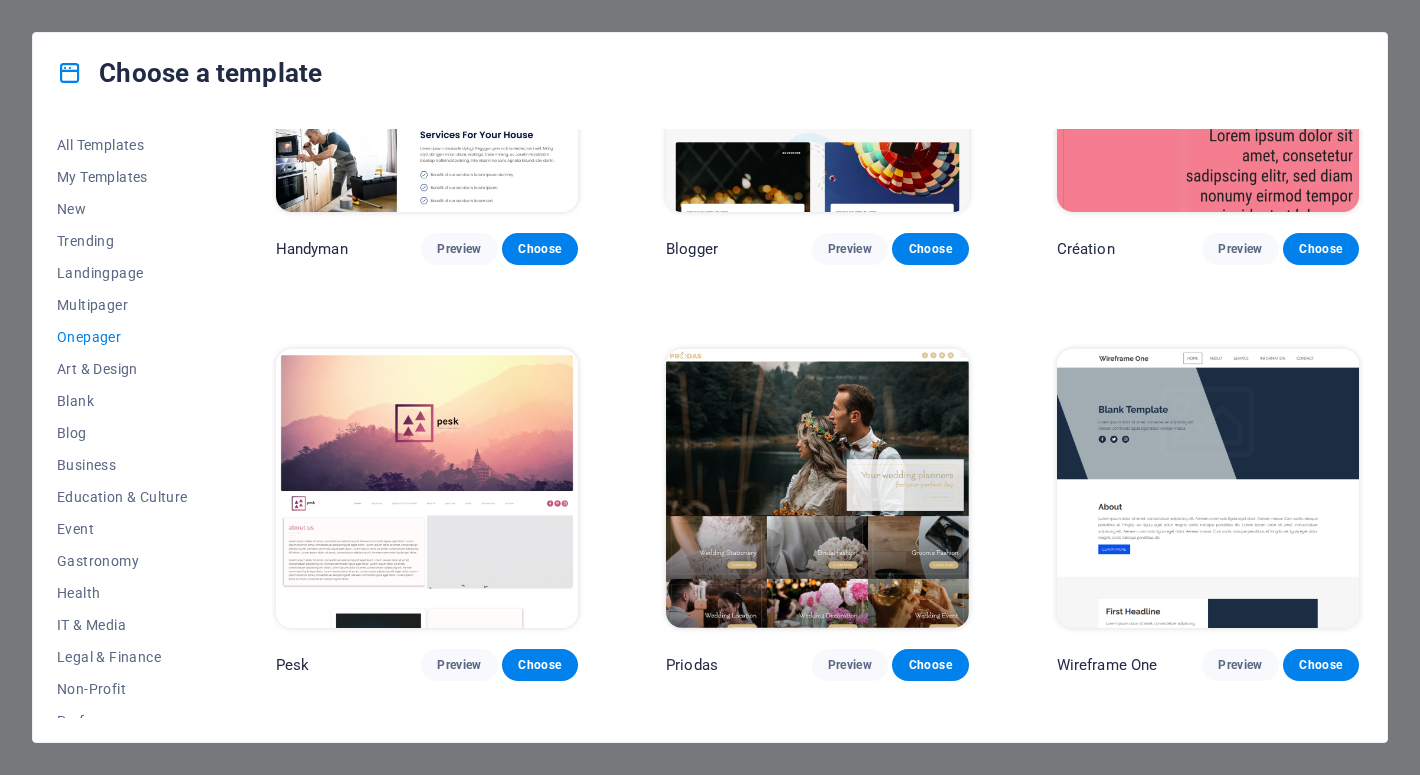 scroll, scrollTop: 2286, scrollLeft: 0, axis: vertical 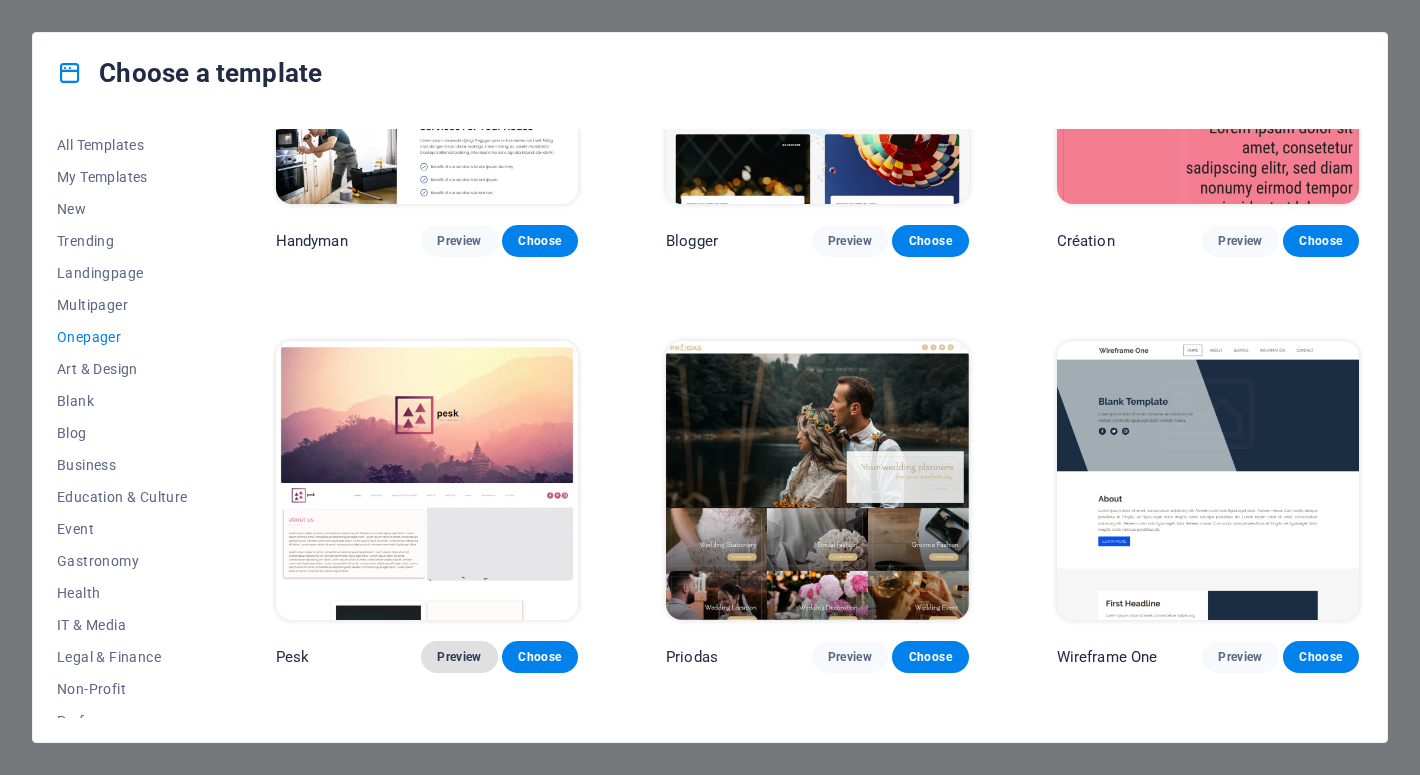 click on "Preview" at bounding box center (459, 657) 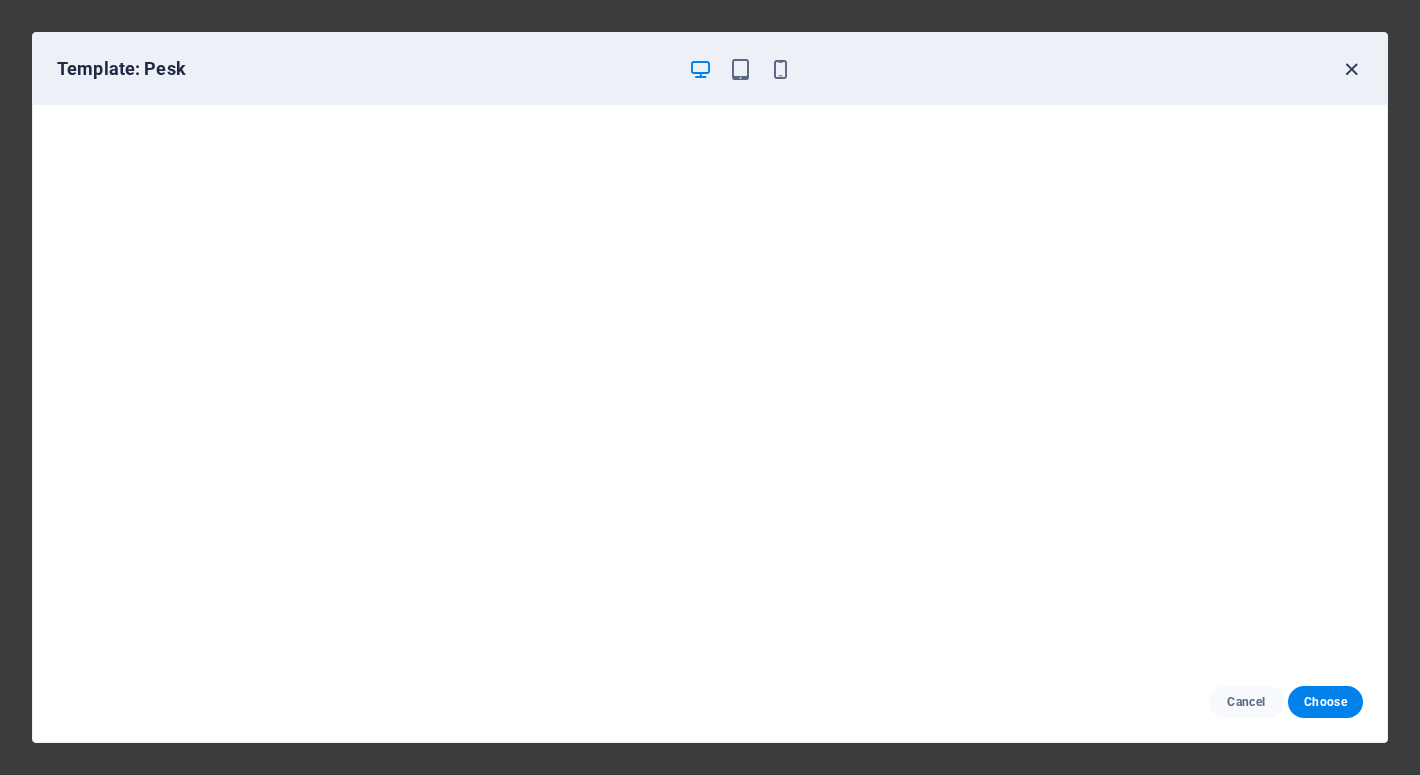 click at bounding box center [1351, 69] 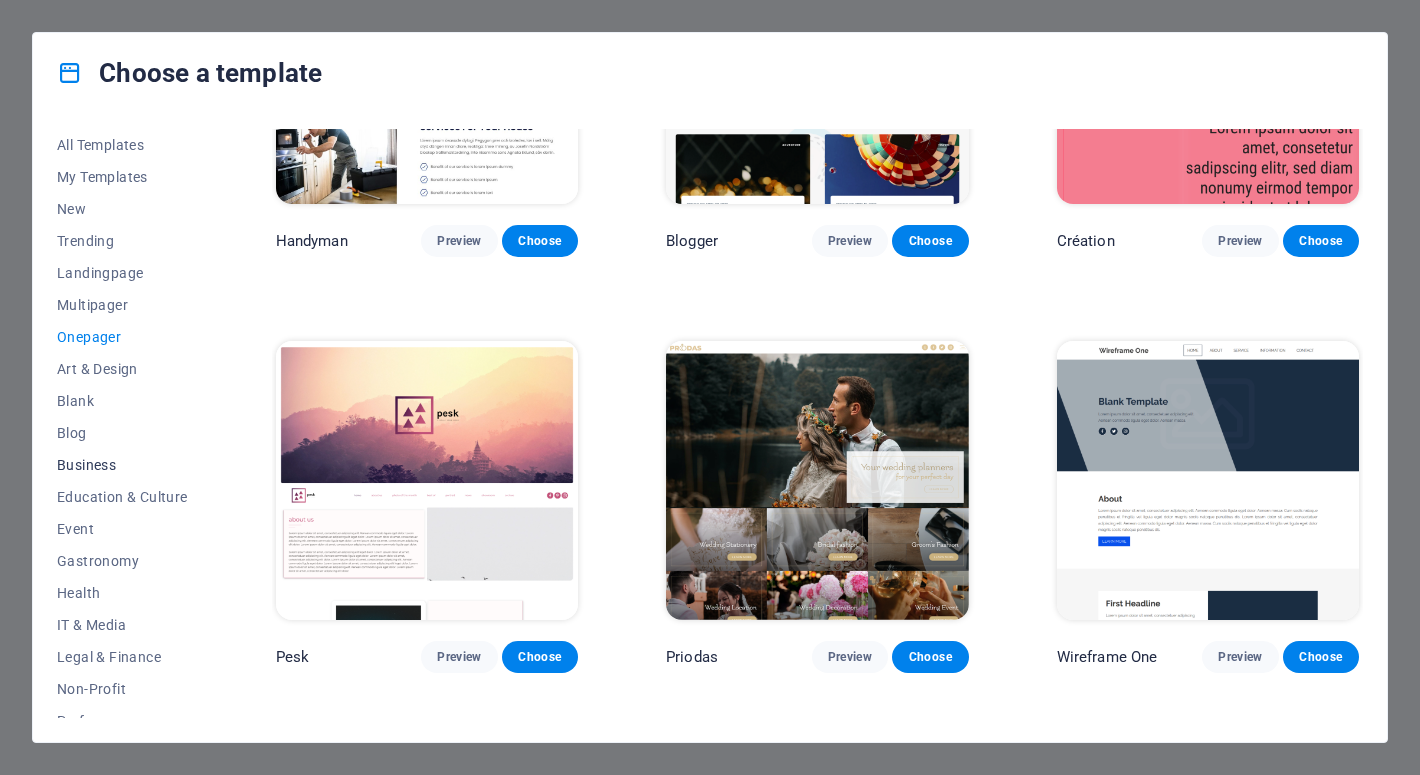 click on "Business" at bounding box center (122, 465) 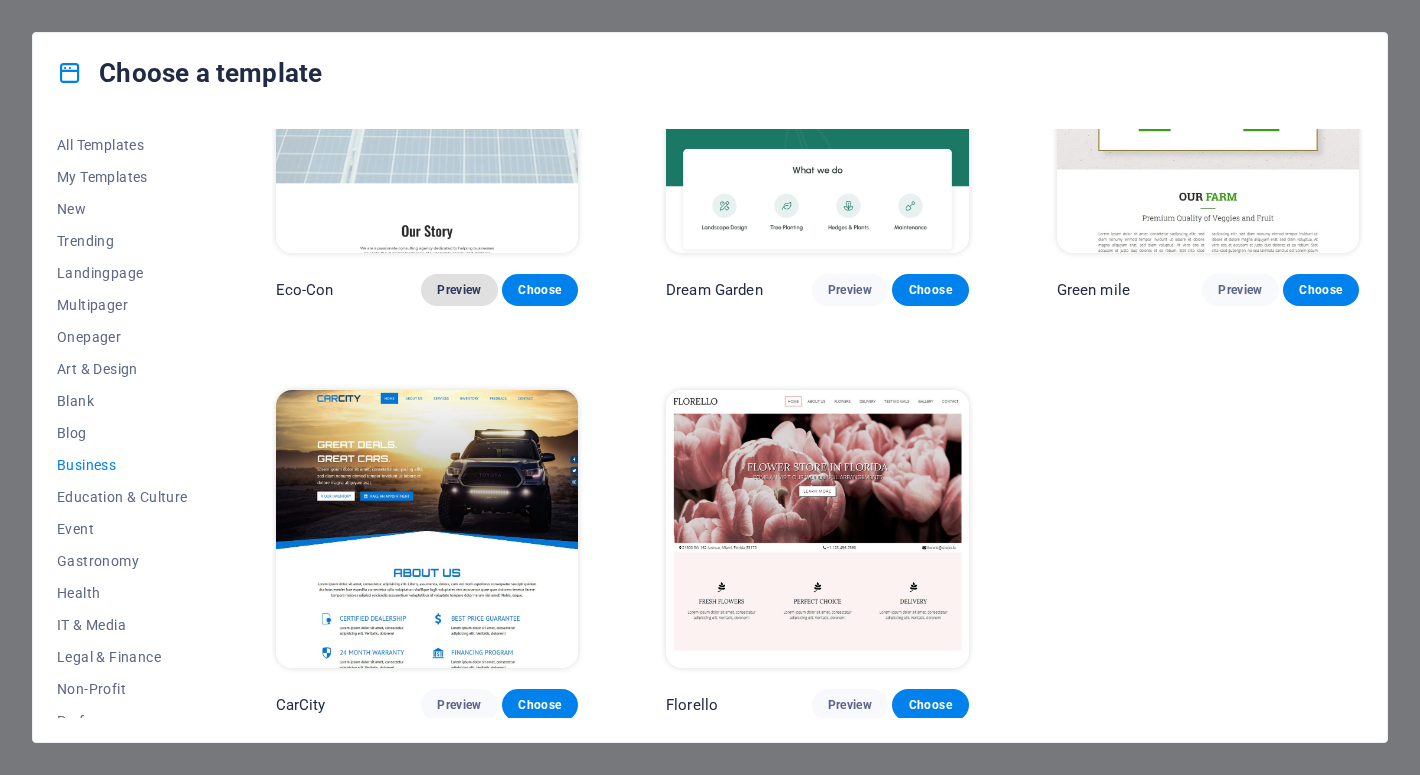 scroll, scrollTop: 157, scrollLeft: 0, axis: vertical 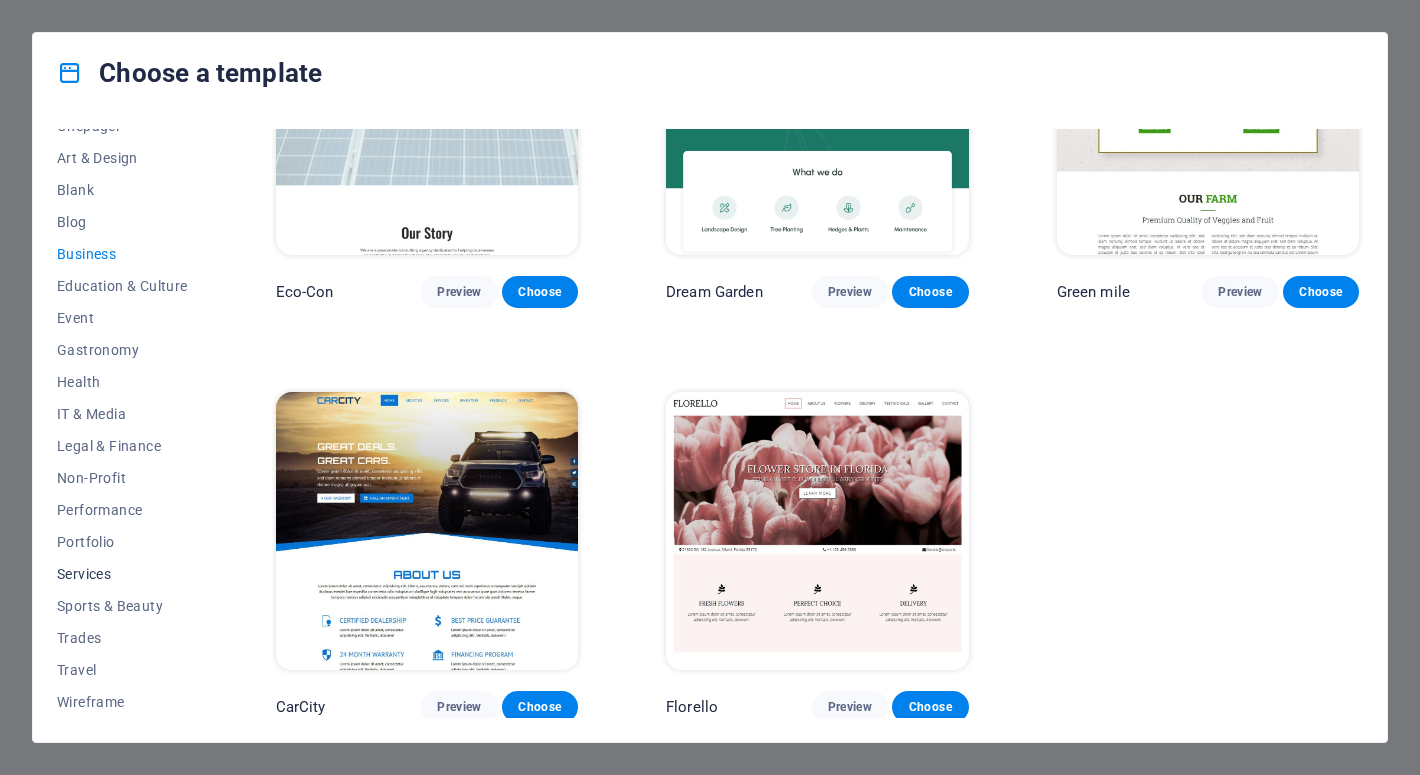 click on "Services" at bounding box center (122, 574) 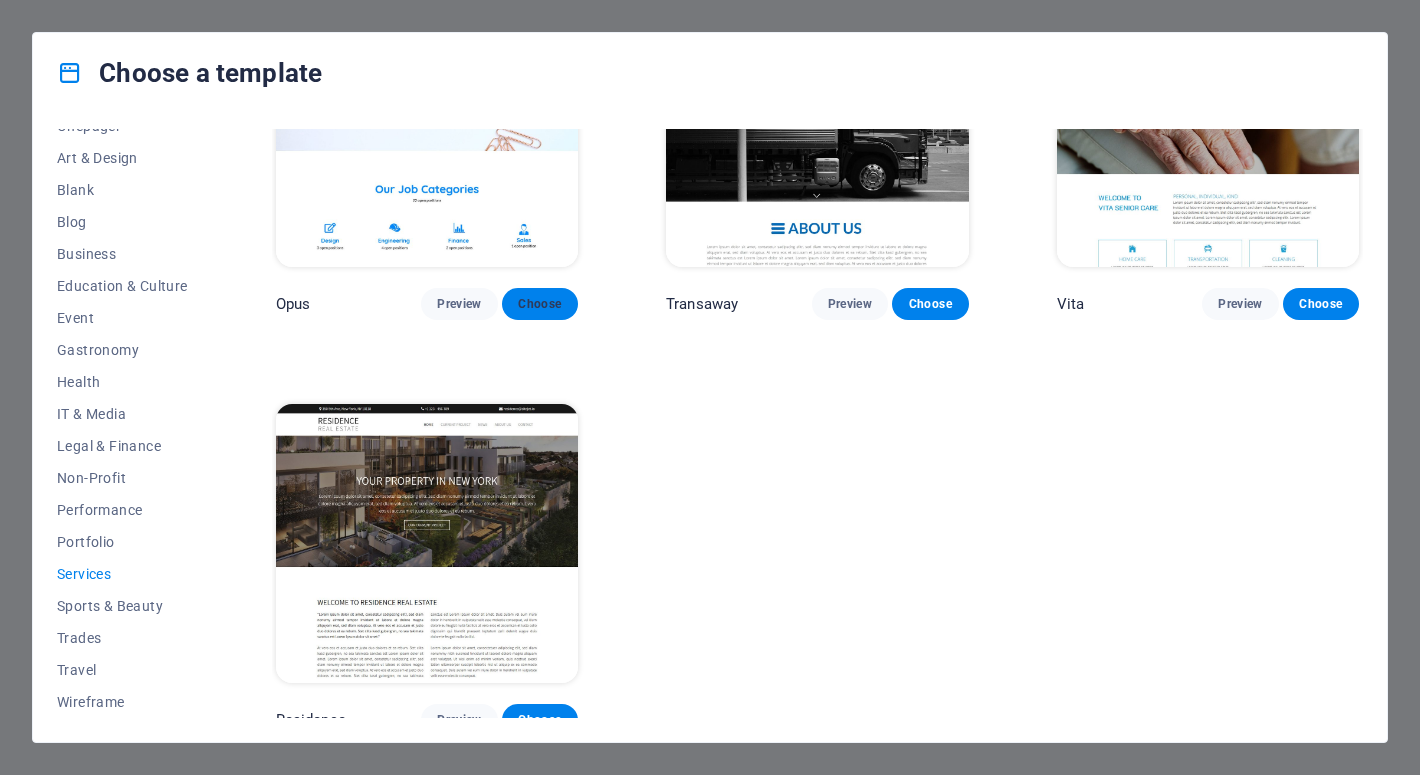 scroll, scrollTop: 2222, scrollLeft: 0, axis: vertical 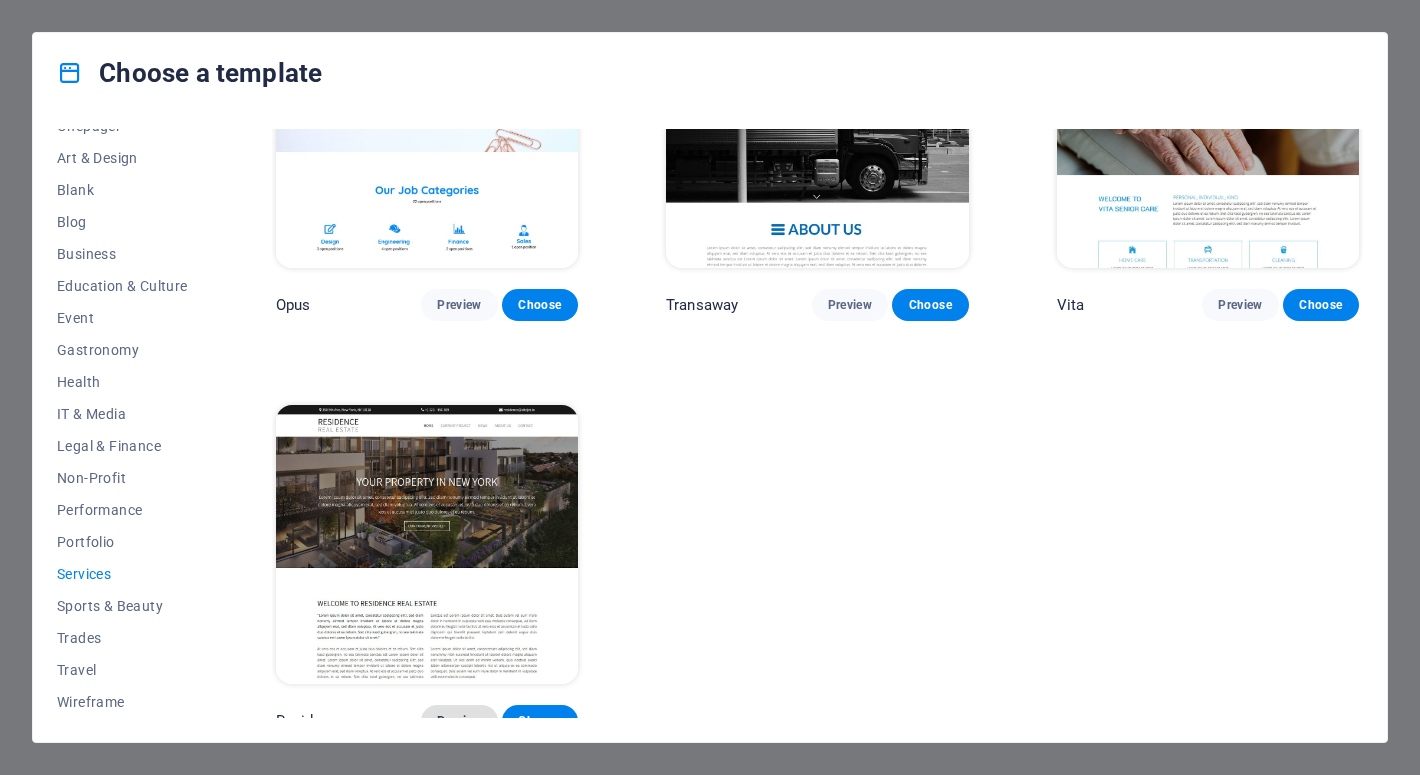 click on "Preview" at bounding box center [459, 721] 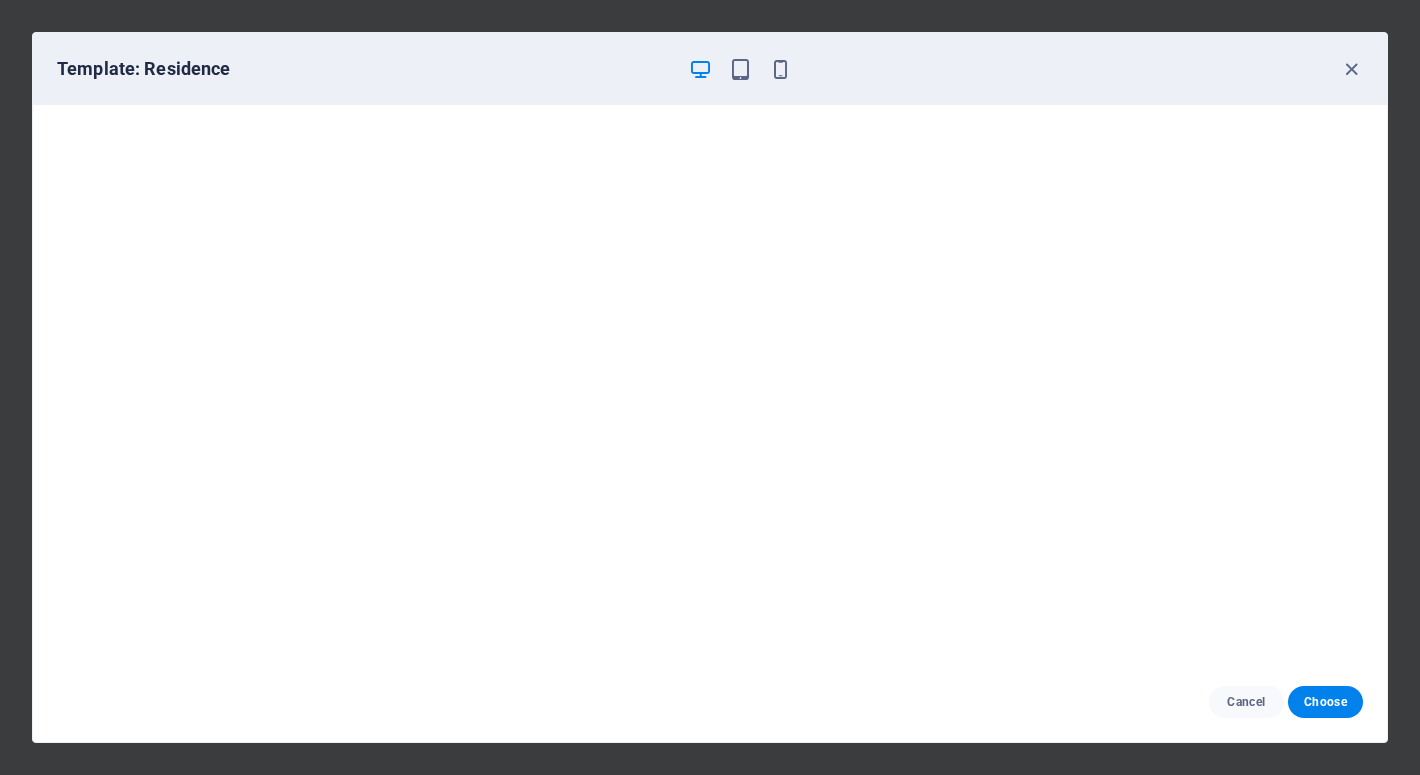 scroll, scrollTop: 5, scrollLeft: 0, axis: vertical 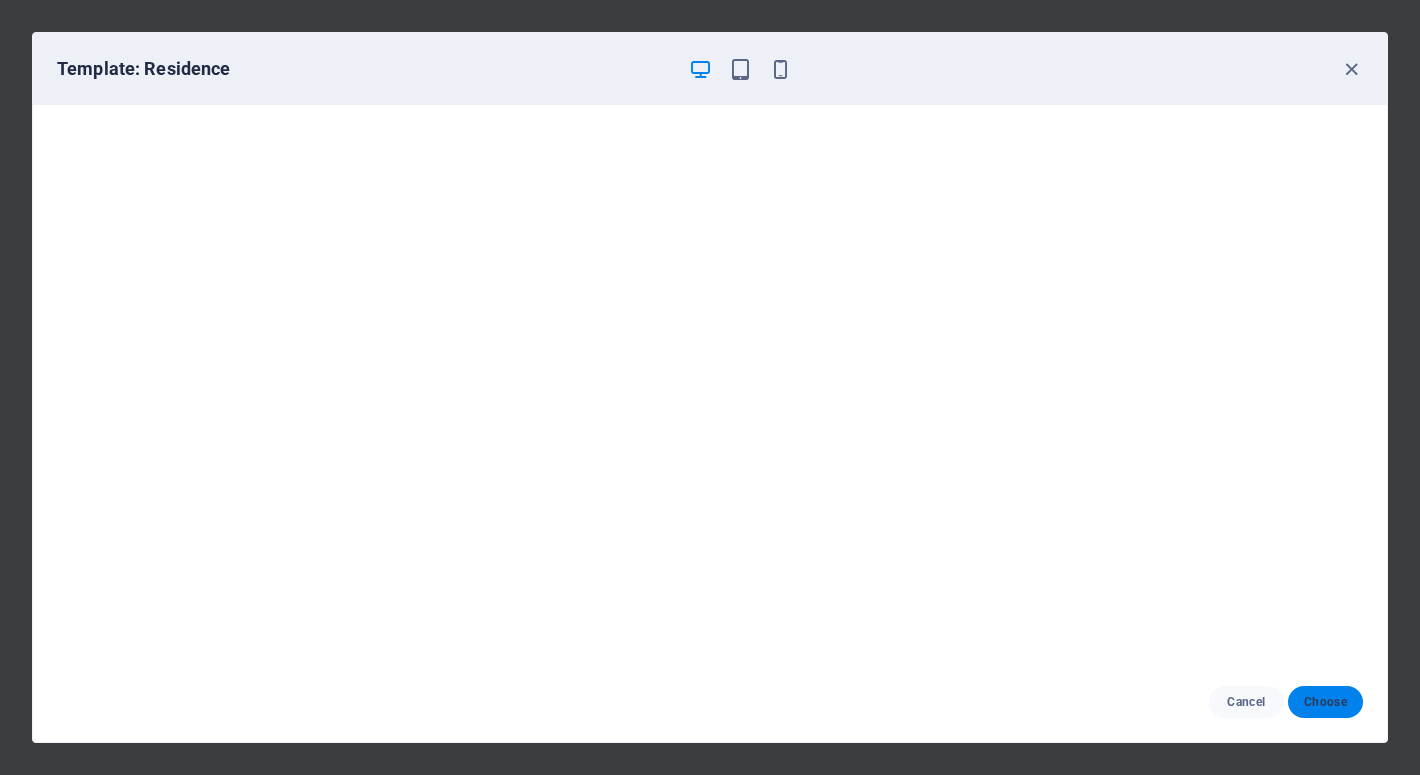 click on "Choose" at bounding box center (1325, 702) 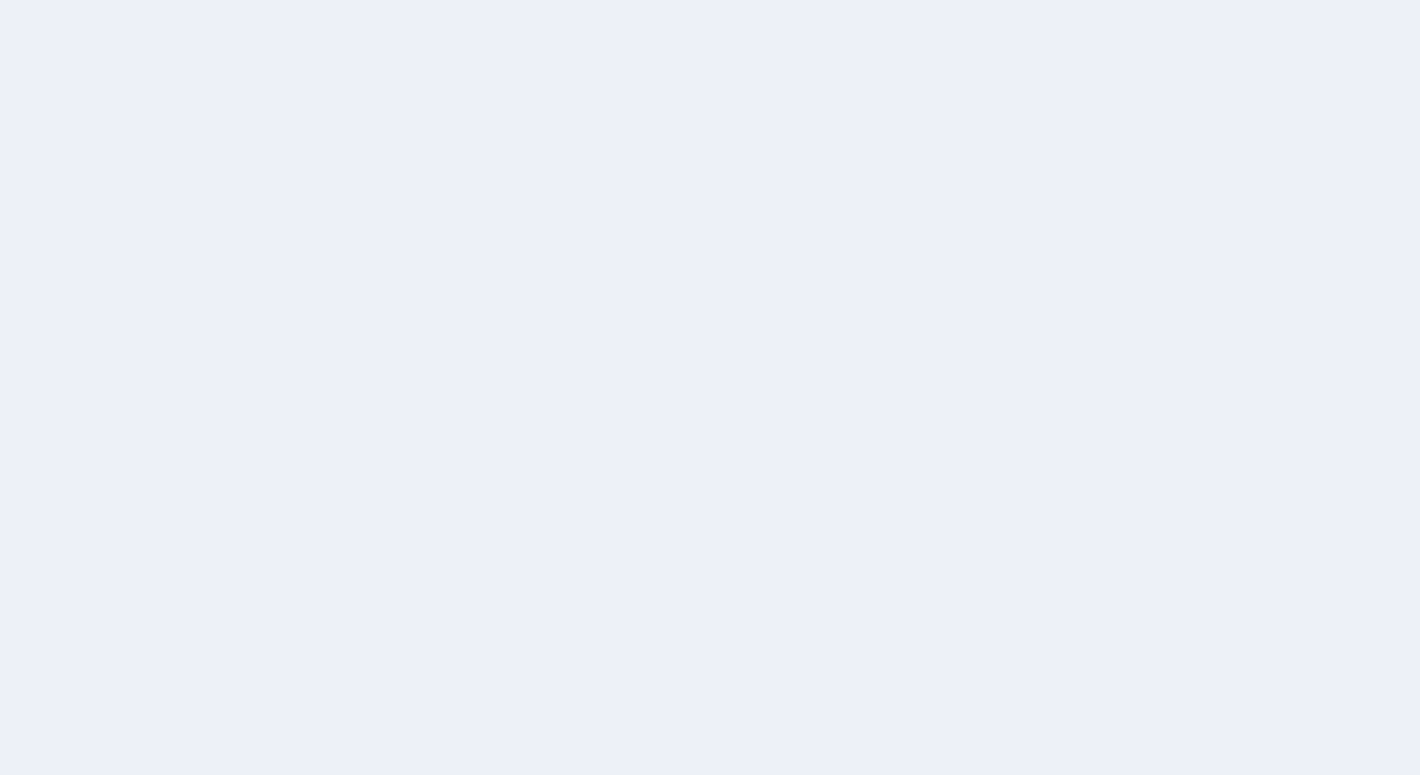 scroll, scrollTop: 0, scrollLeft: 0, axis: both 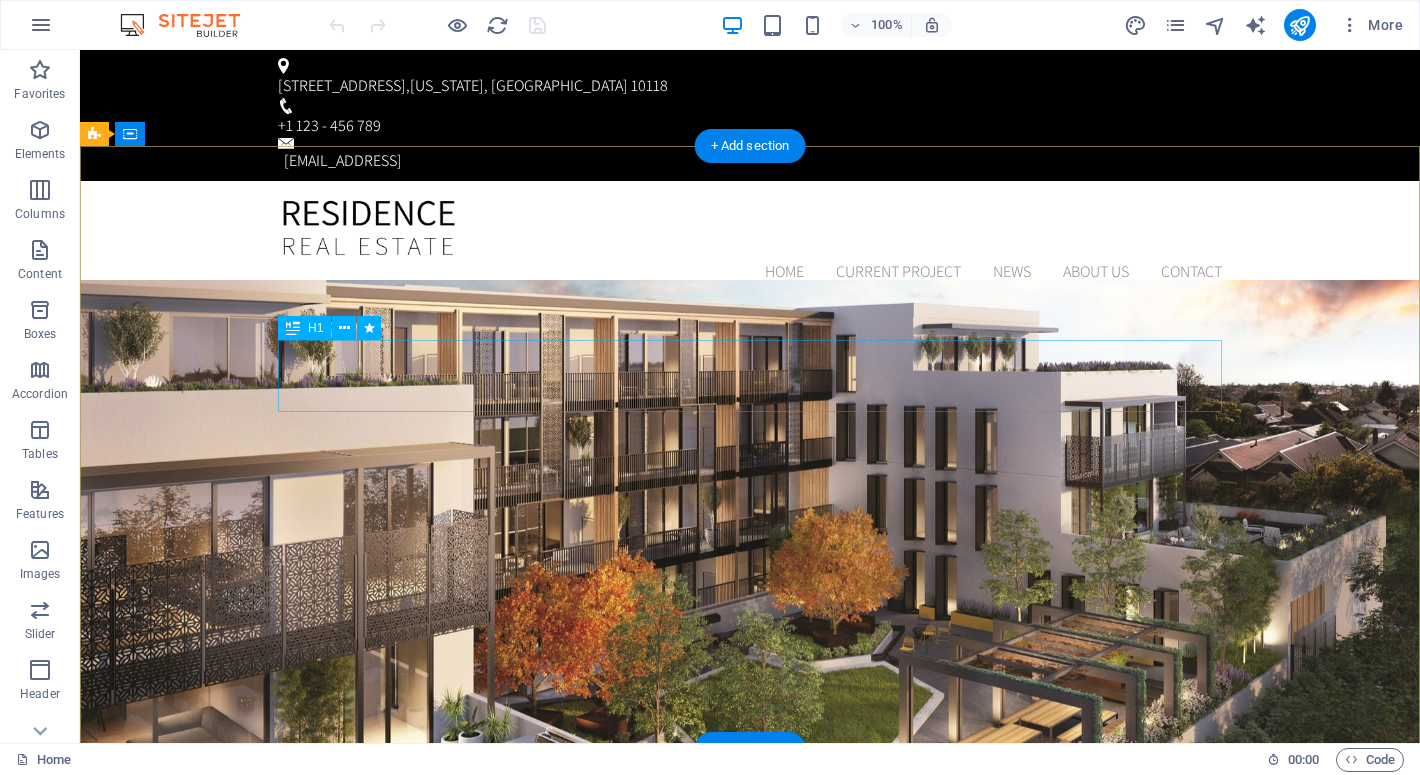 click on "Your Property in New York" at bounding box center (750, 1112) 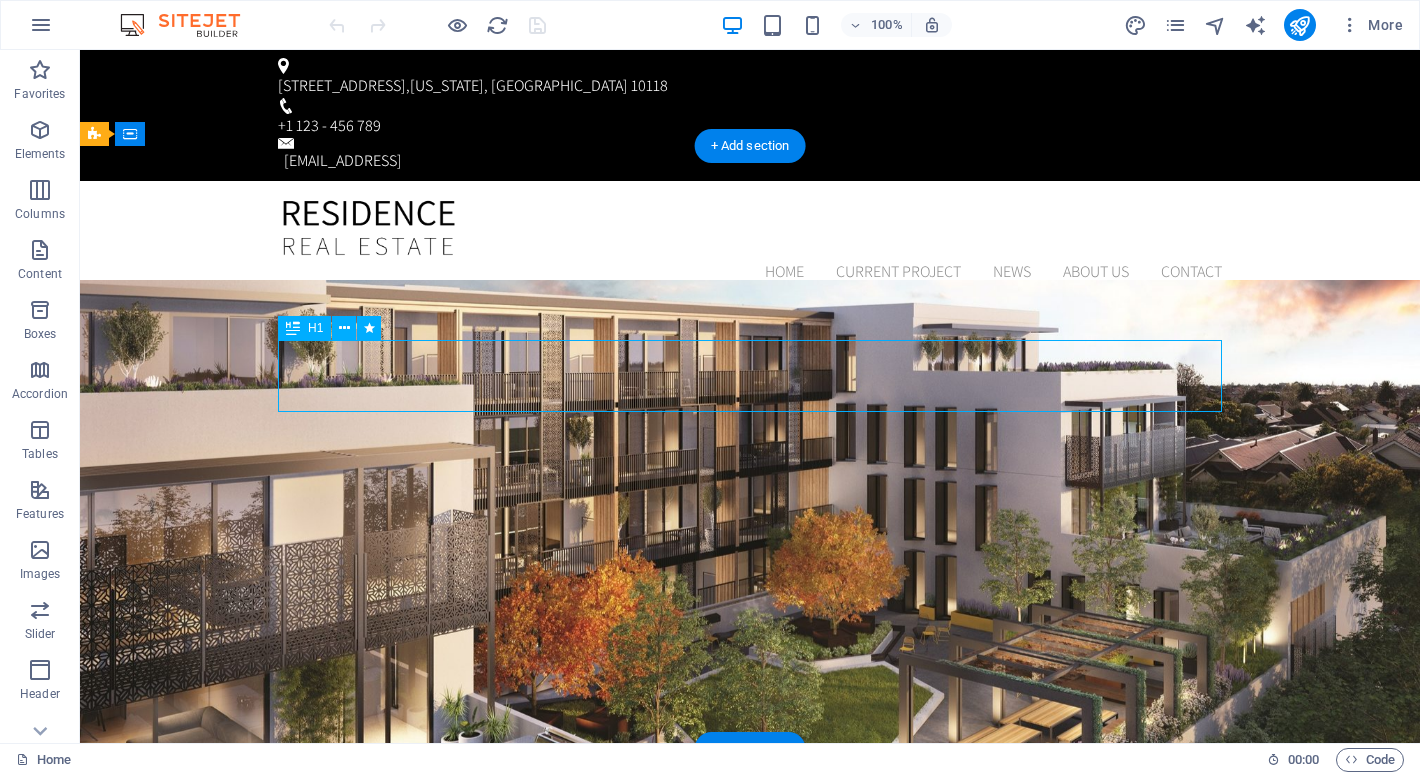 click on "Your Property in New York" at bounding box center [750, 1112] 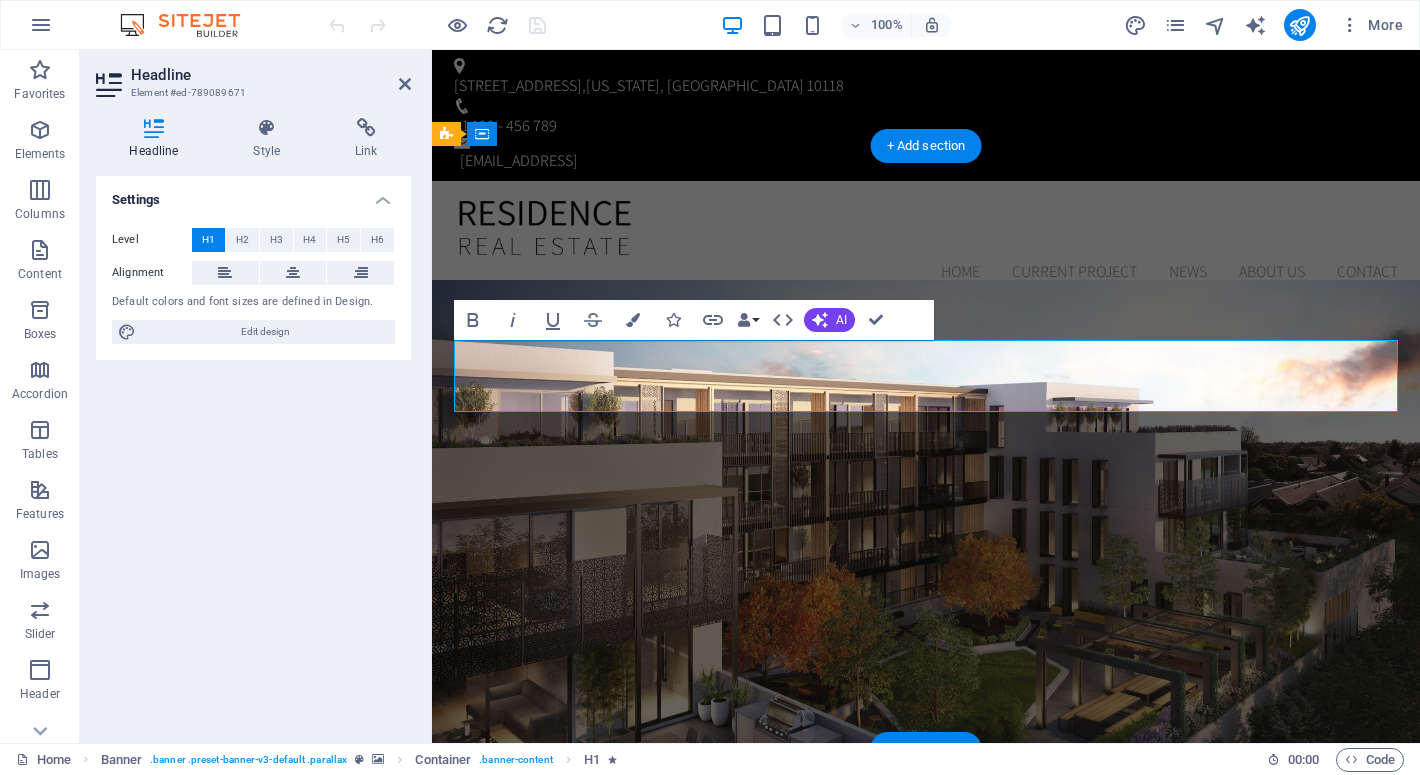 click on "Your Property in New York" at bounding box center [926, 1111] 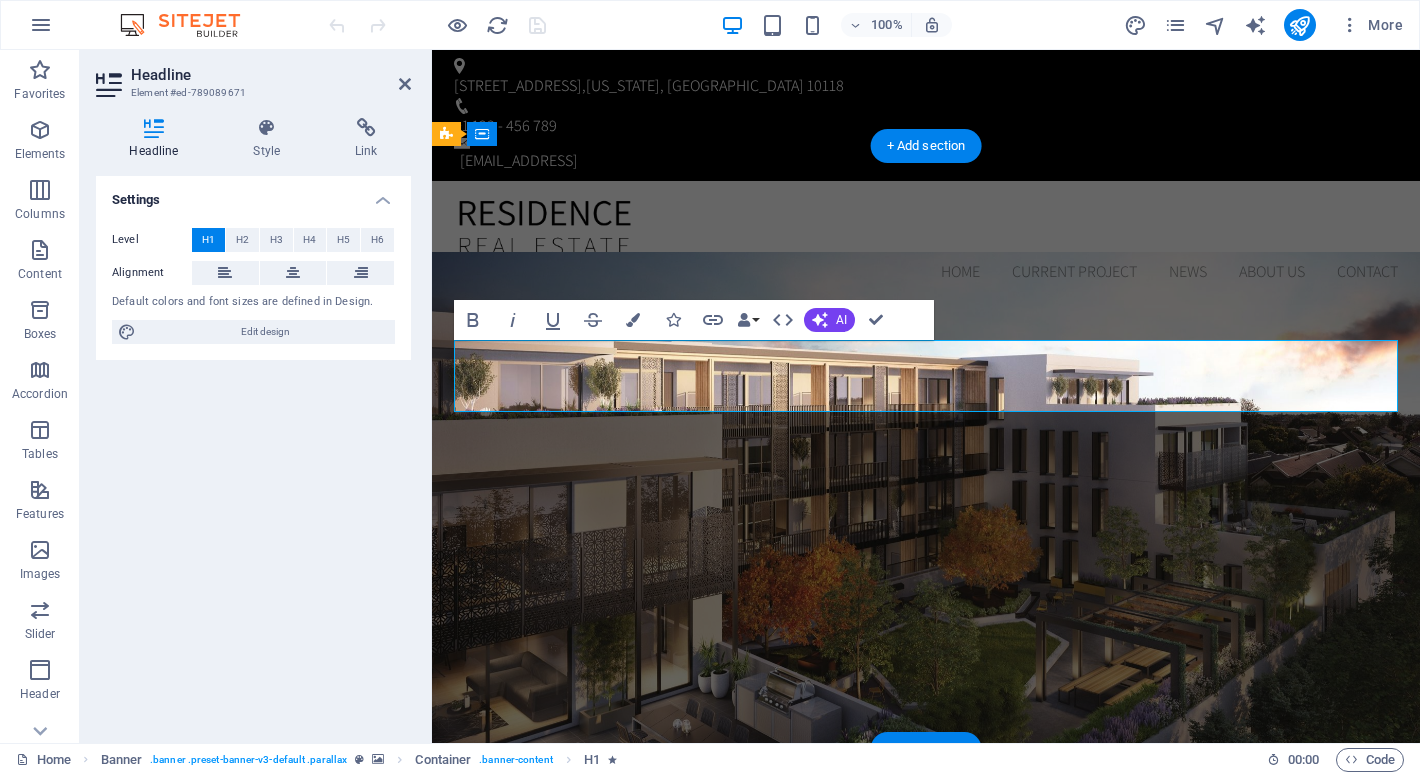 type 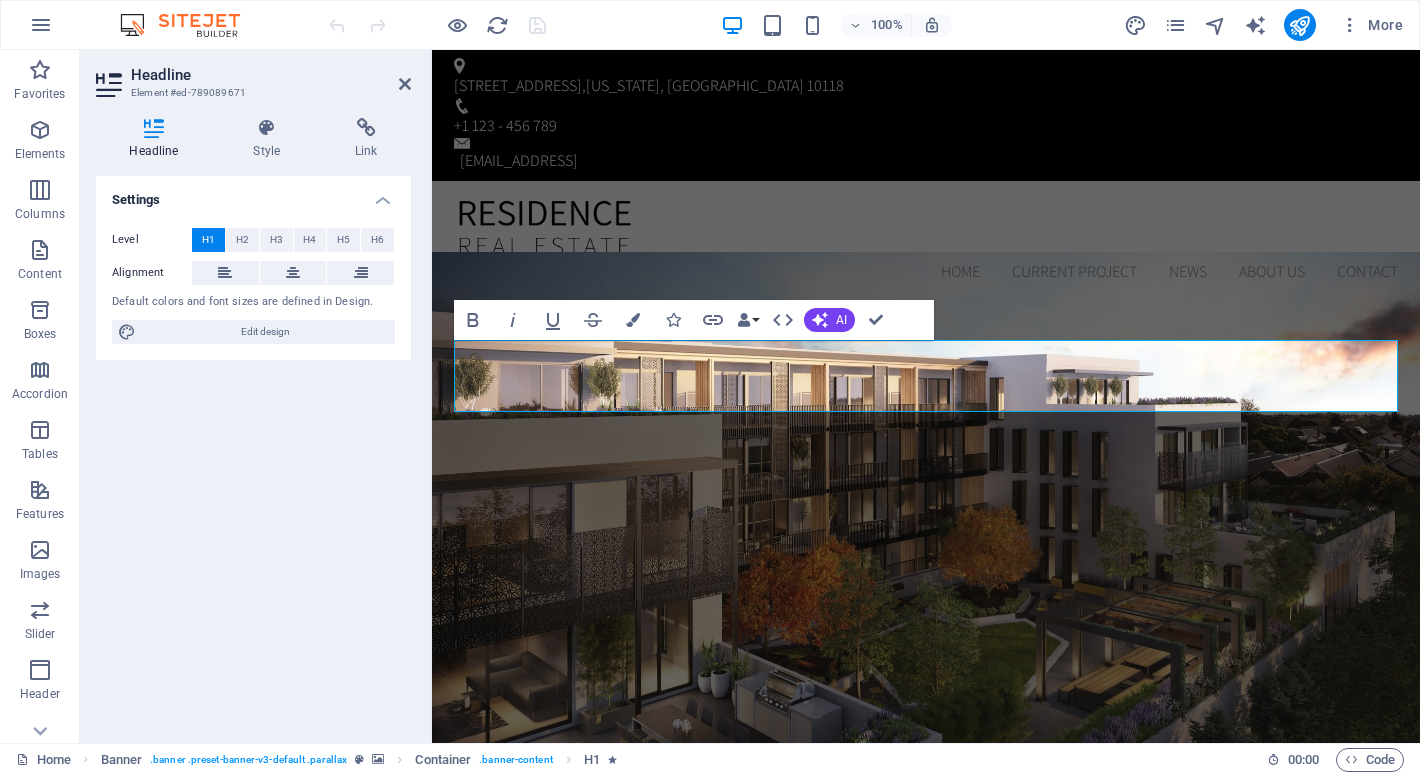 click at bounding box center (190, 25) 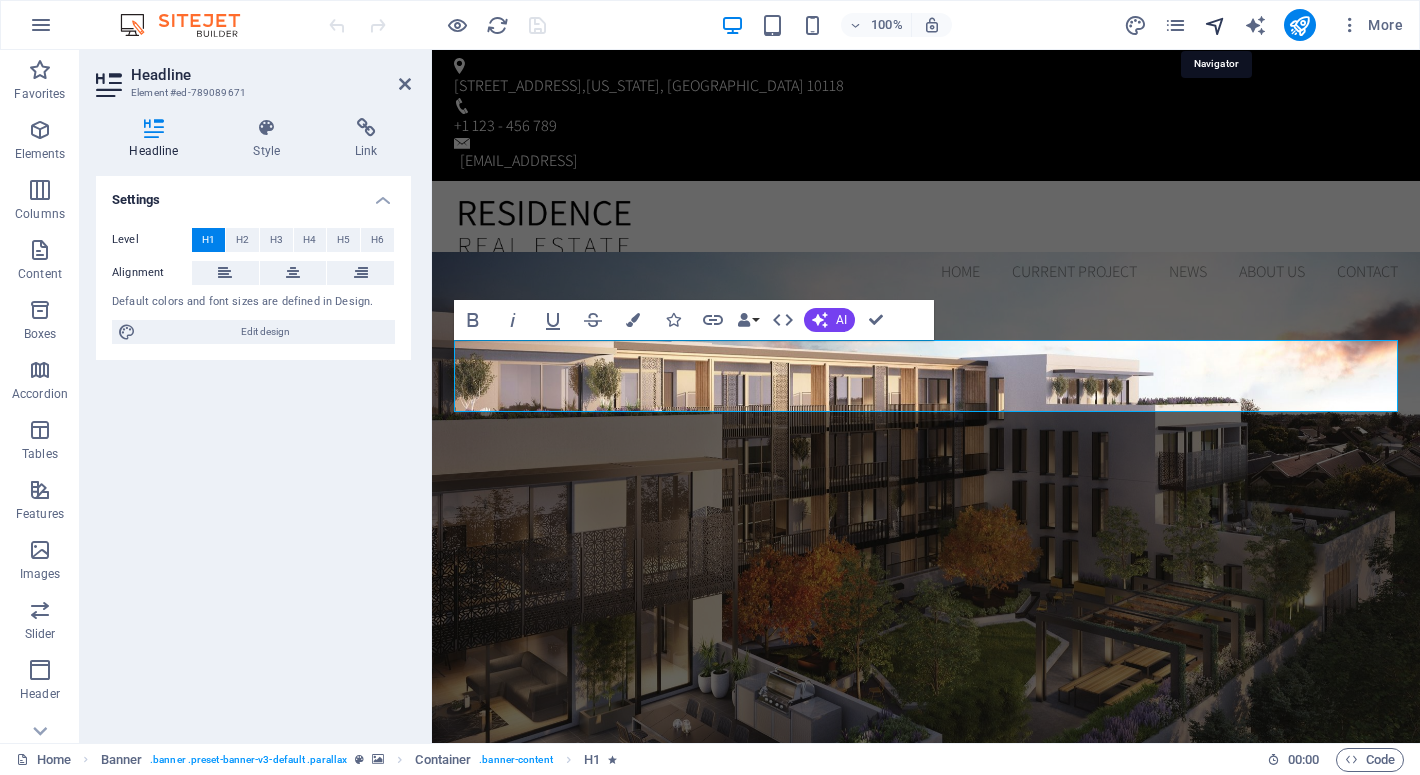 click at bounding box center (1215, 25) 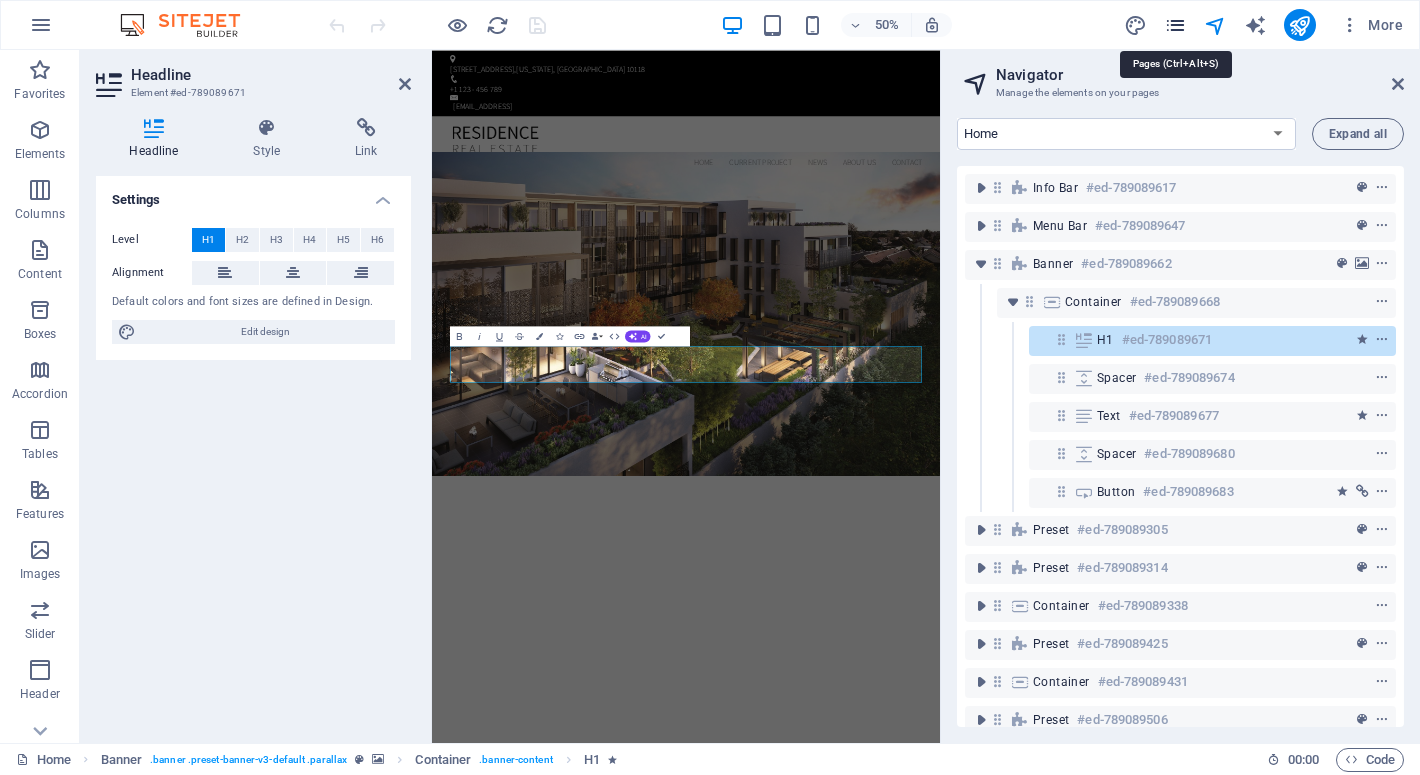 click at bounding box center (1175, 25) 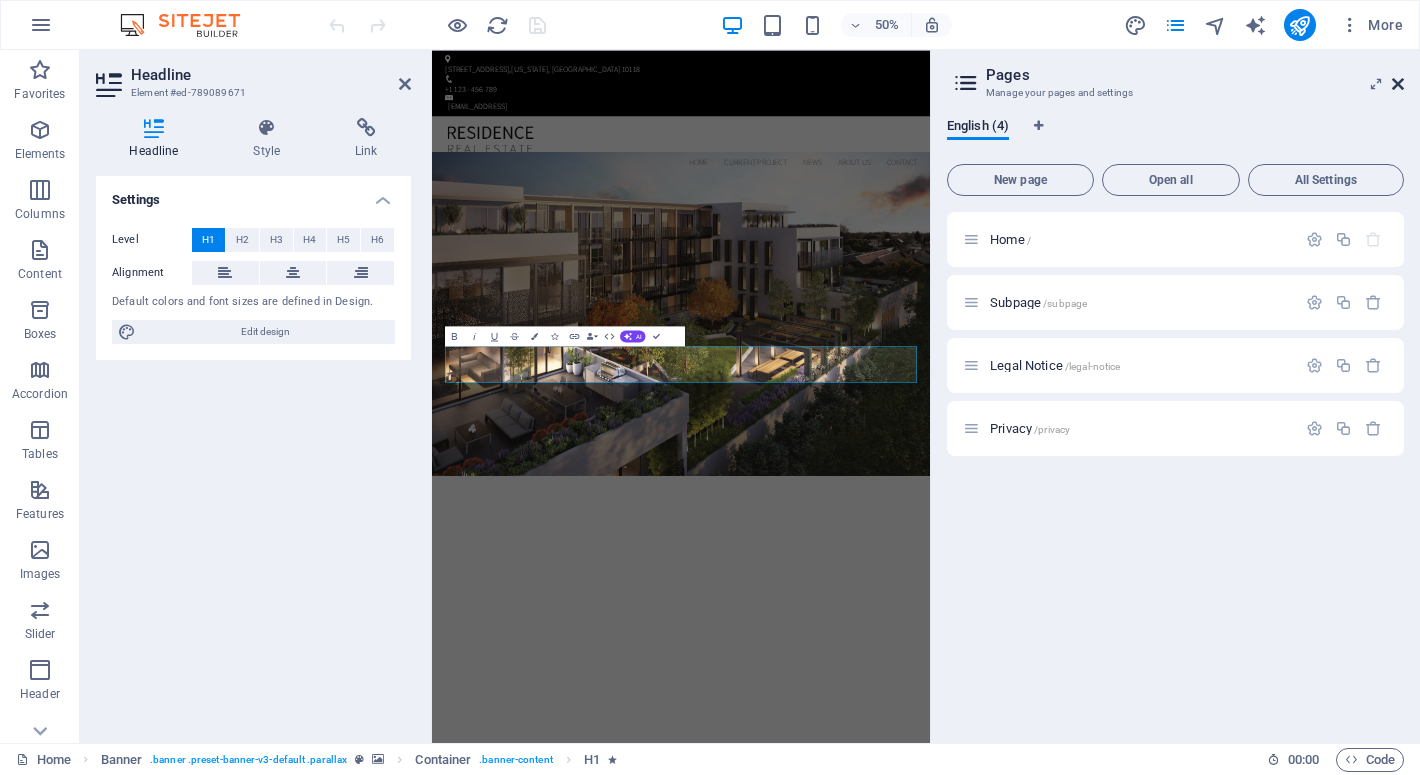 click at bounding box center (1398, 84) 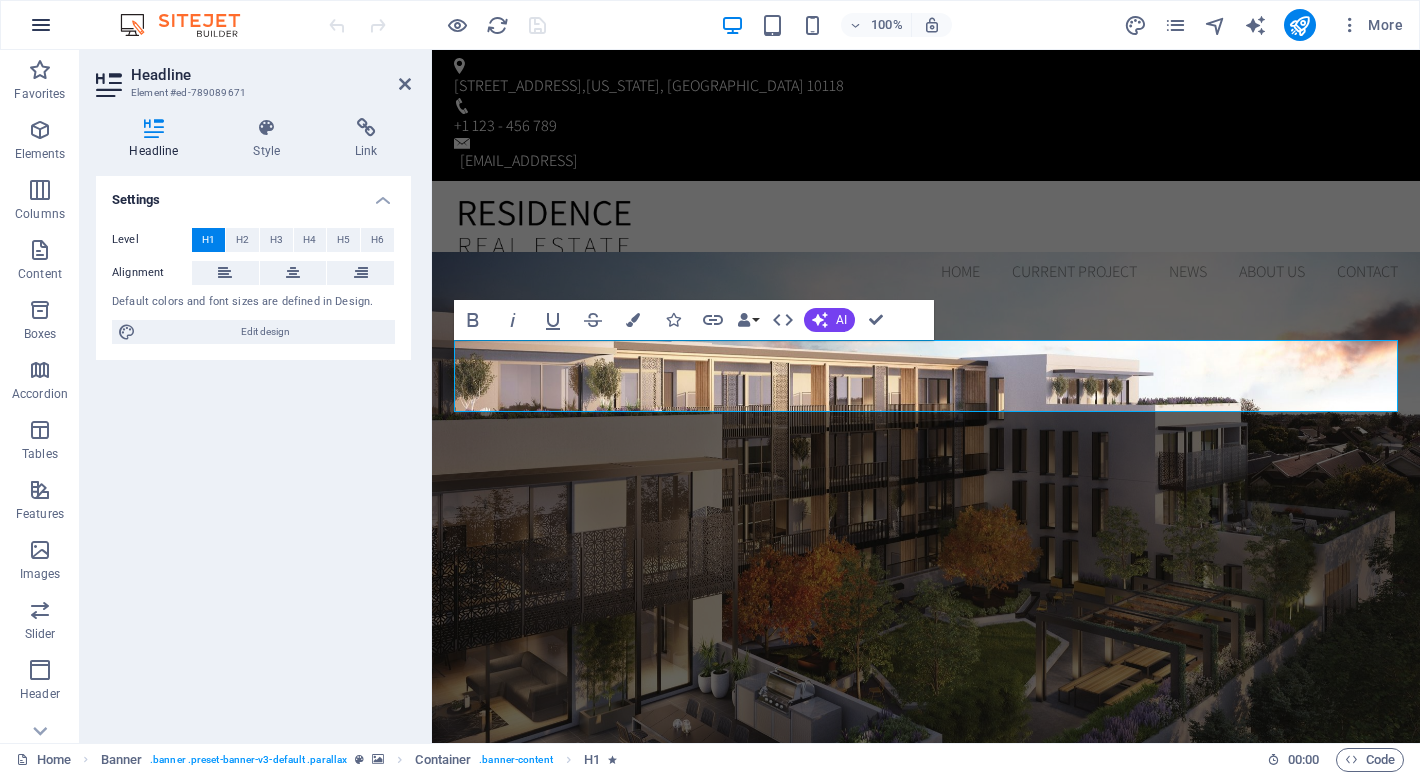 click at bounding box center (41, 25) 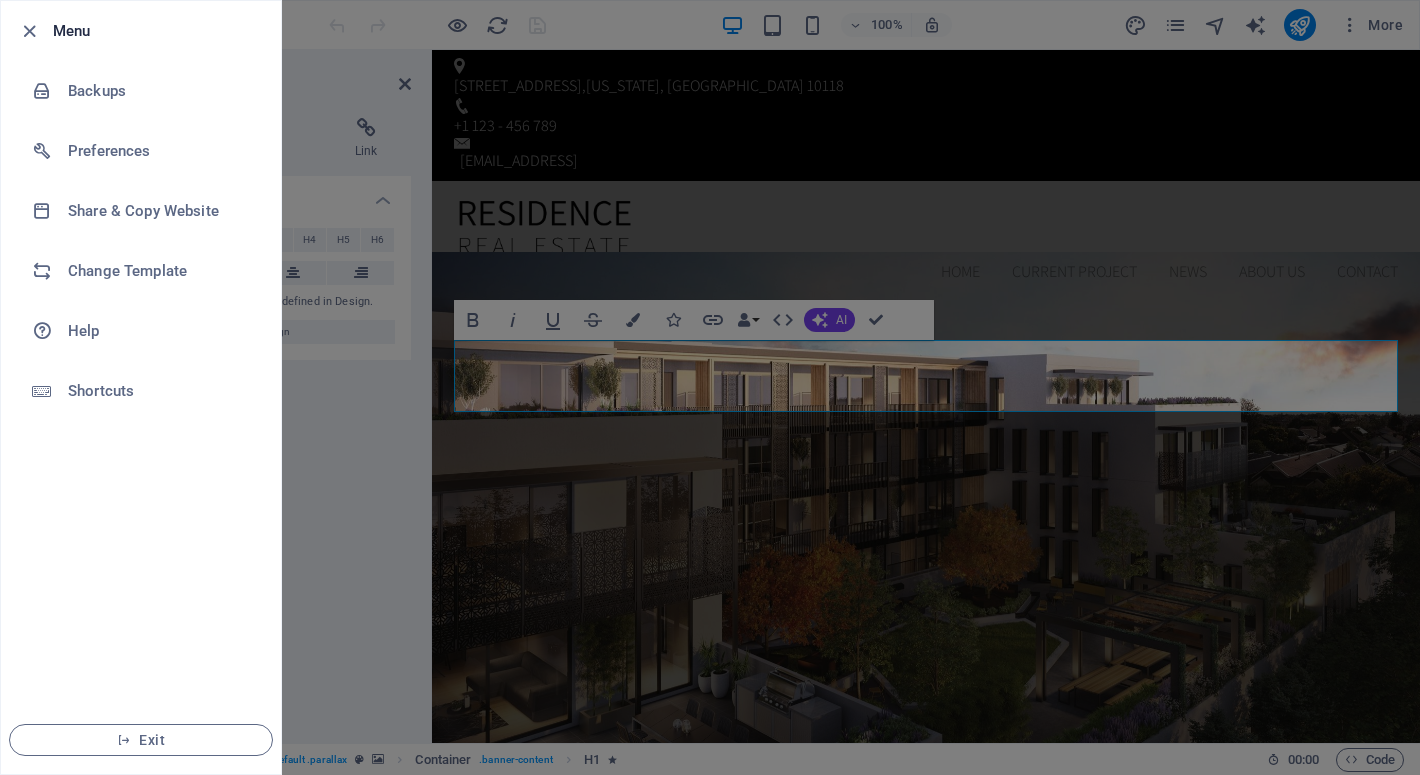 click at bounding box center (710, 387) 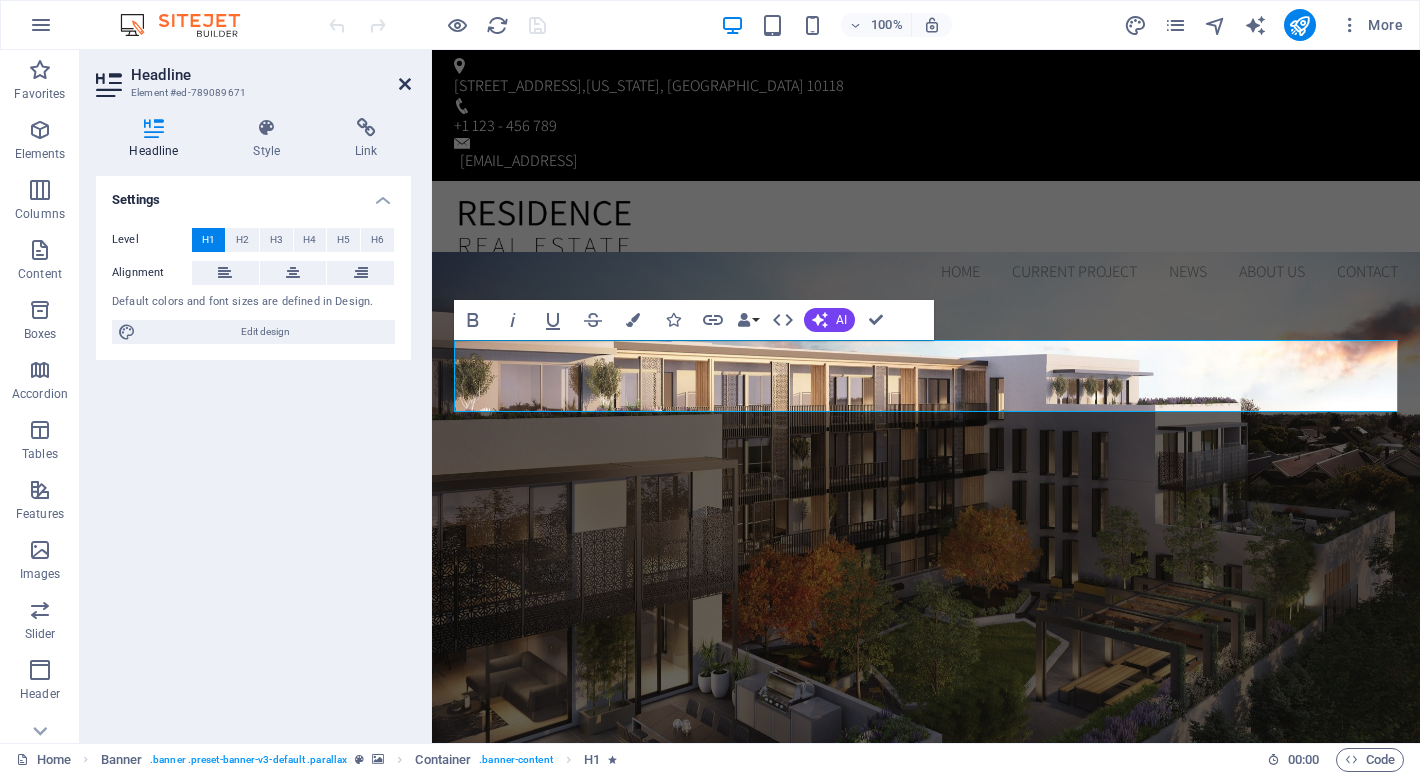 click at bounding box center [405, 84] 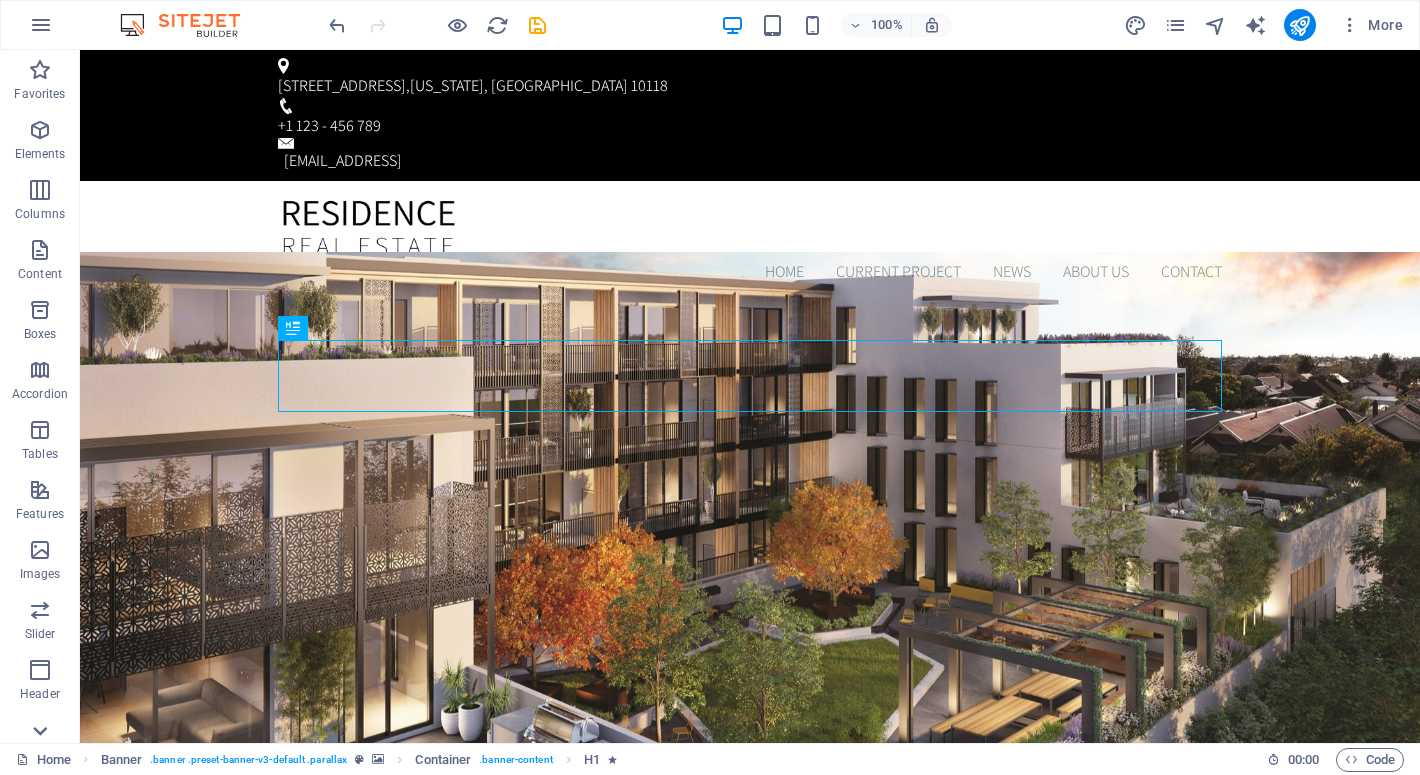 click 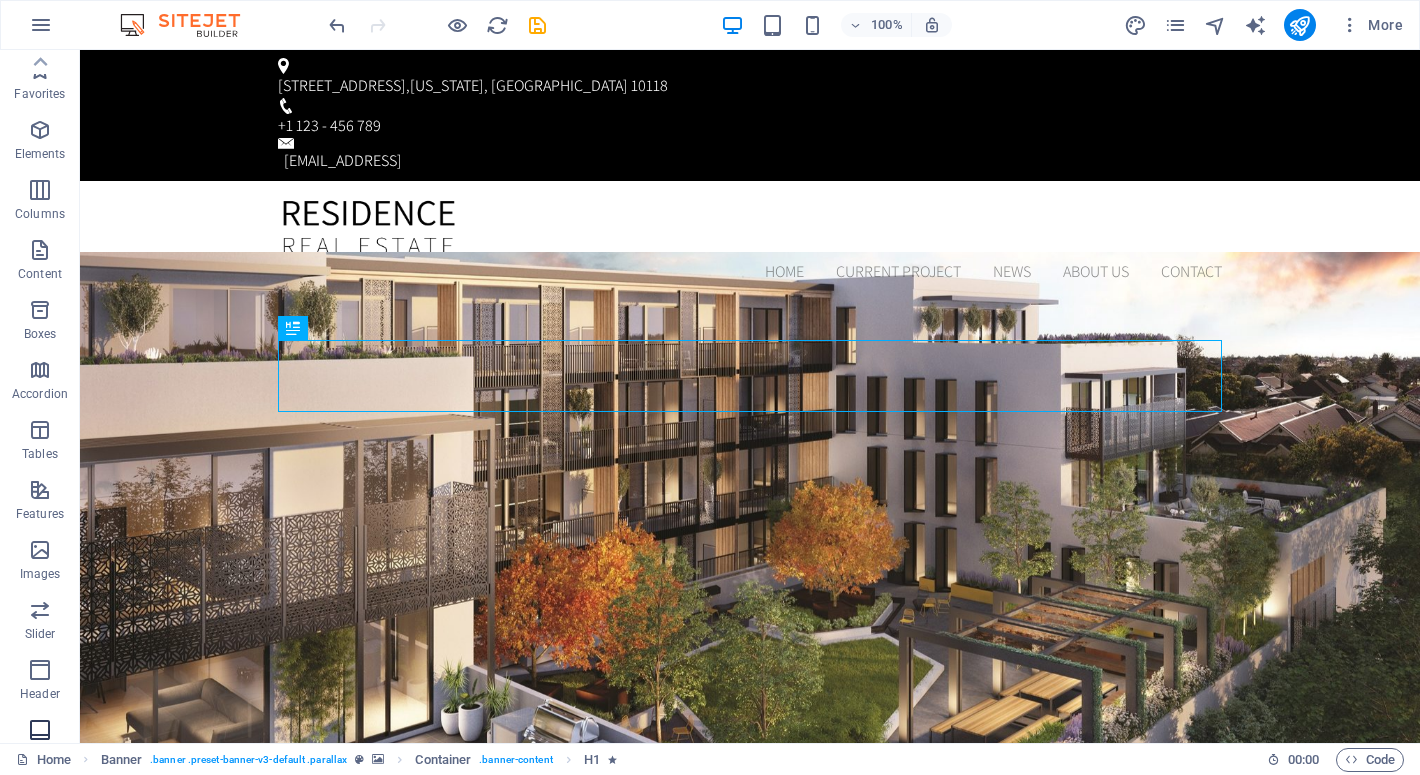 scroll, scrollTop: 0, scrollLeft: 0, axis: both 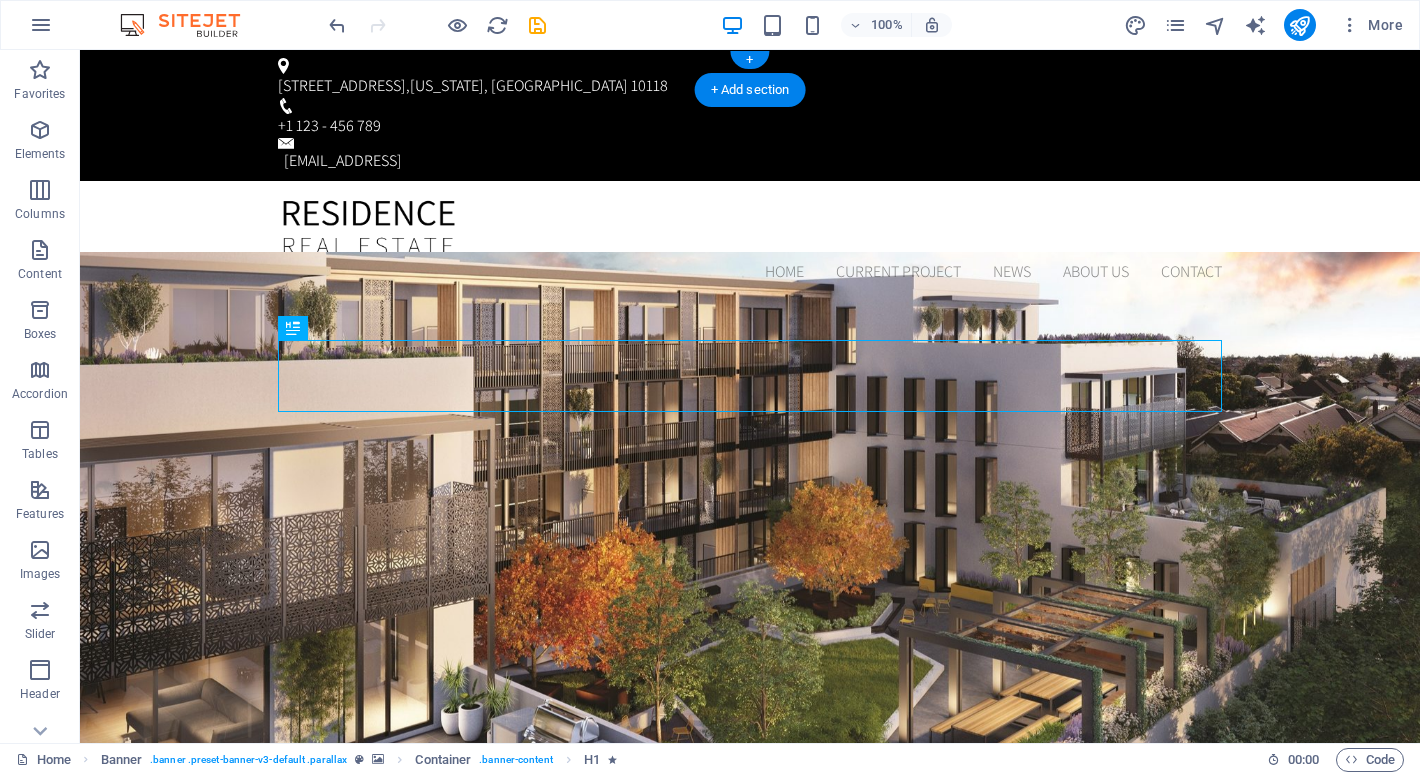 click on "350 5th Ave ,  New York, NY   10118" at bounding box center [746, 86] 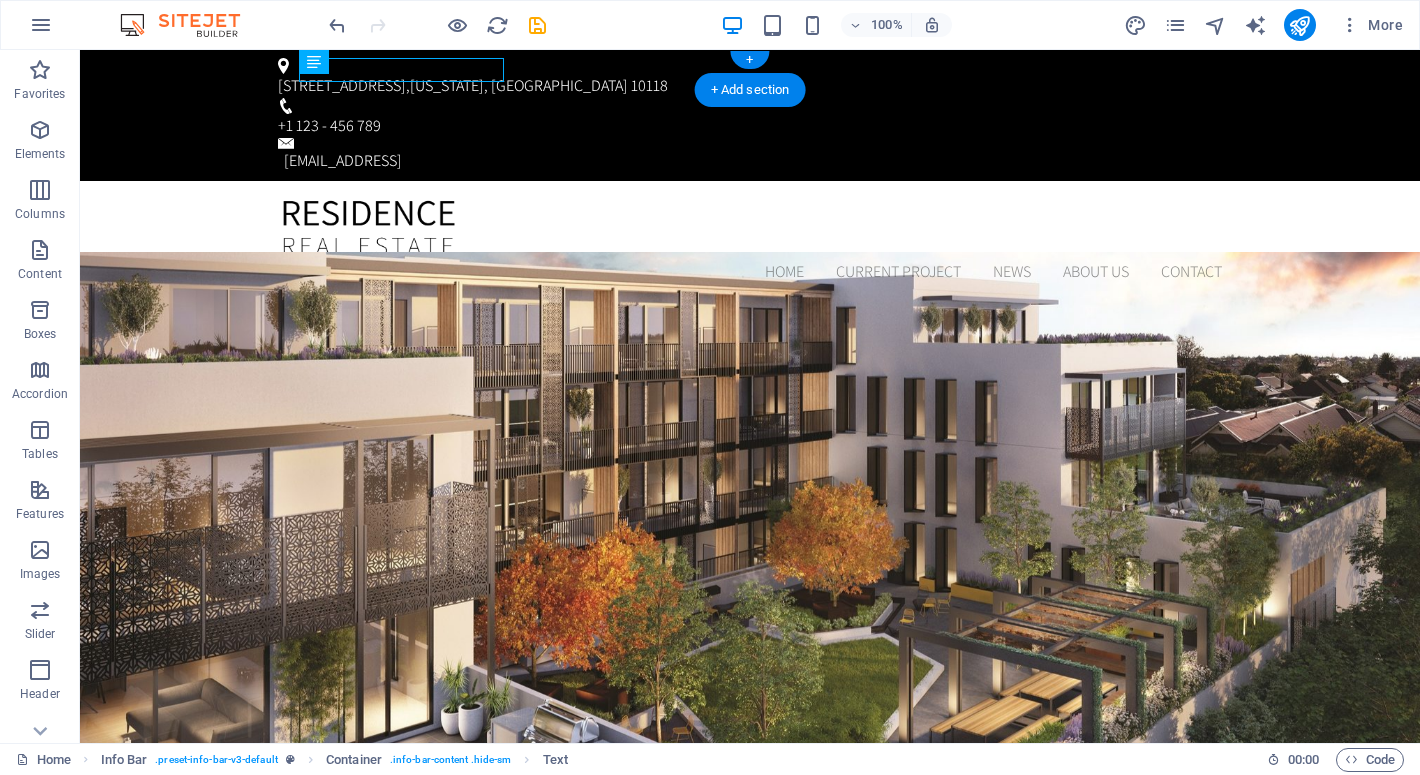click on "350 5th Ave ,  New York, NY   10118" at bounding box center [746, 86] 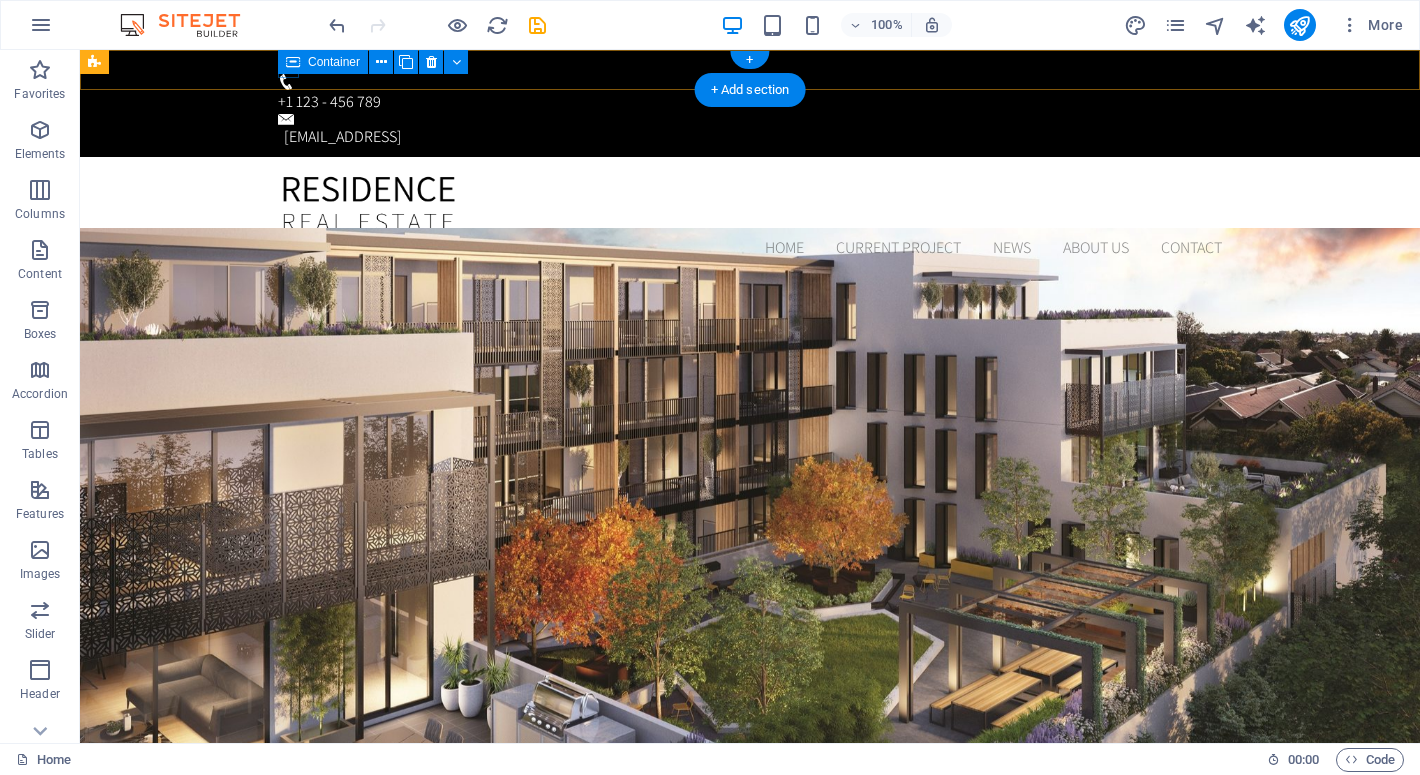 click on "Container" at bounding box center [323, 62] 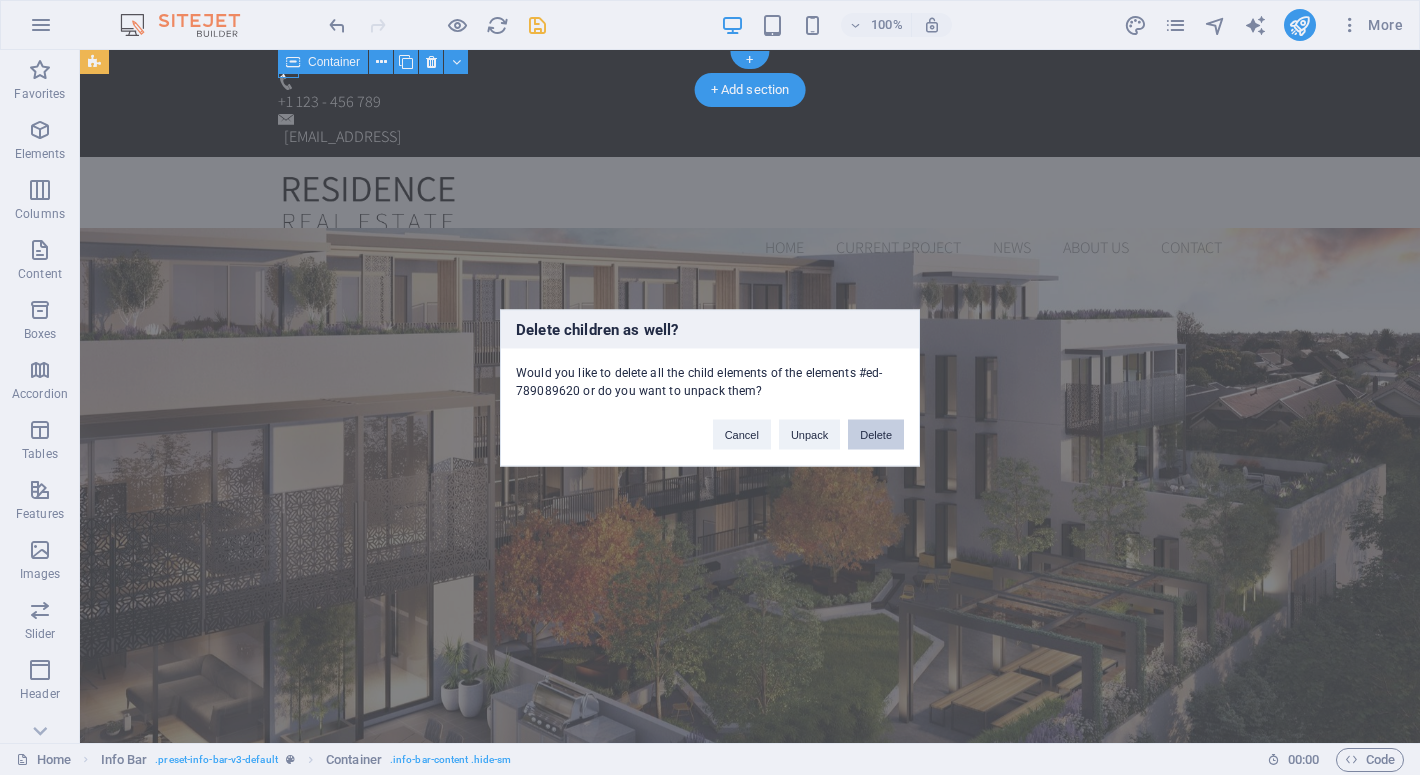 type 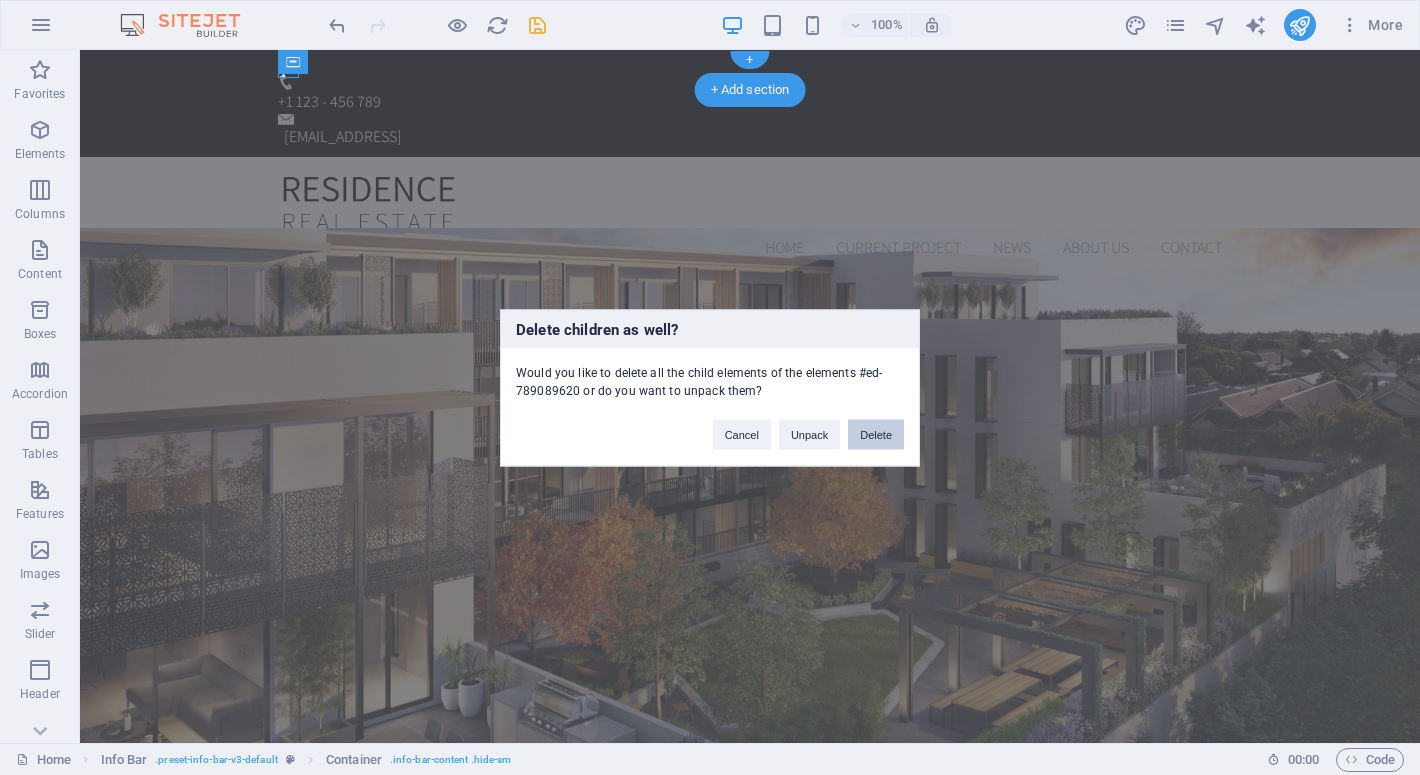 click on "Delete" at bounding box center (876, 434) 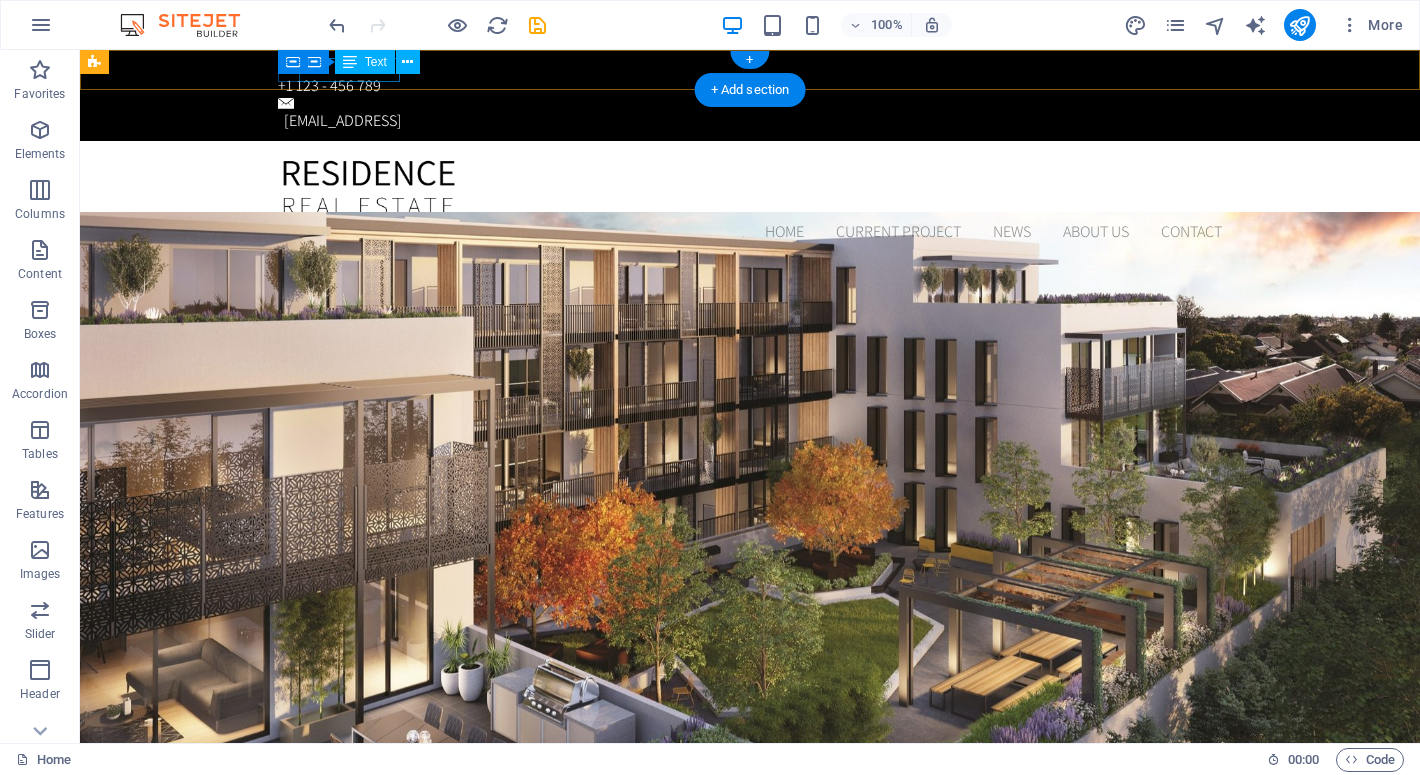 click on "+1 123 - 456 789" at bounding box center (746, 86) 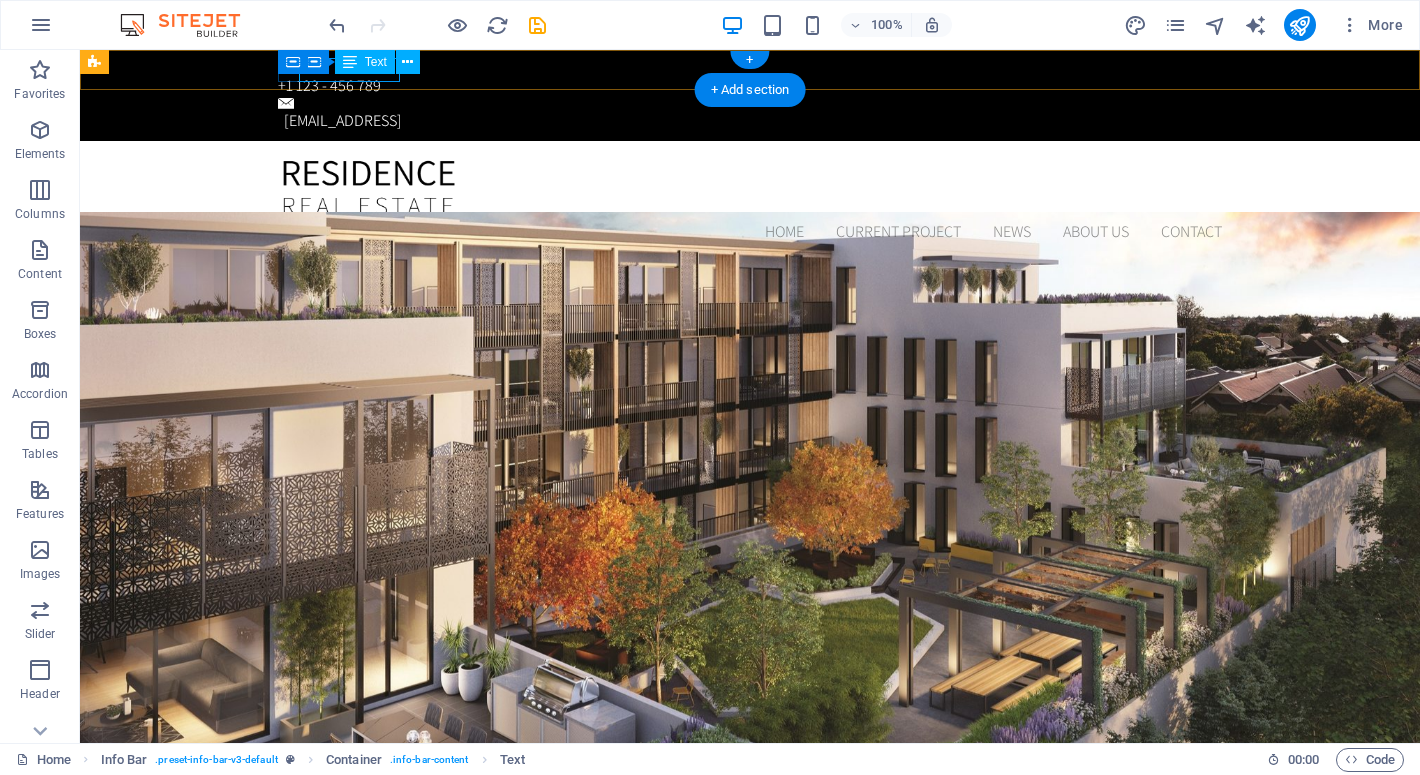 click on "Text" at bounding box center (365, 62) 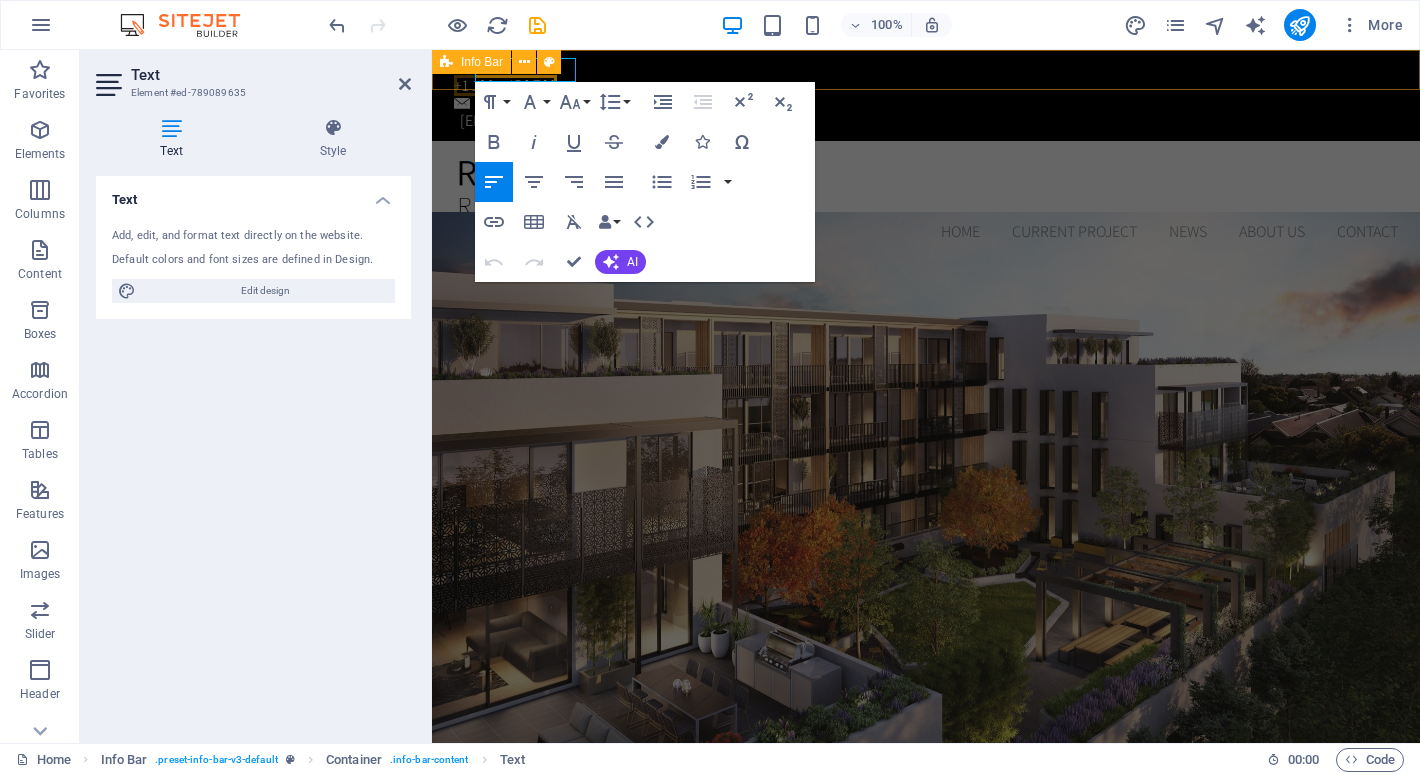 click on "+1 123 - 456 789 a36117f6a4fcc68c7f50d5d32289cb@cpanel.local" at bounding box center (926, 95) 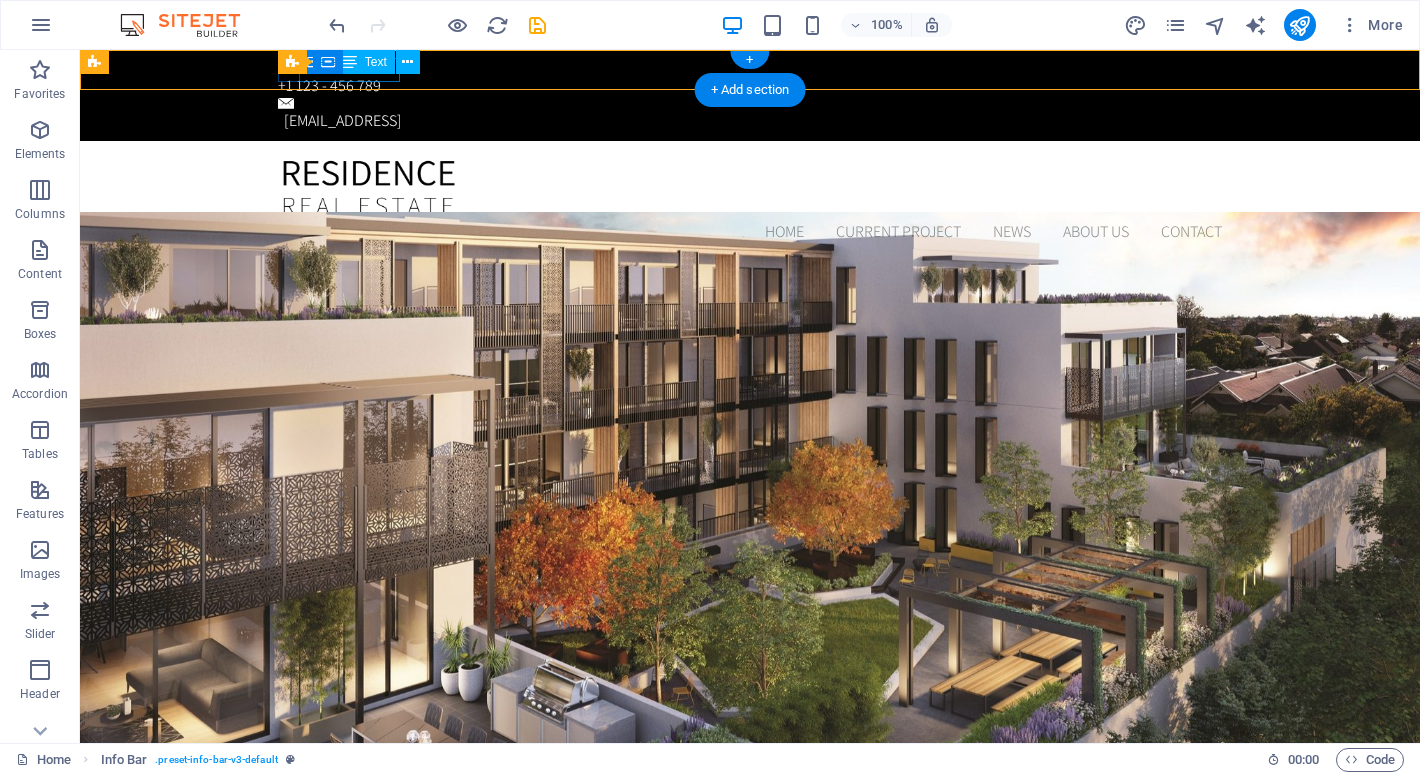 click on "Text" at bounding box center (376, 62) 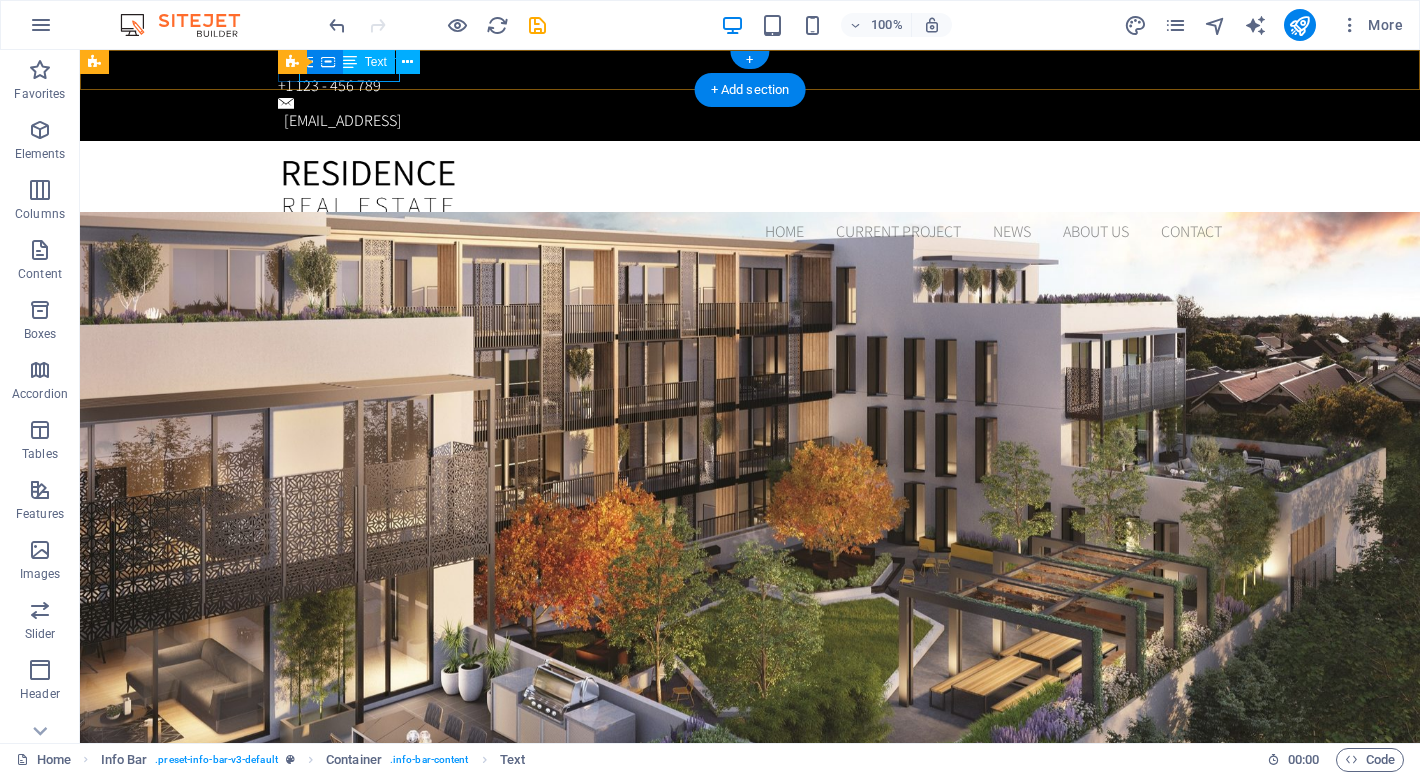 click on "Text" at bounding box center (376, 62) 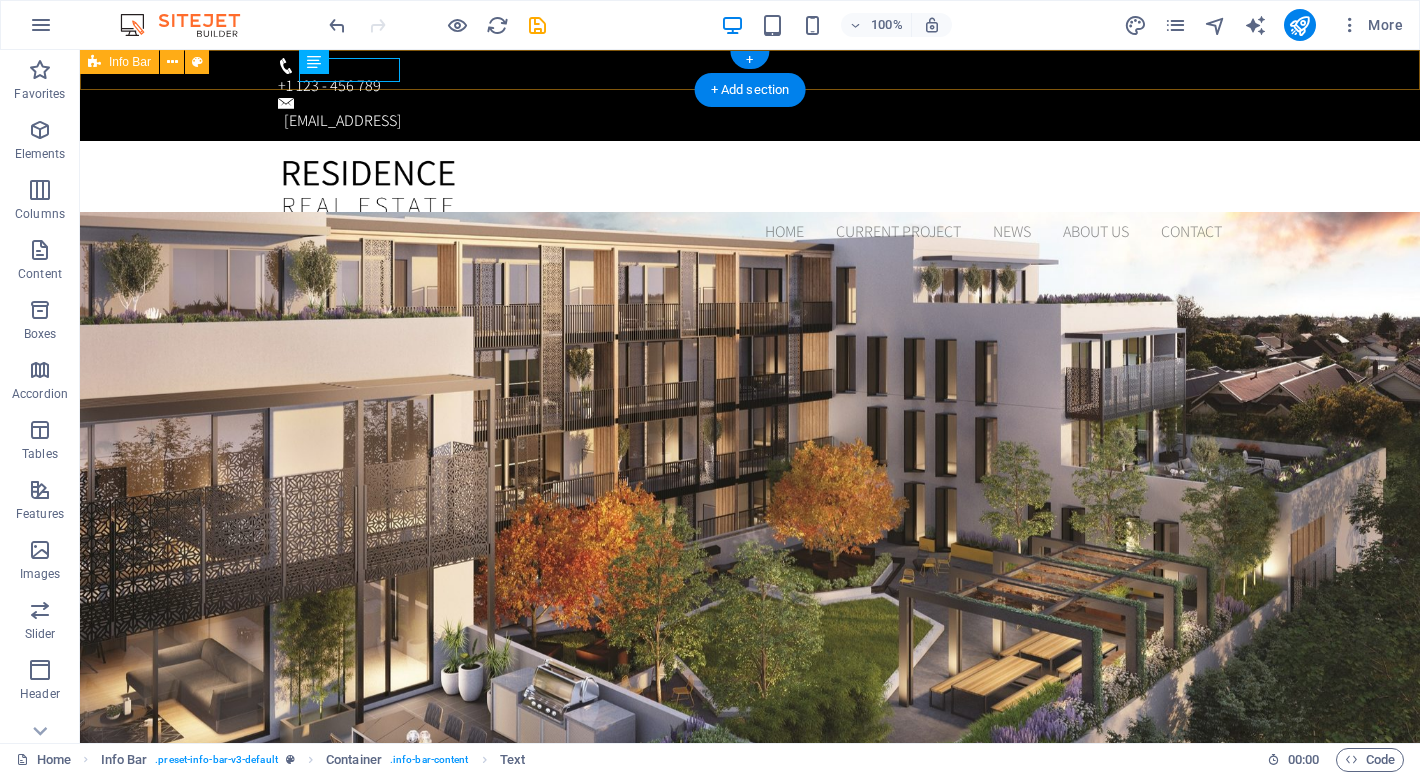 click on "+1 123 - 456 789 a36117f6a4fcc68c7f50d5d32289cb@cpanel.local" at bounding box center (750, 95) 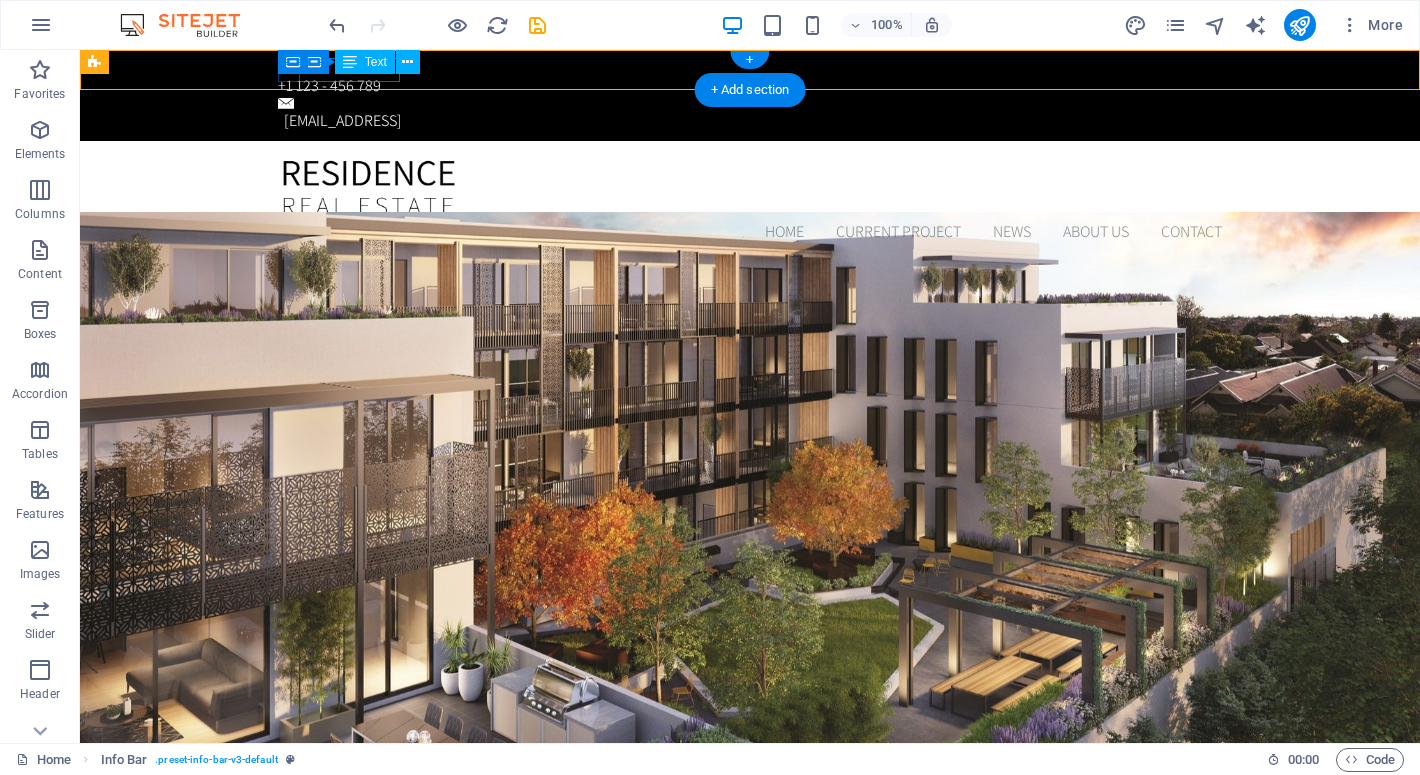 click on "+1 123 - 456 789" at bounding box center [746, 86] 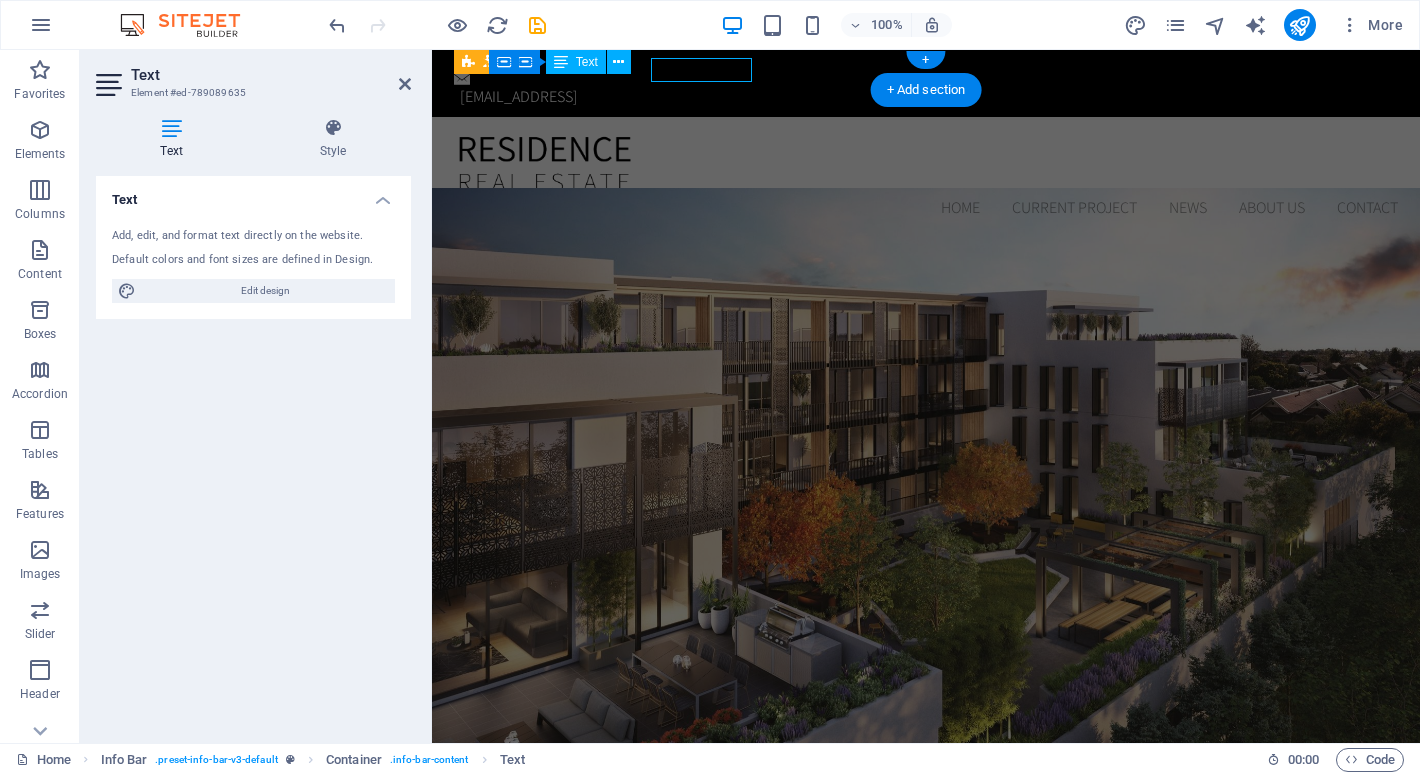 click on "Text" at bounding box center (271, 75) 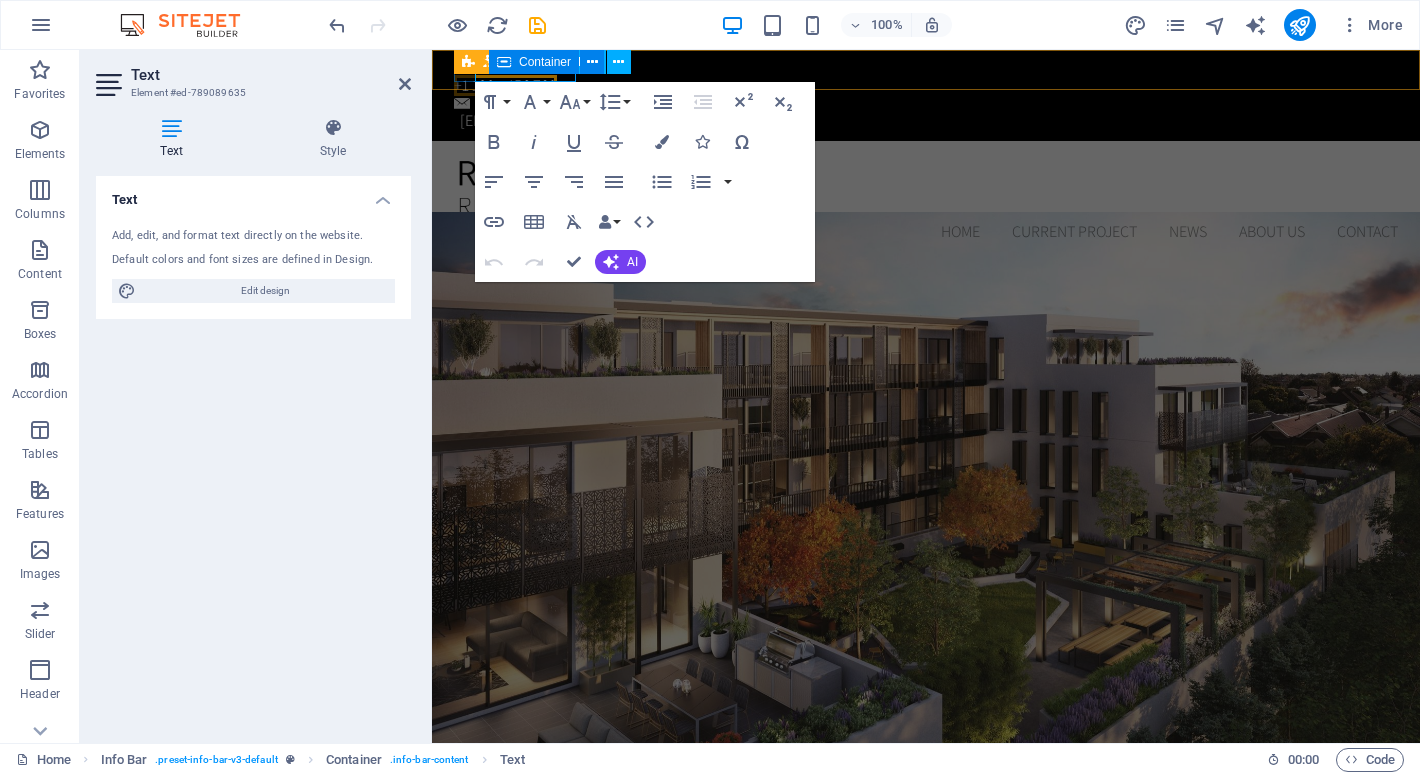 click at bounding box center (504, 62) 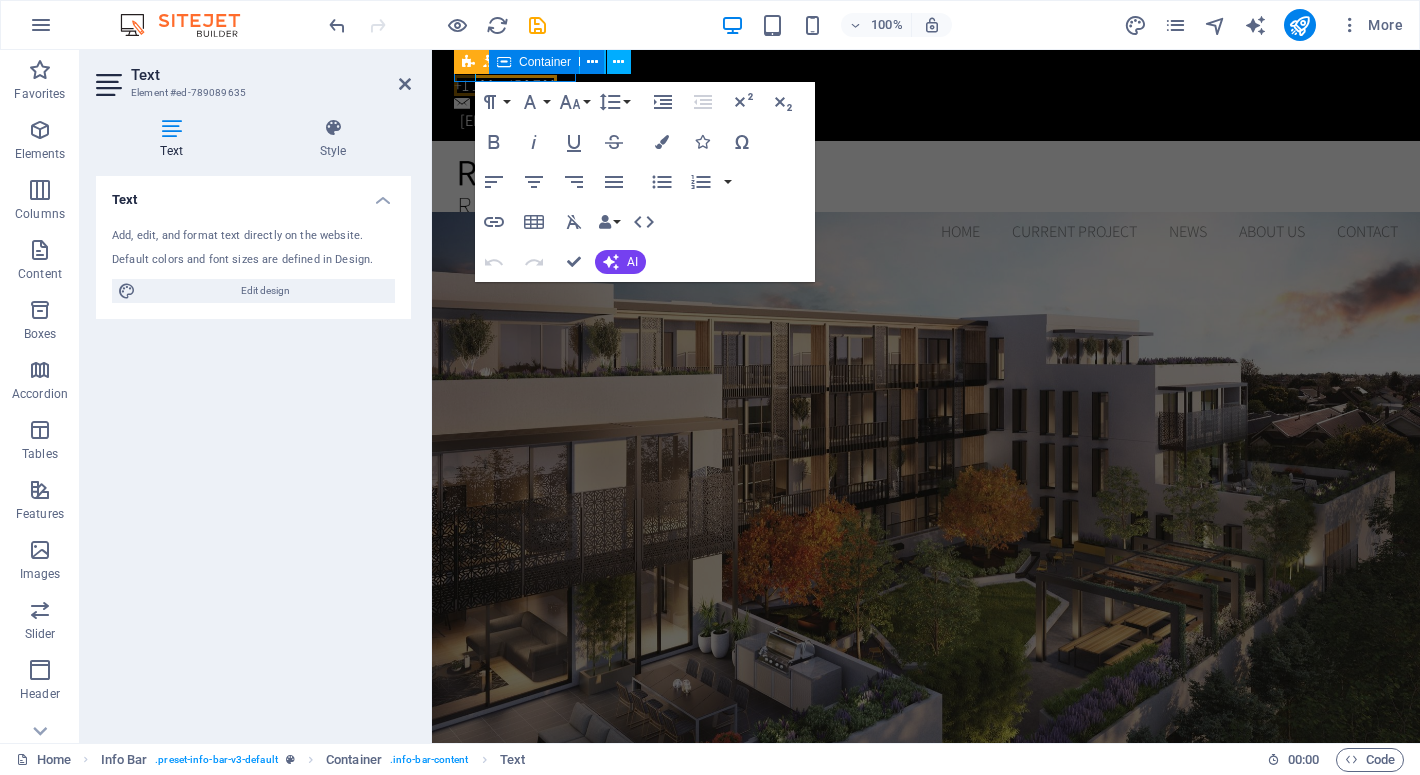click at bounding box center (504, 62) 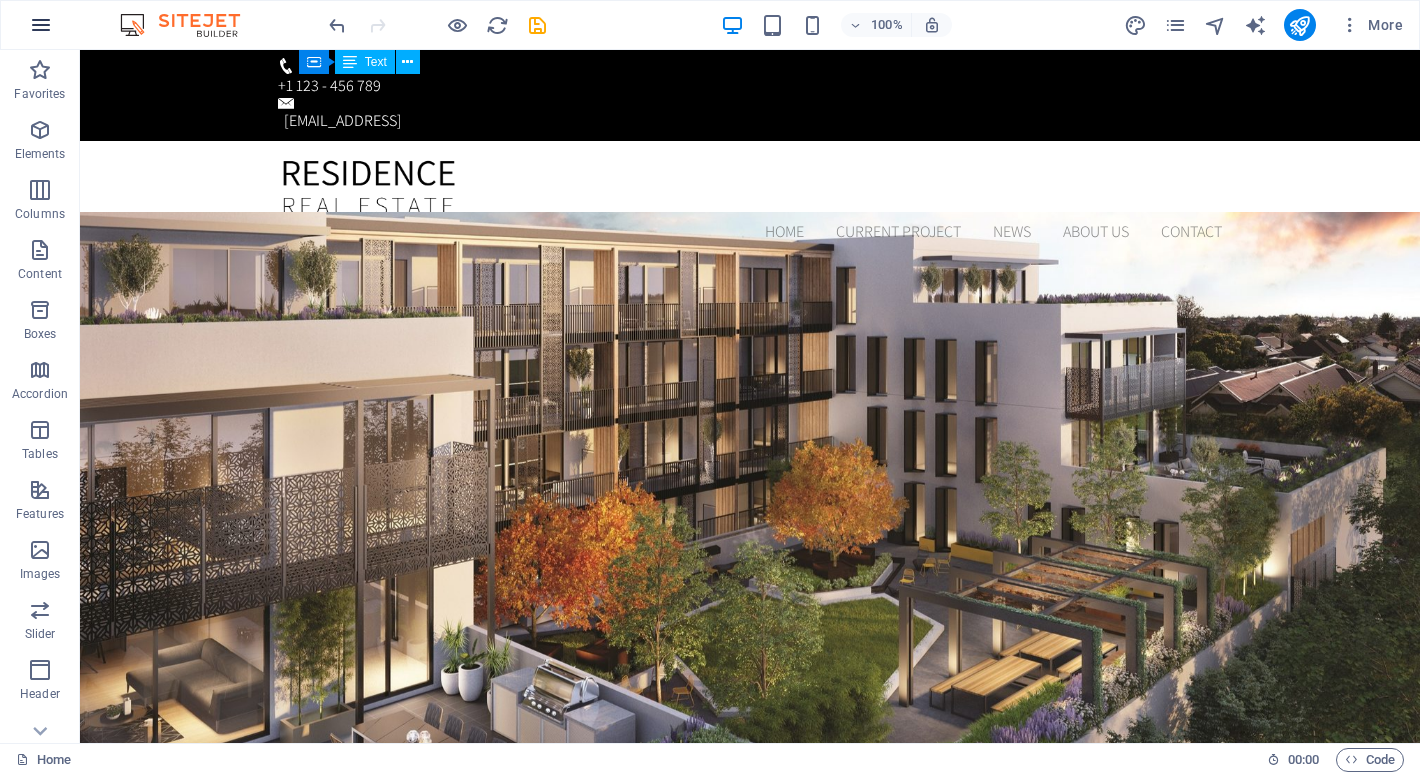 click at bounding box center (41, 25) 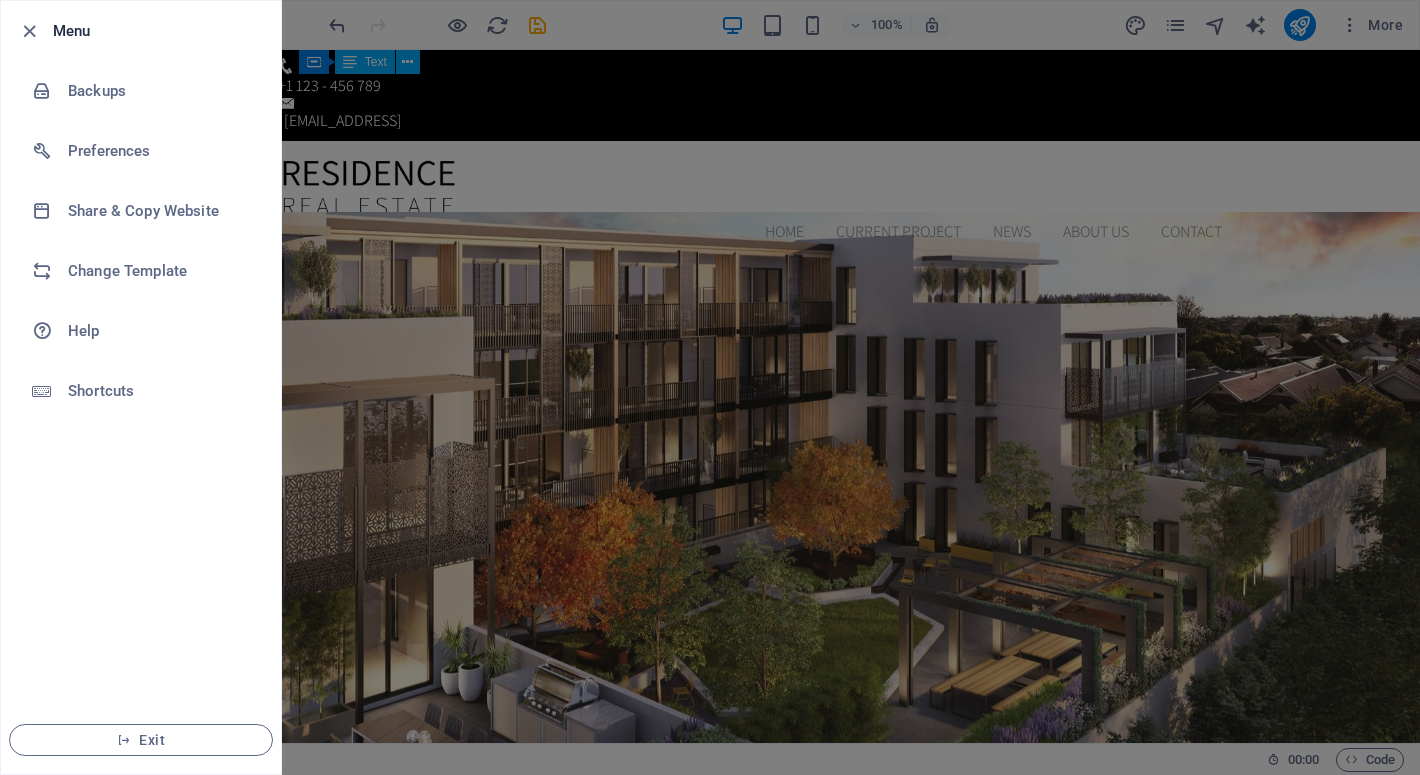 click at bounding box center [710, 387] 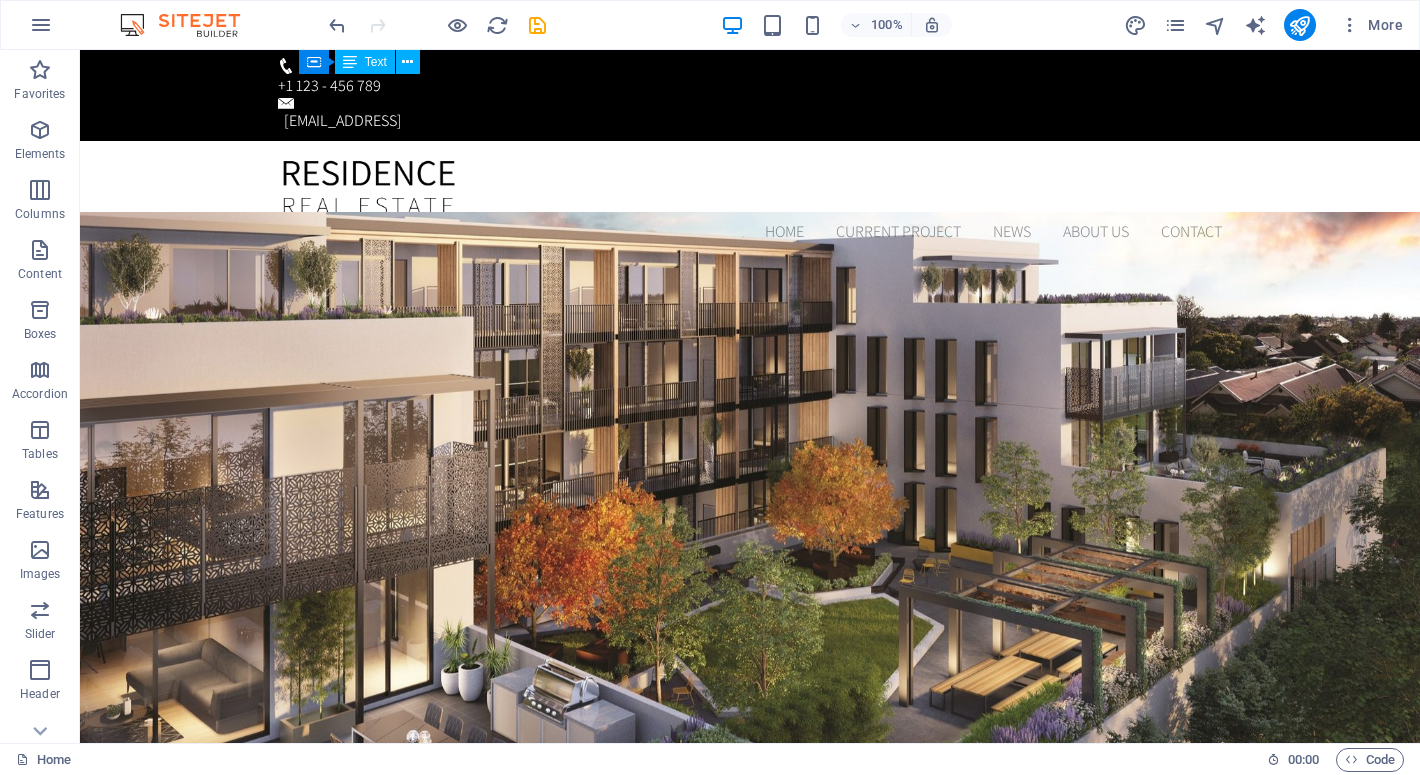 click at bounding box center [190, 25] 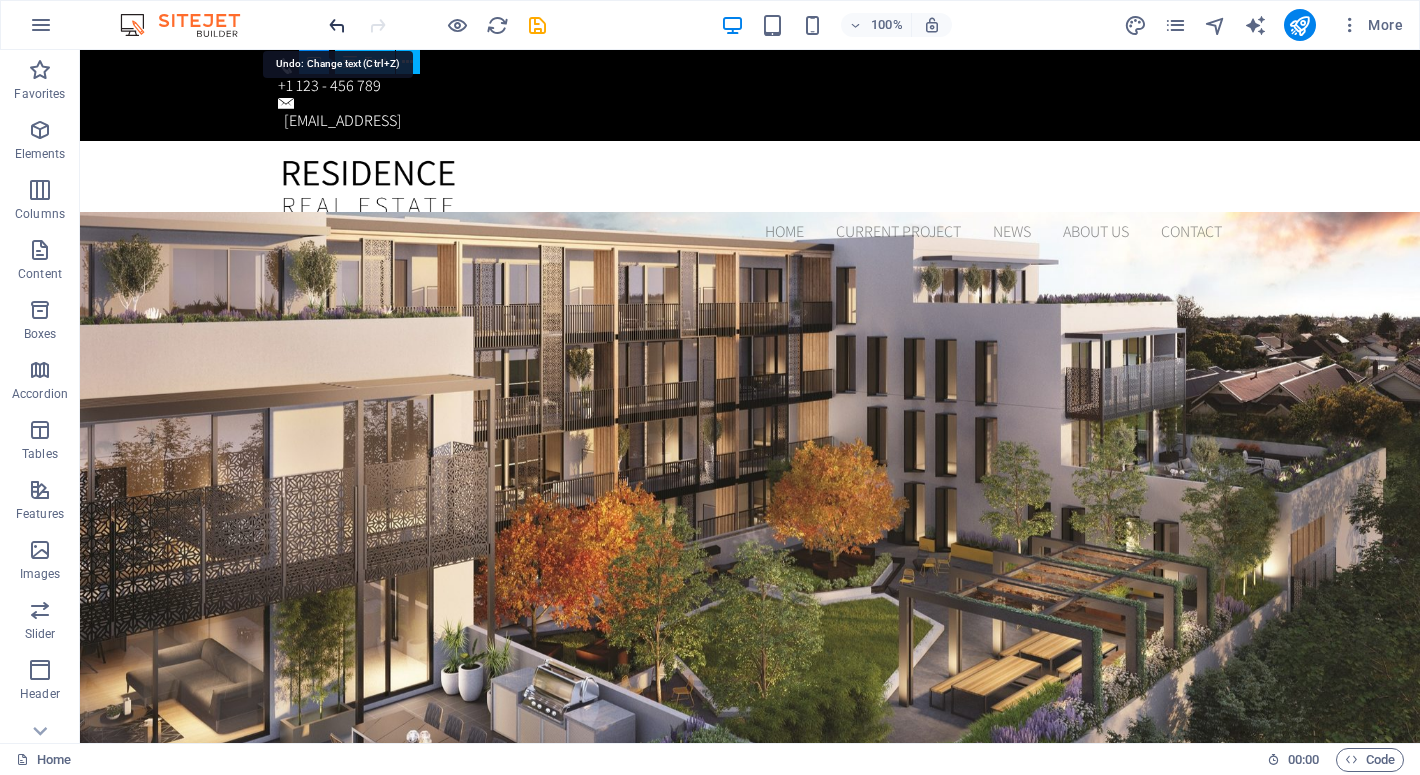 click at bounding box center [337, 25] 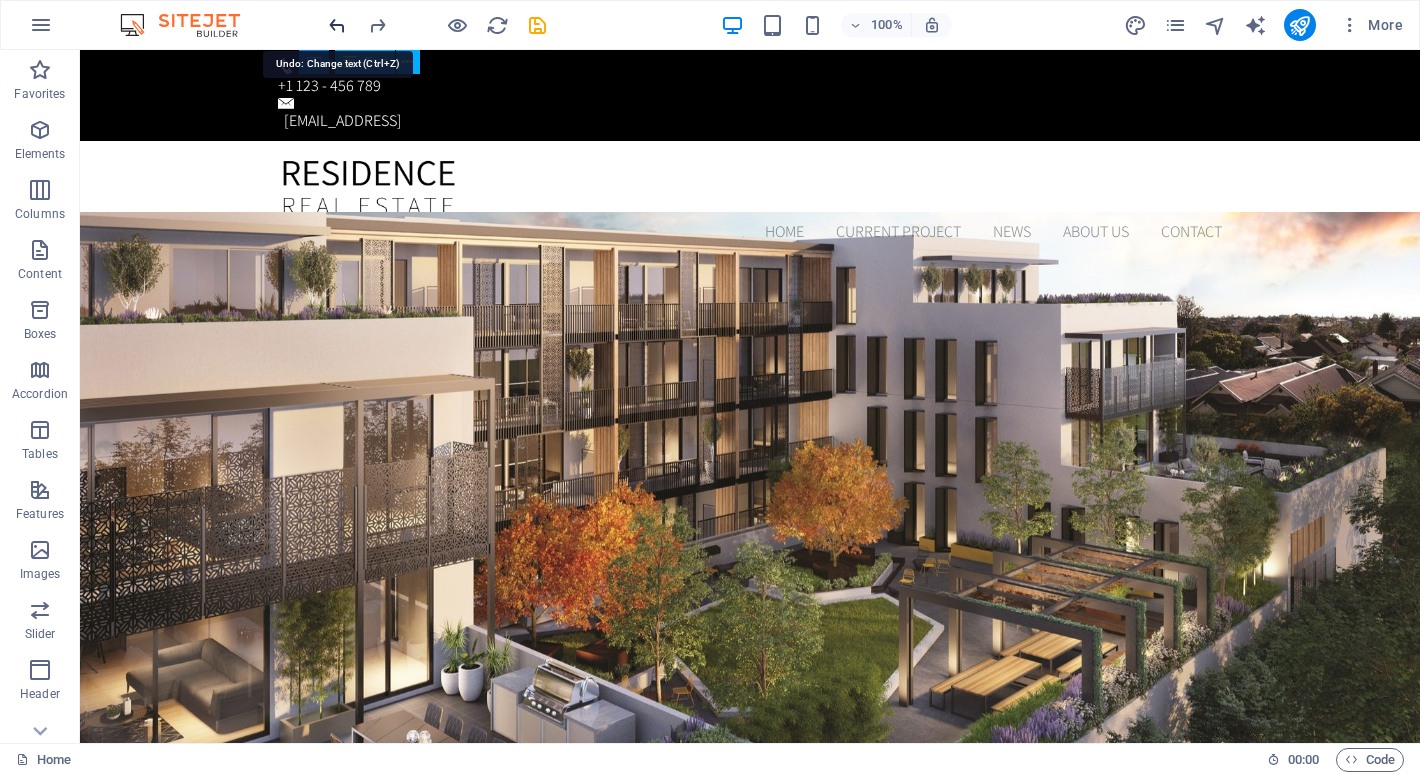 click at bounding box center (337, 25) 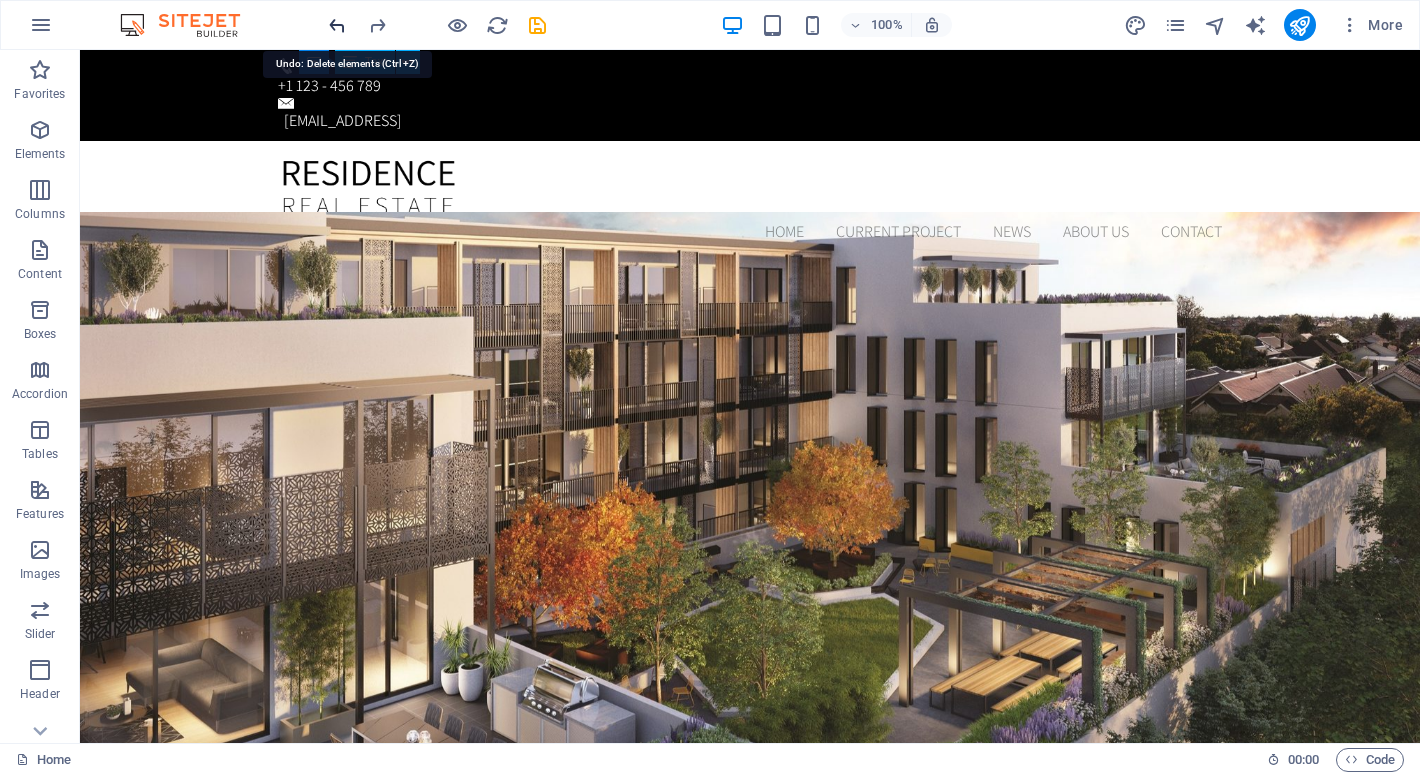 click at bounding box center [337, 25] 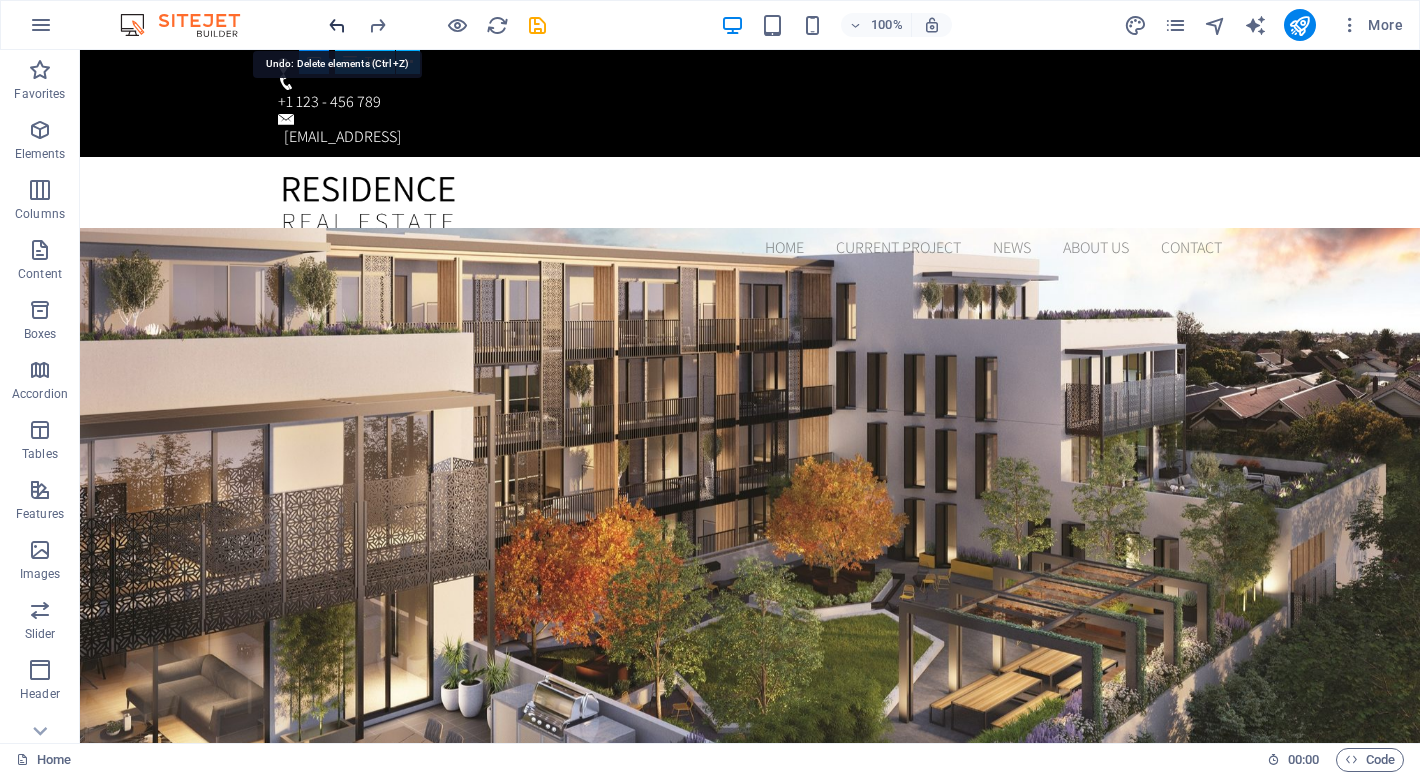 click at bounding box center [337, 25] 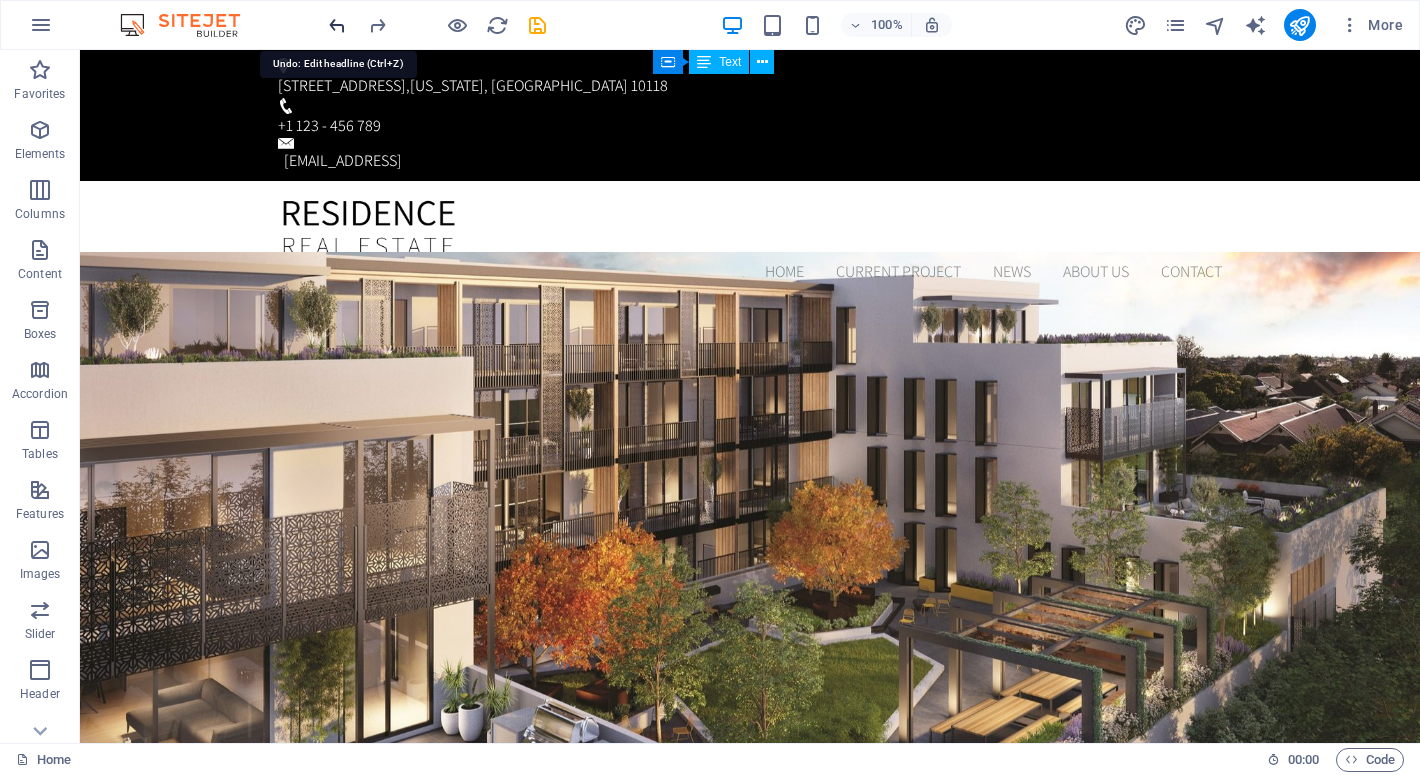 click at bounding box center (337, 25) 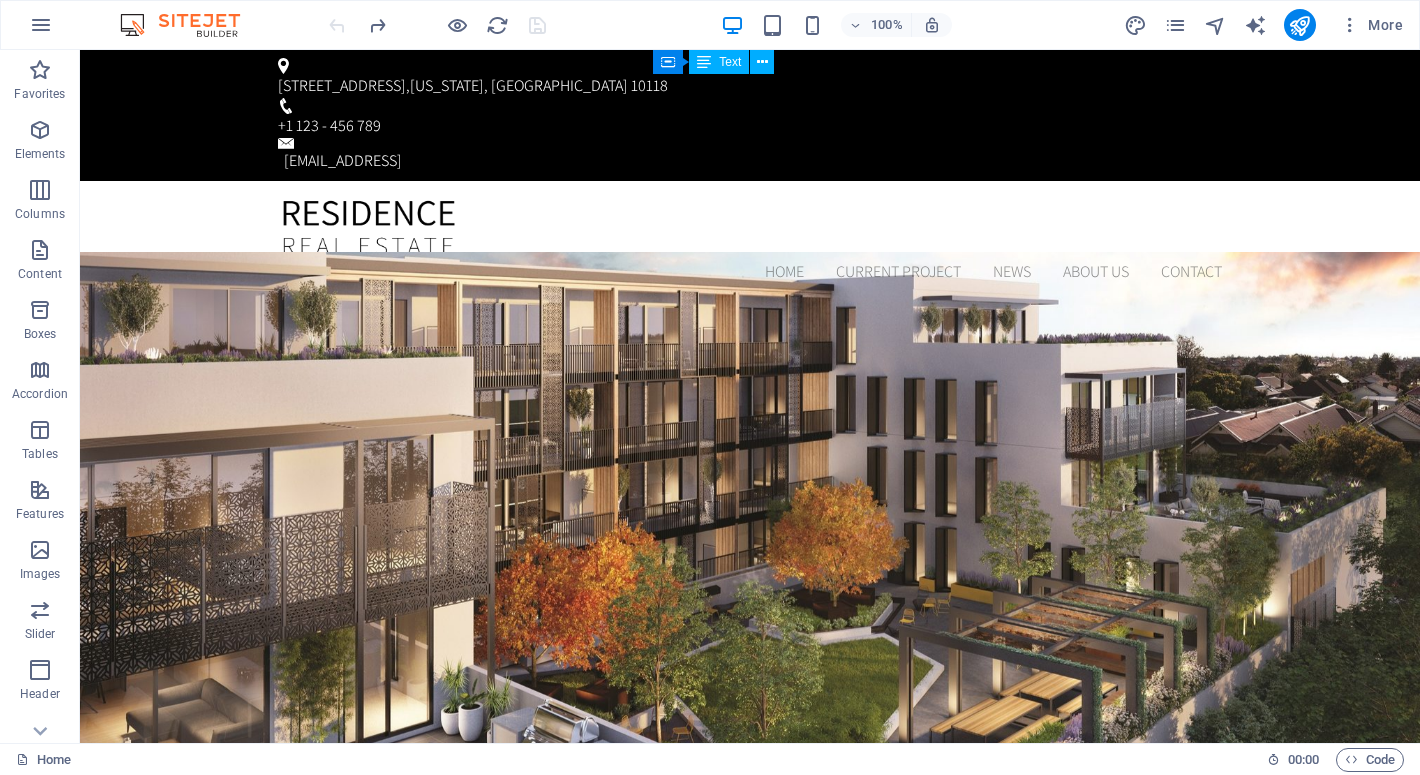 click at bounding box center (437, 25) 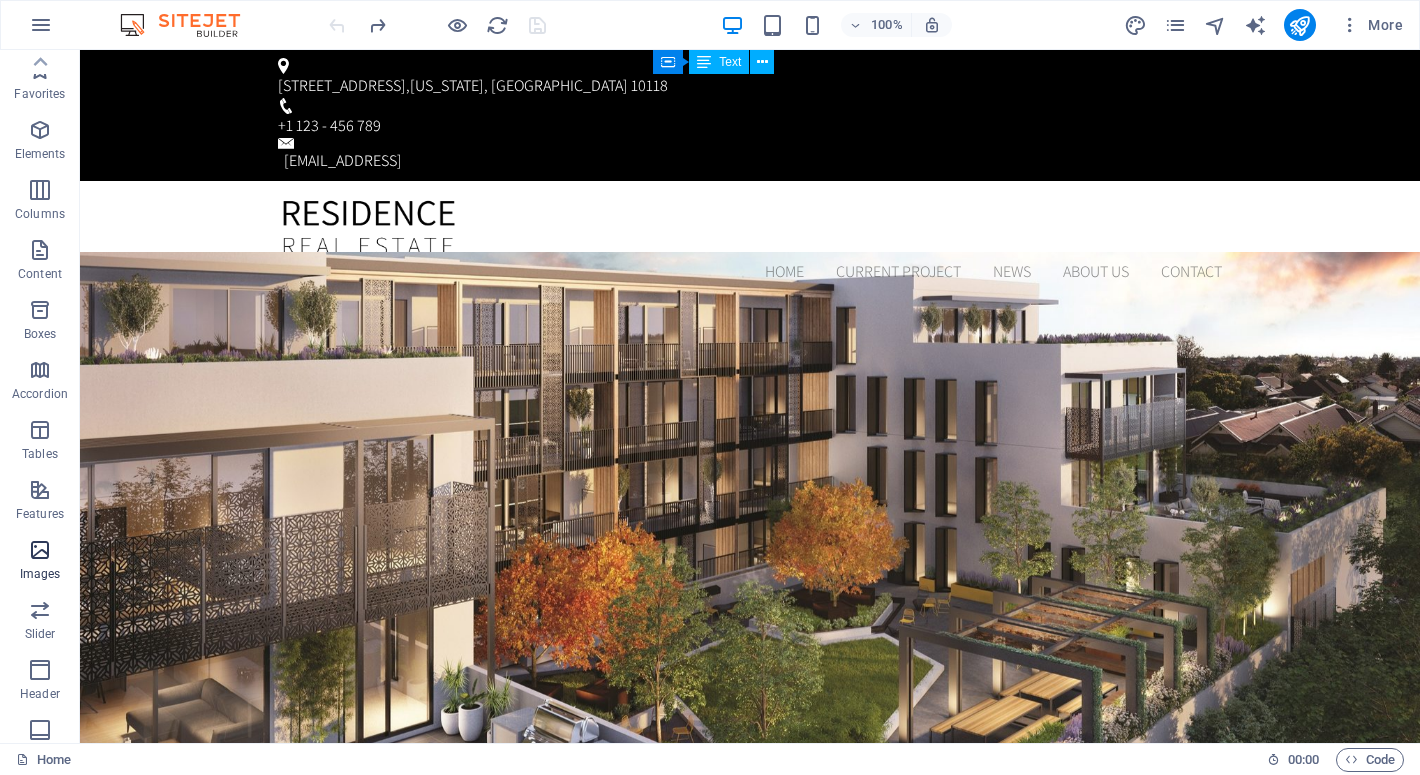 scroll, scrollTop: 0, scrollLeft: 0, axis: both 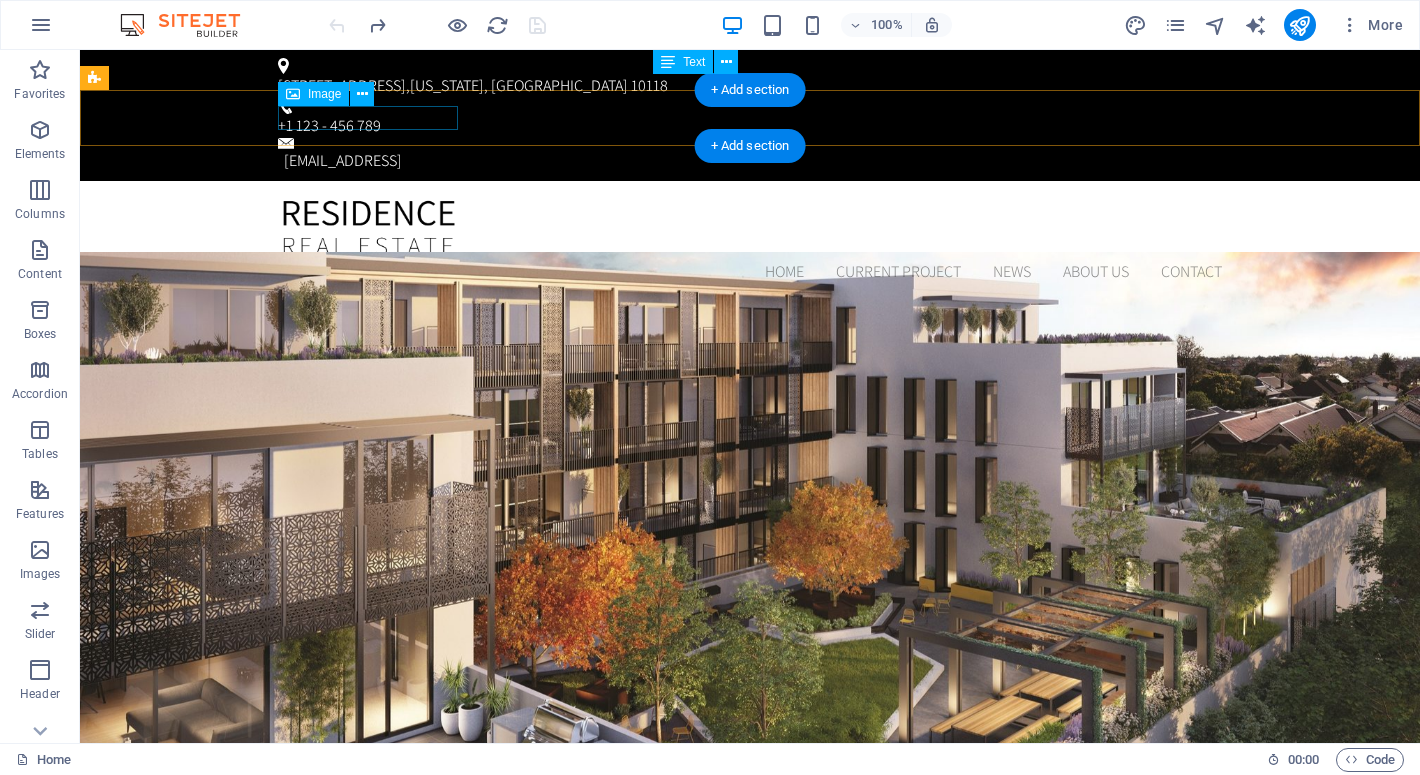 click at bounding box center [750, 229] 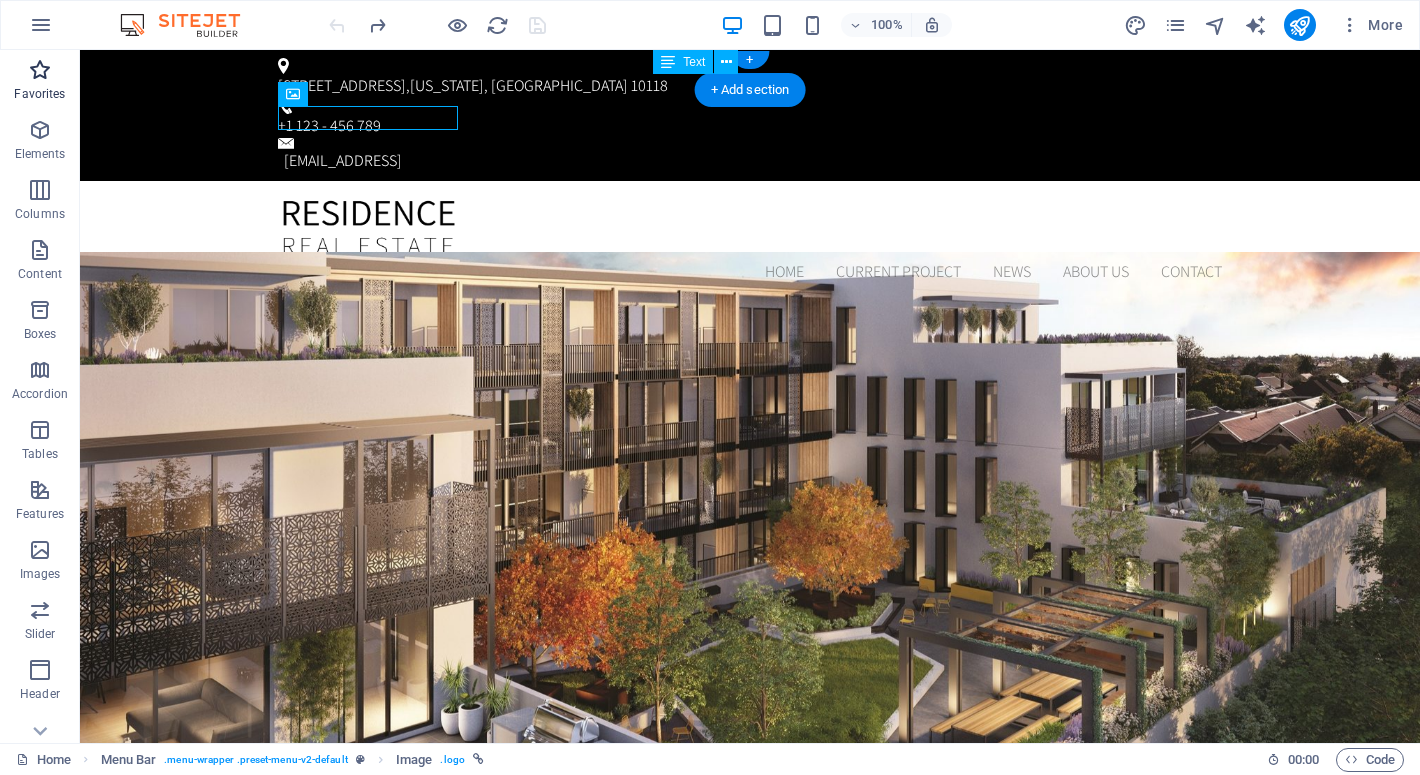 click on "Favorites" at bounding box center [40, 82] 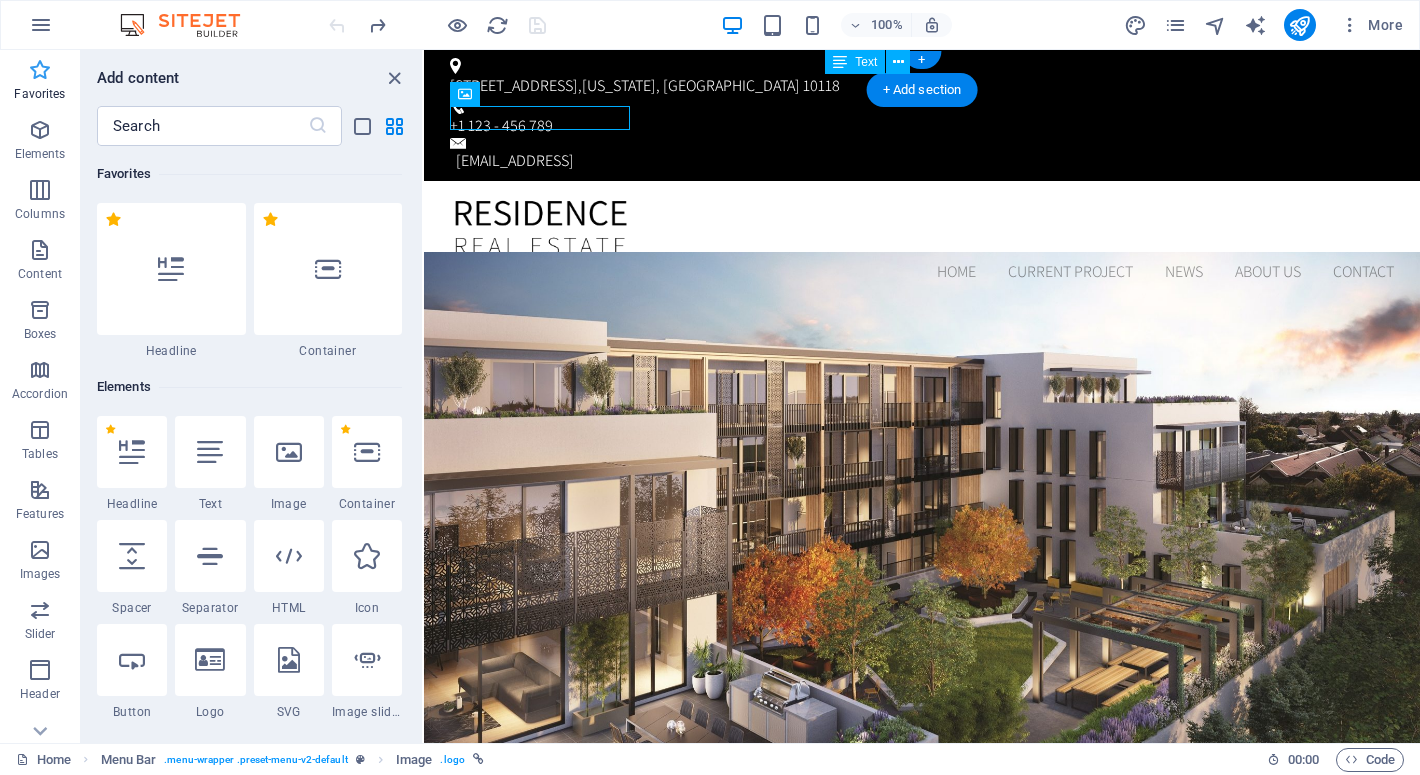 click on "Favorites" at bounding box center (40, 82) 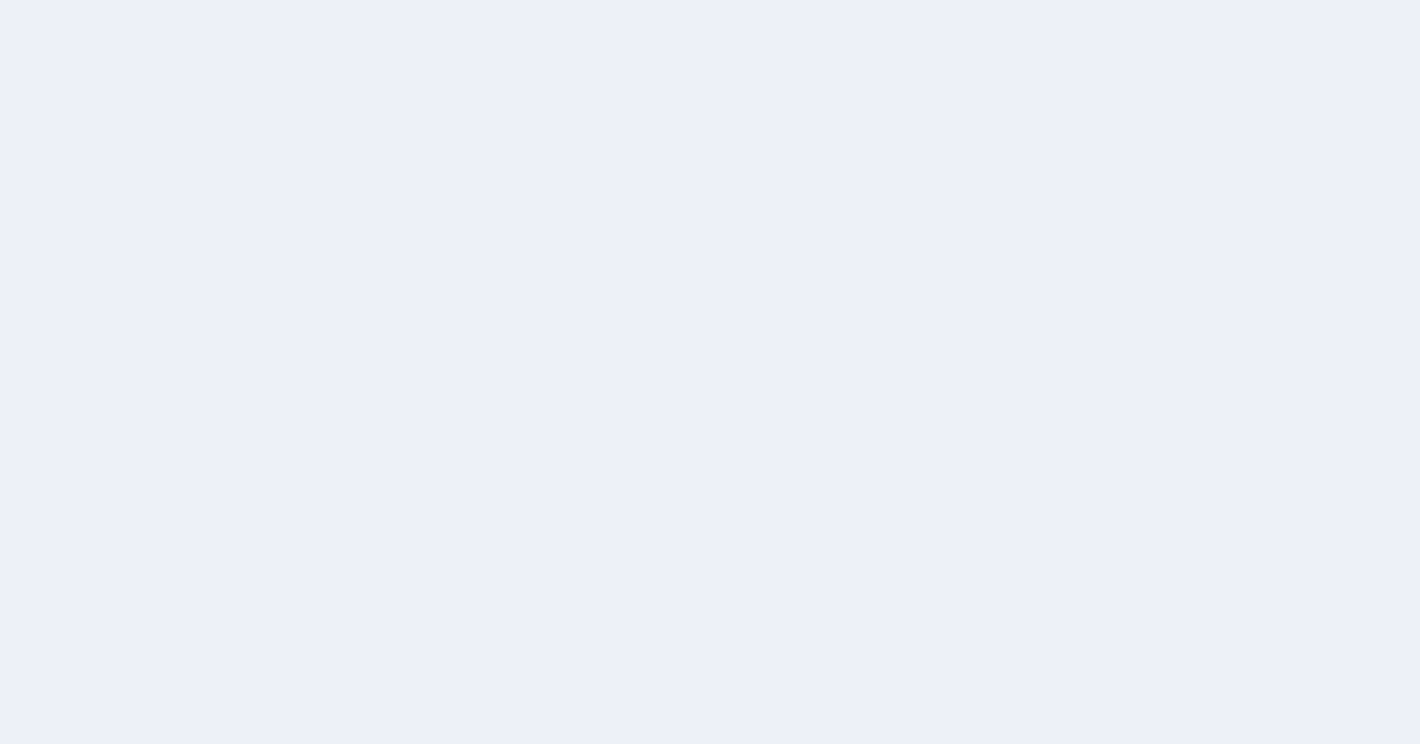 scroll, scrollTop: 0, scrollLeft: 0, axis: both 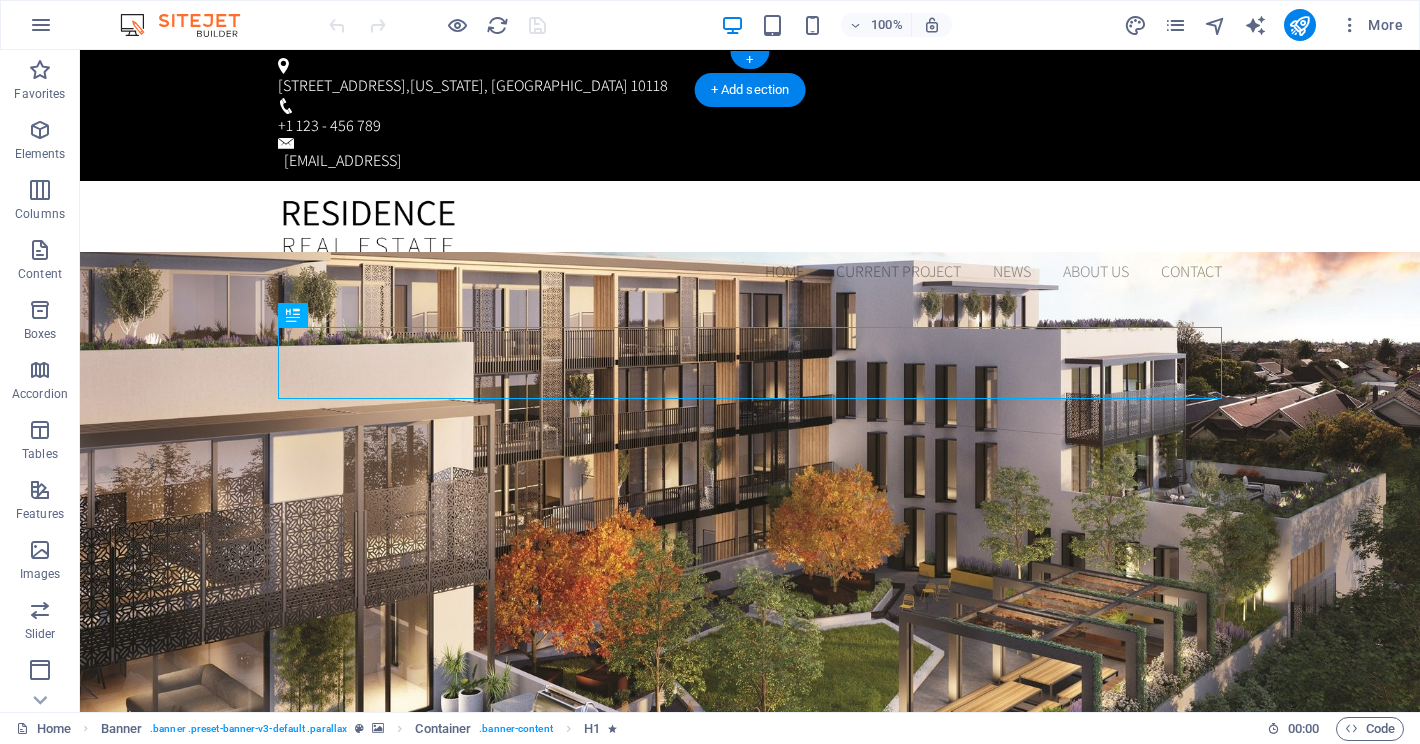 click on "350 5th Ave ,  New York, NY   10118" at bounding box center [746, 86] 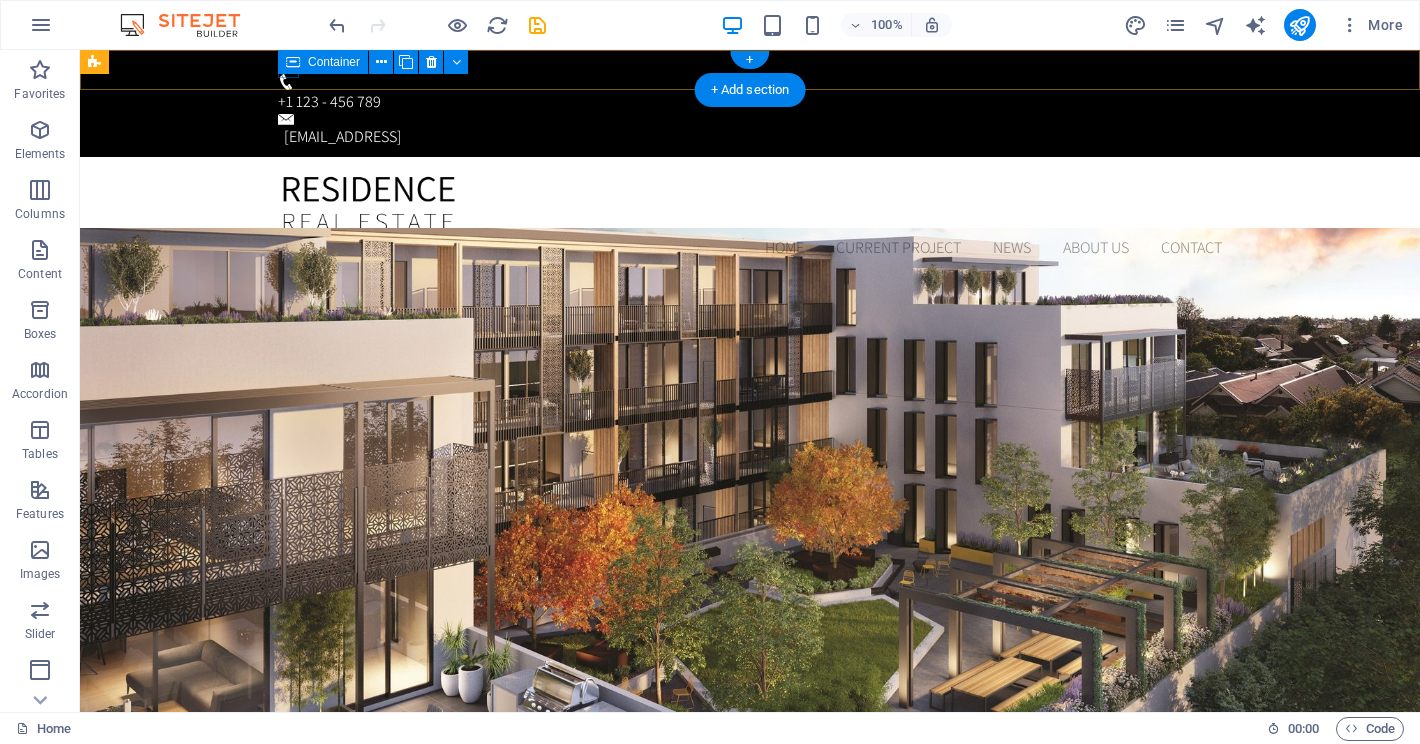 click on "Container" at bounding box center [379, 62] 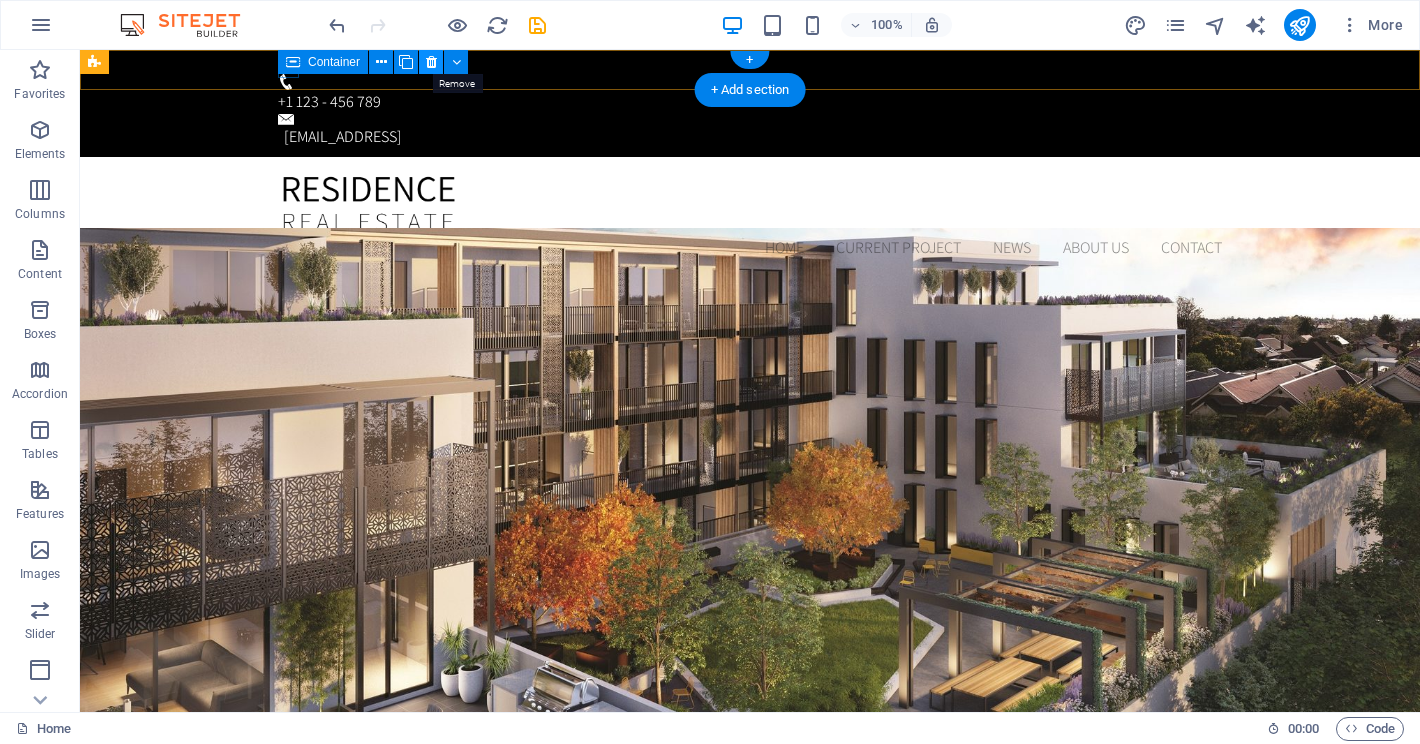 click at bounding box center [431, 62] 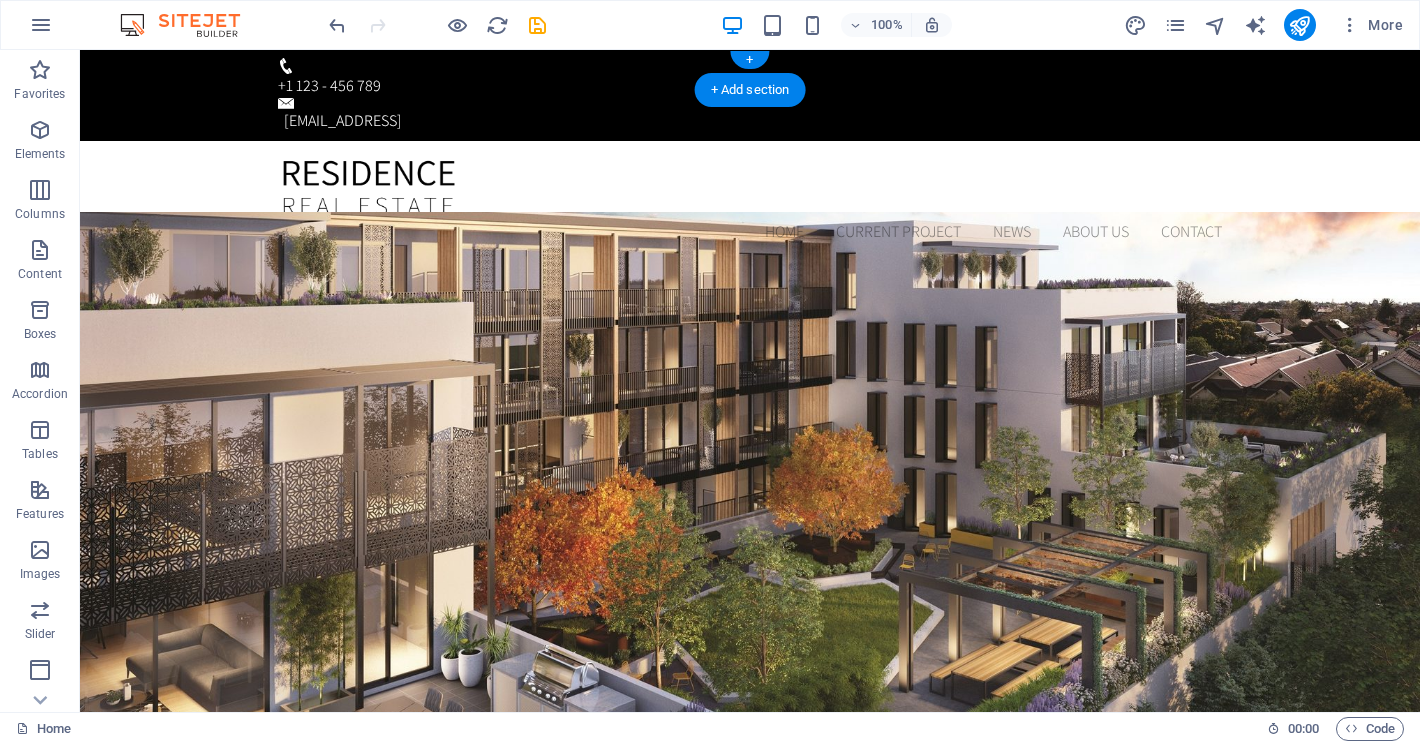 click on "+1 123 - 456 789" at bounding box center [746, 86] 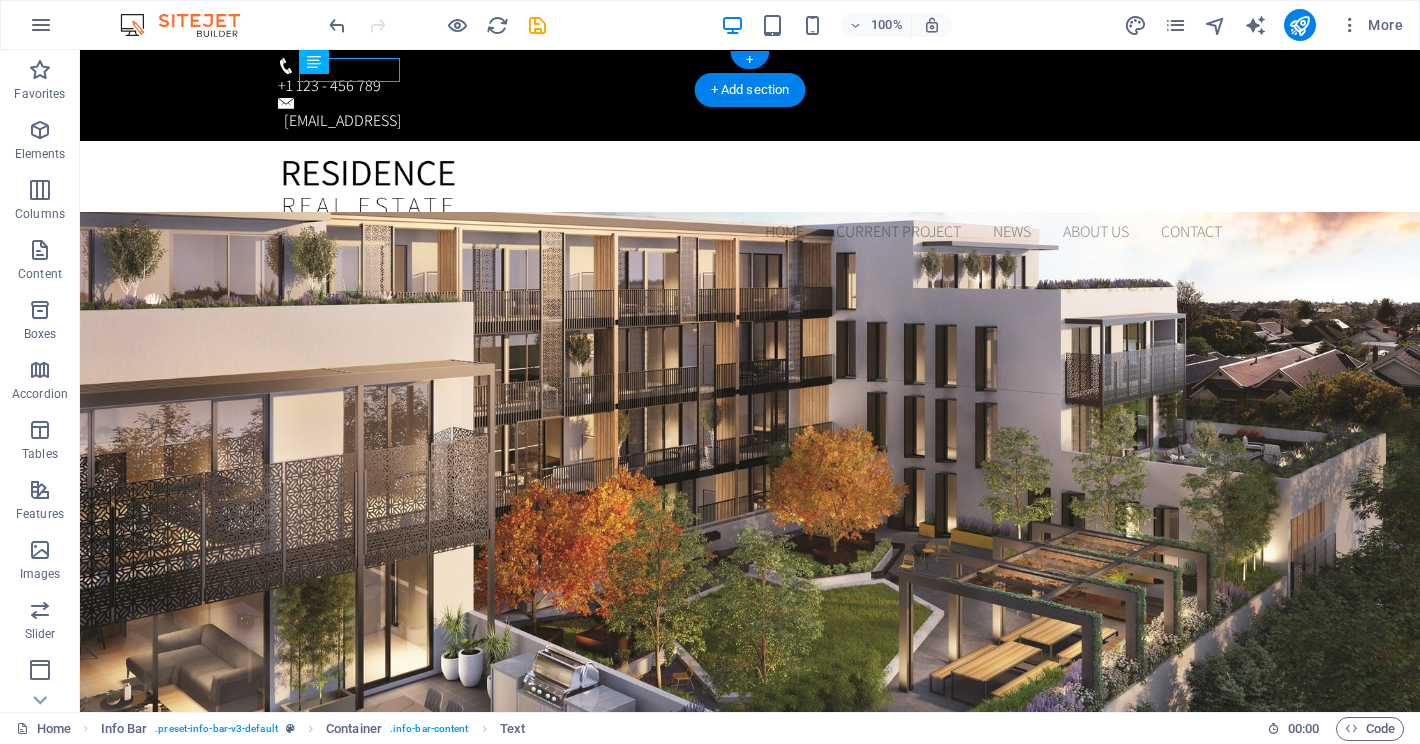 click on "+1 123 - 456 789" at bounding box center (746, 86) 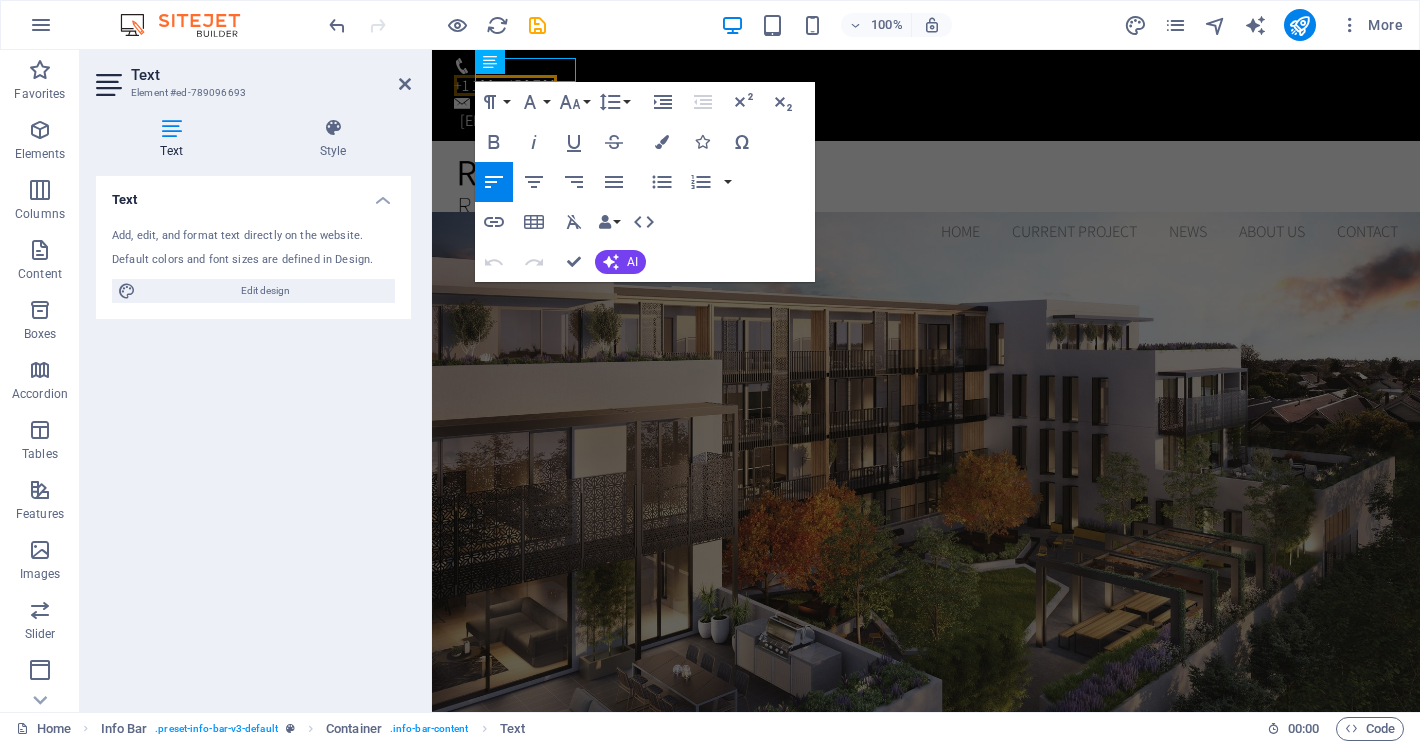 click on "Text Element #ed-789096693" at bounding box center [253, 76] 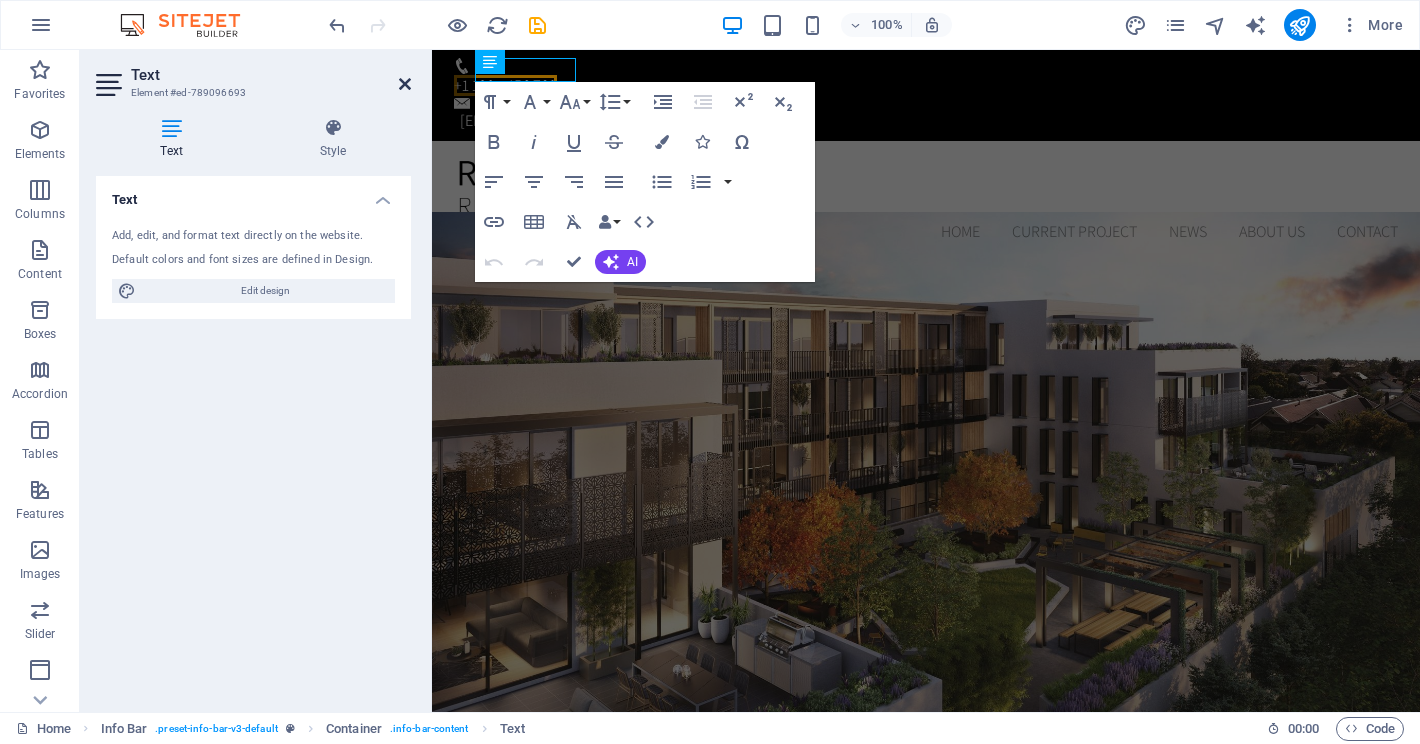 click at bounding box center [405, 84] 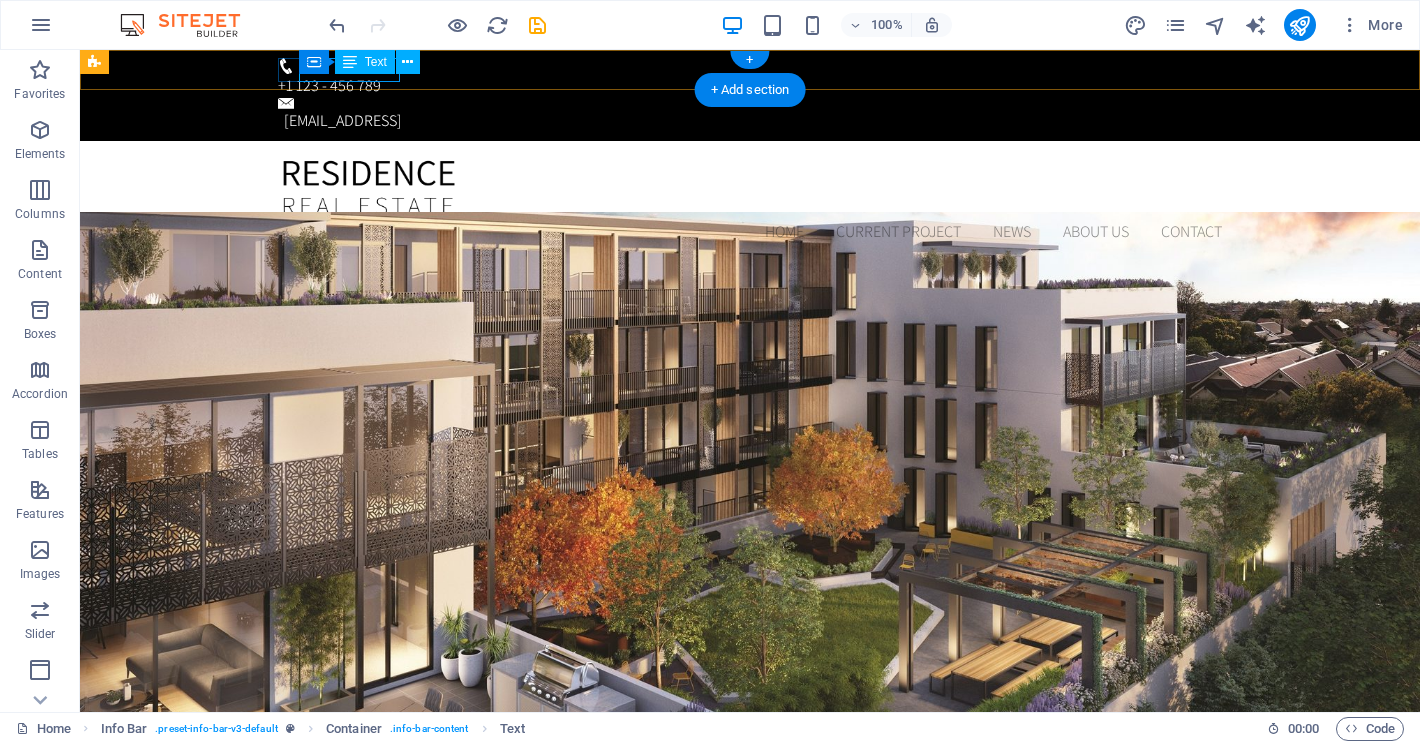 click on "Text" at bounding box center [376, 62] 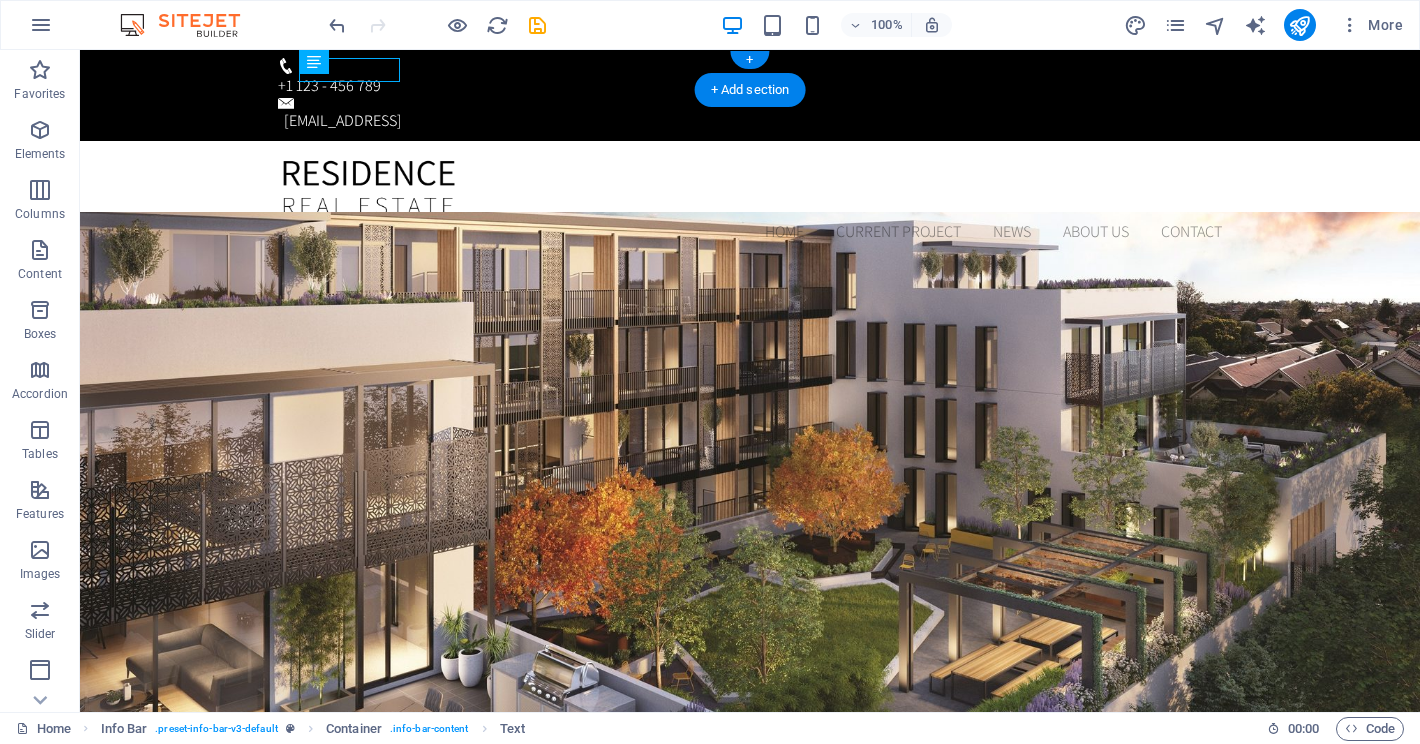 click on "+1 123 - 456 789" at bounding box center [746, 86] 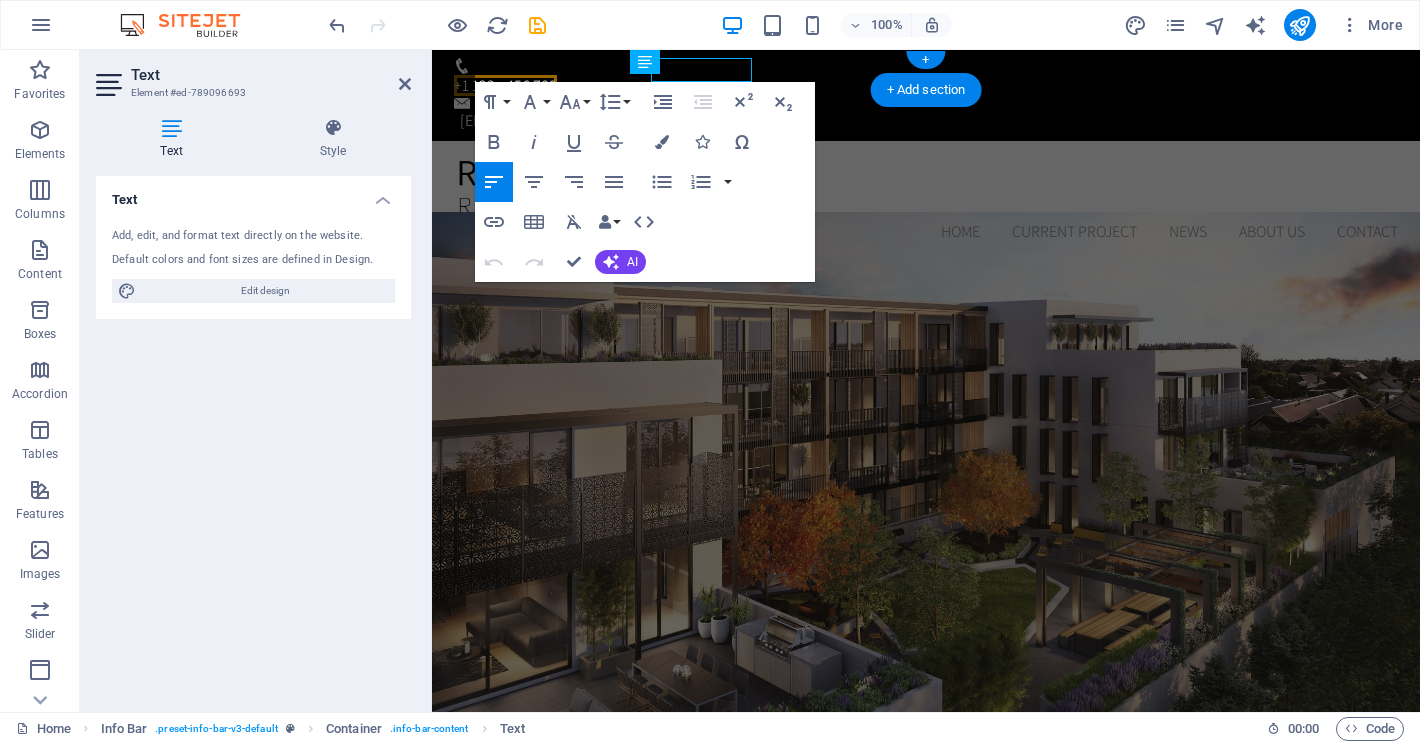 click on "Text" at bounding box center (271, 75) 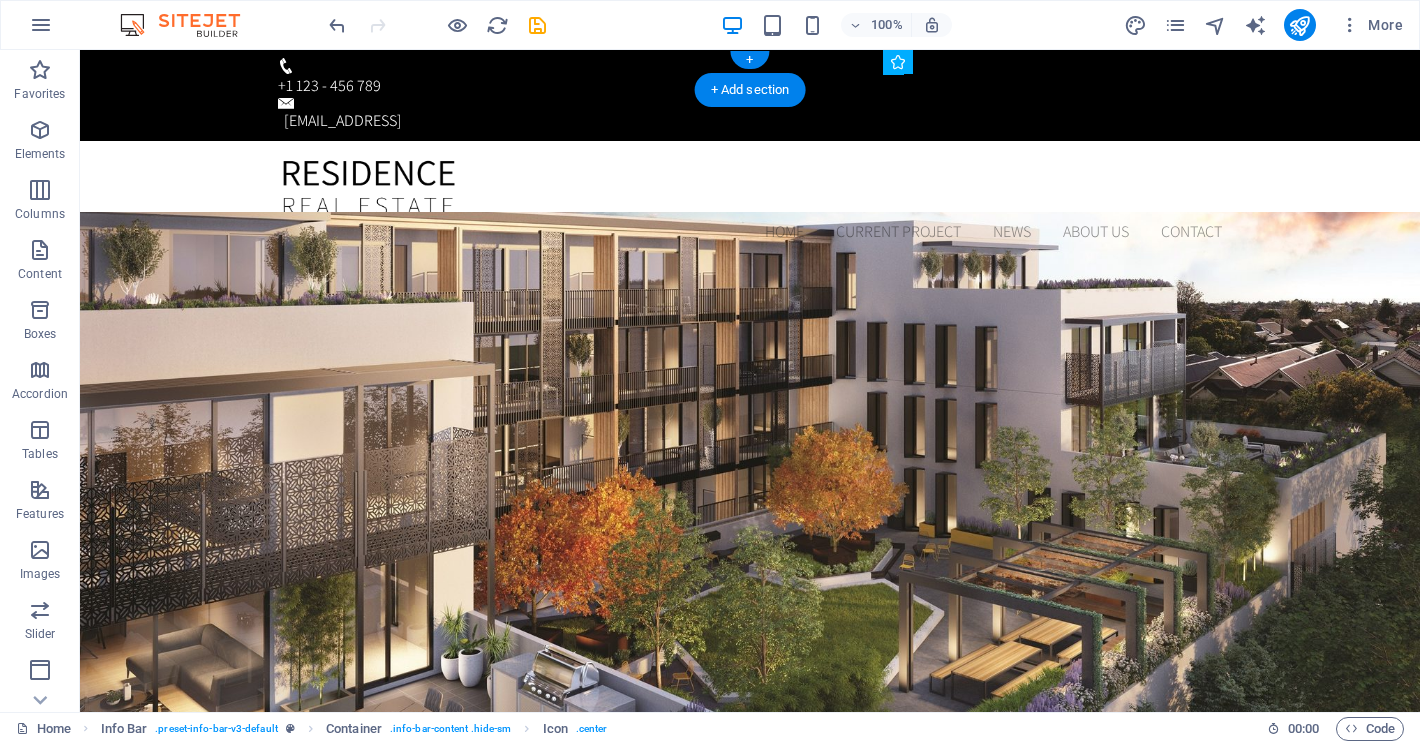 click on "a36117f6a4fcc68c7f50d5d32289cb@cpanel.local" at bounding box center [753, 121] 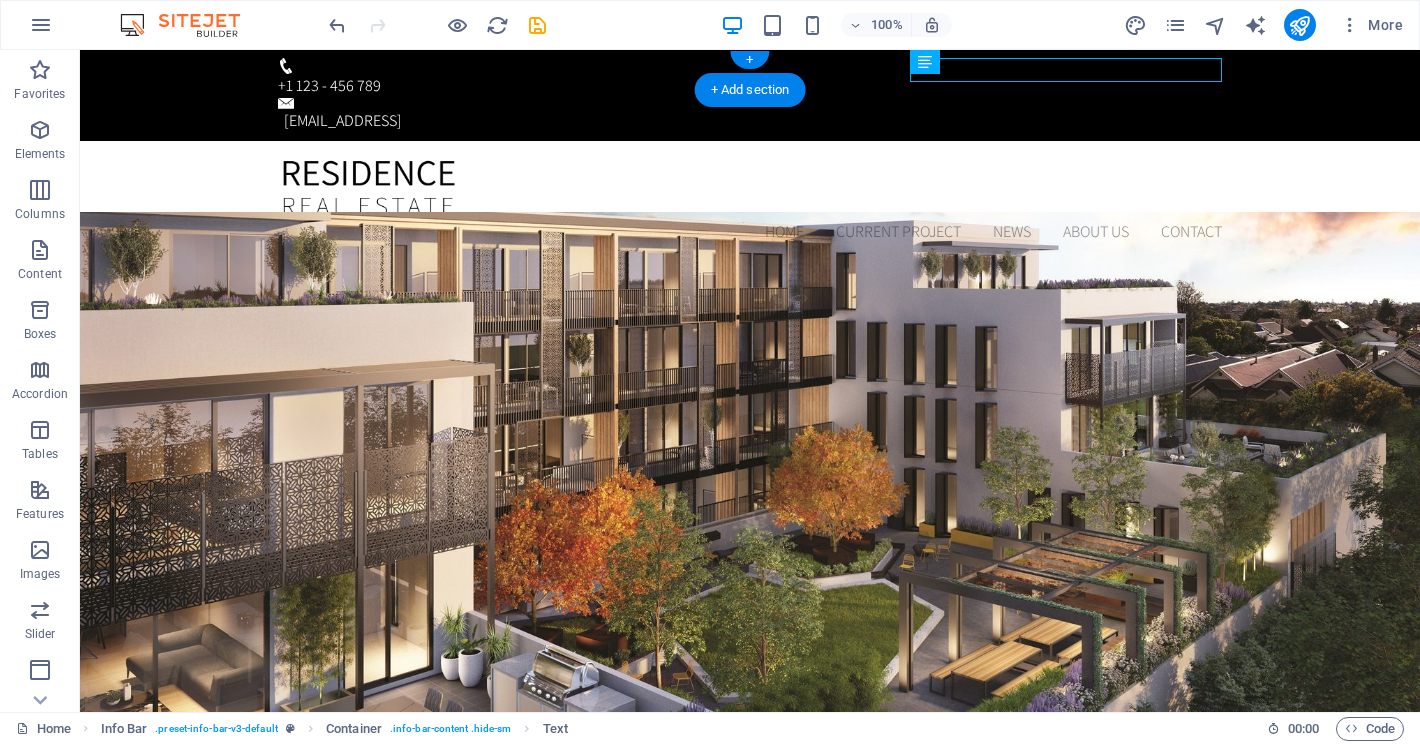 click on "a36117f6a4fcc68c7f50d5d32289cb@cpanel.local" at bounding box center (753, 121) 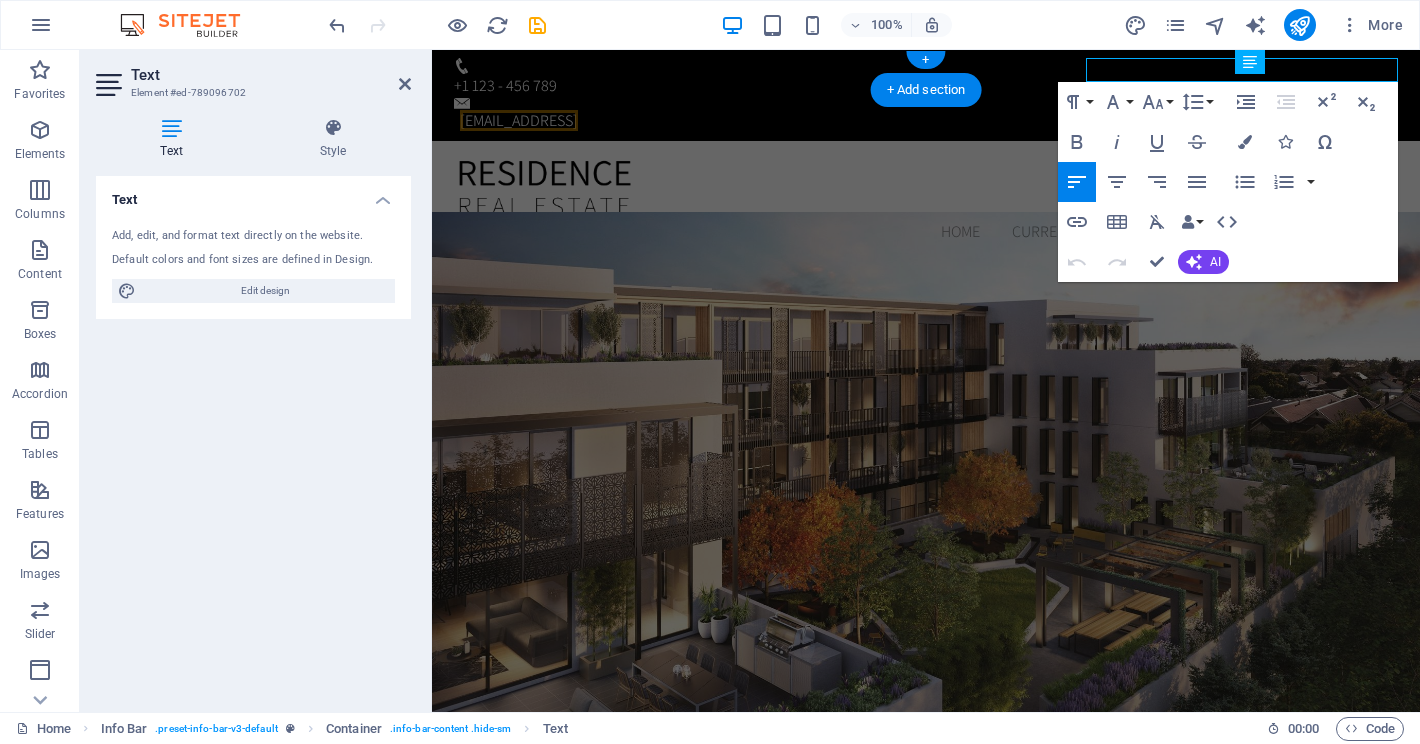 click on "a36117f6a4fcc68c7f50d5d32289cb@cpanel.local" at bounding box center [519, 120] 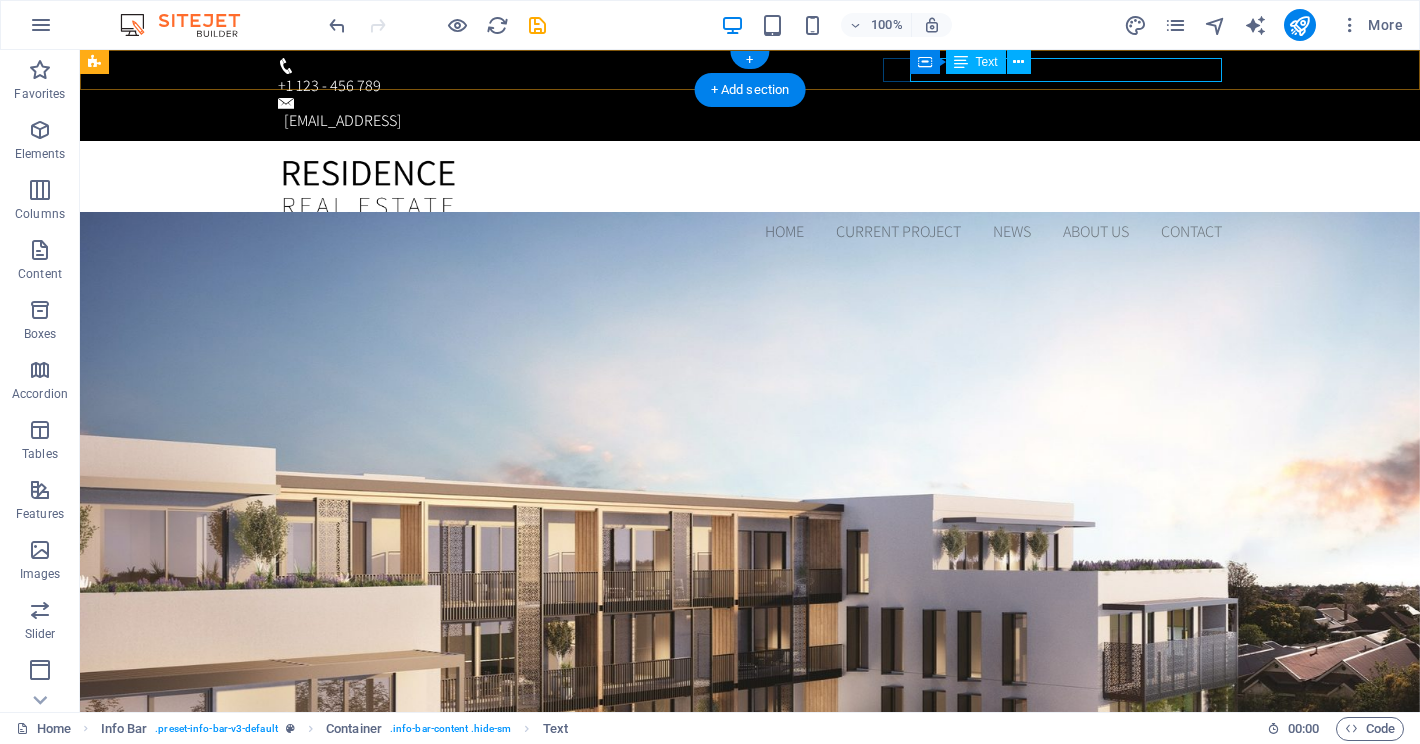 click on "a36117f6a4fcc68c7f50d5d32289cb@cpanel.local" at bounding box center (753, 121) 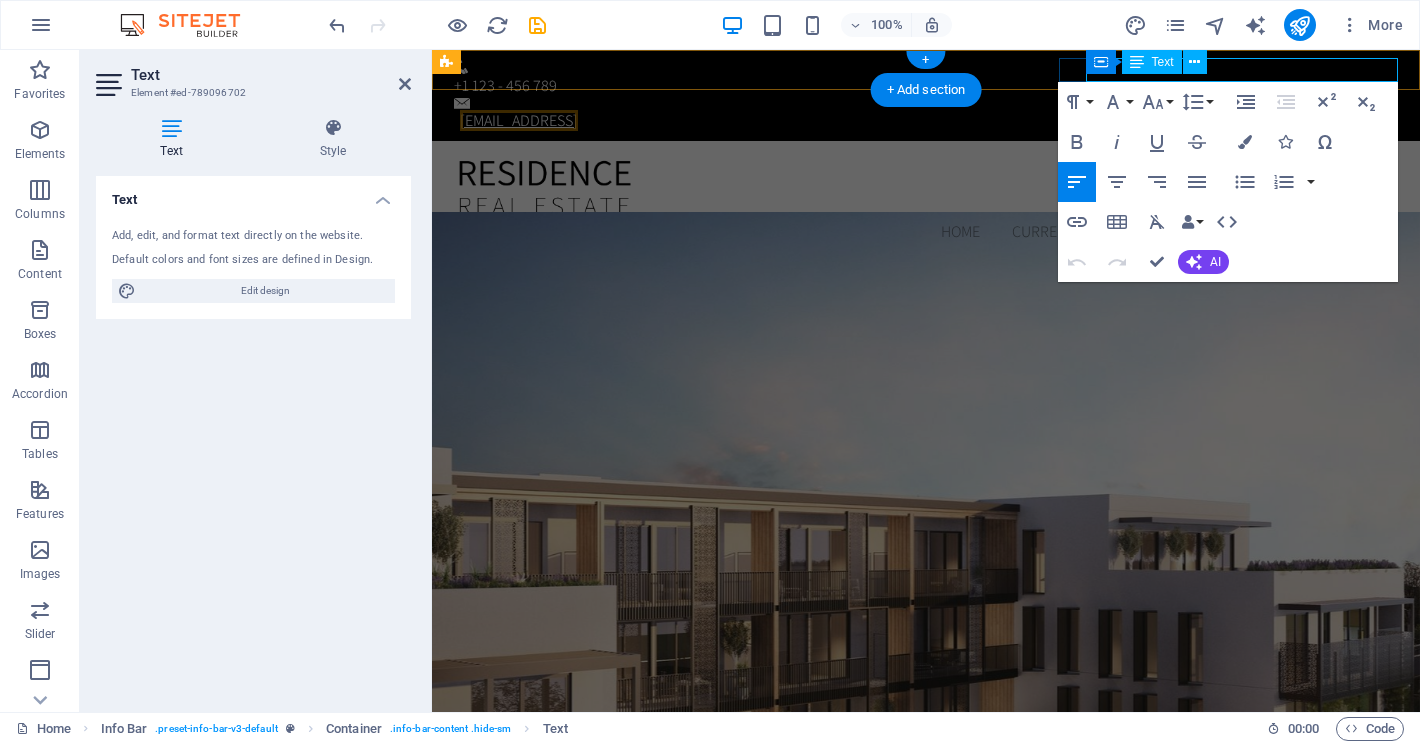 type 